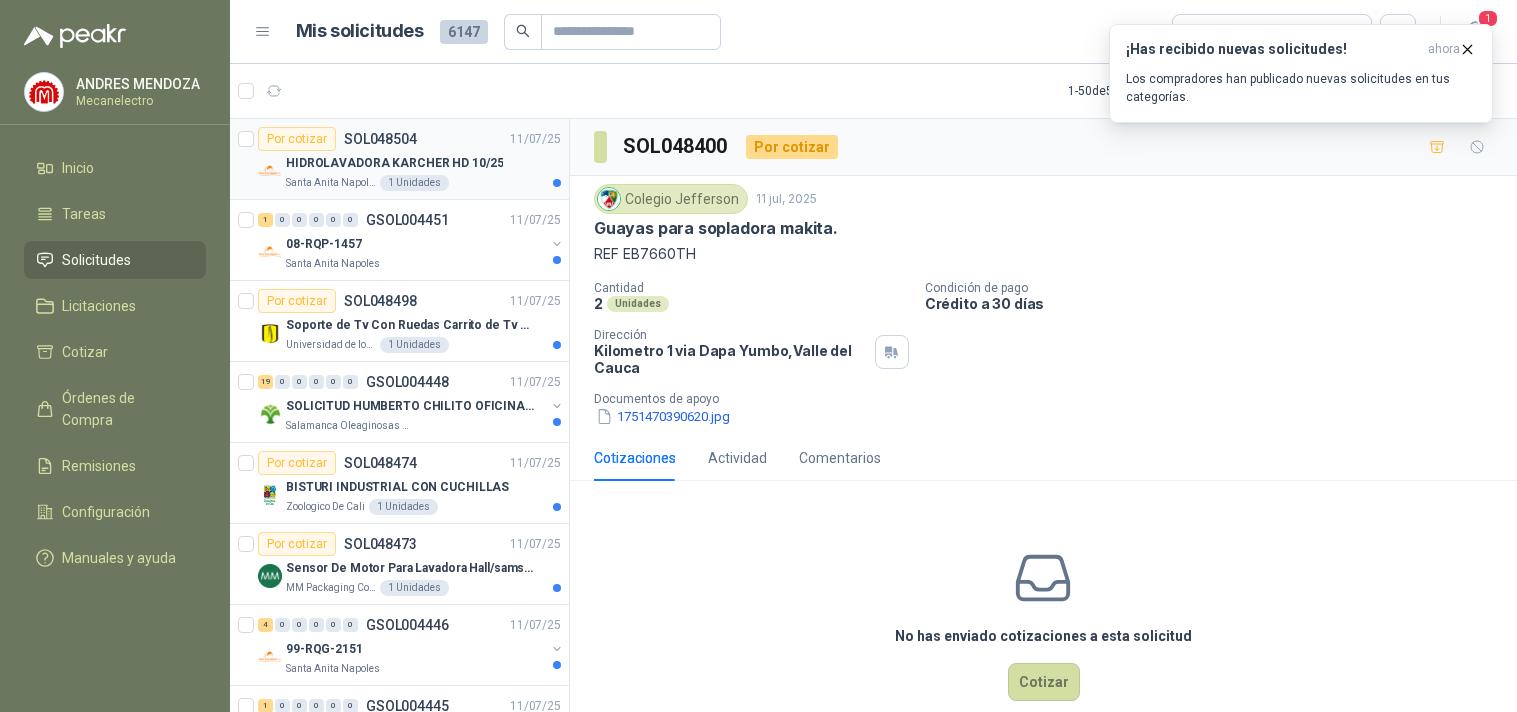 scroll, scrollTop: 0, scrollLeft: 0, axis: both 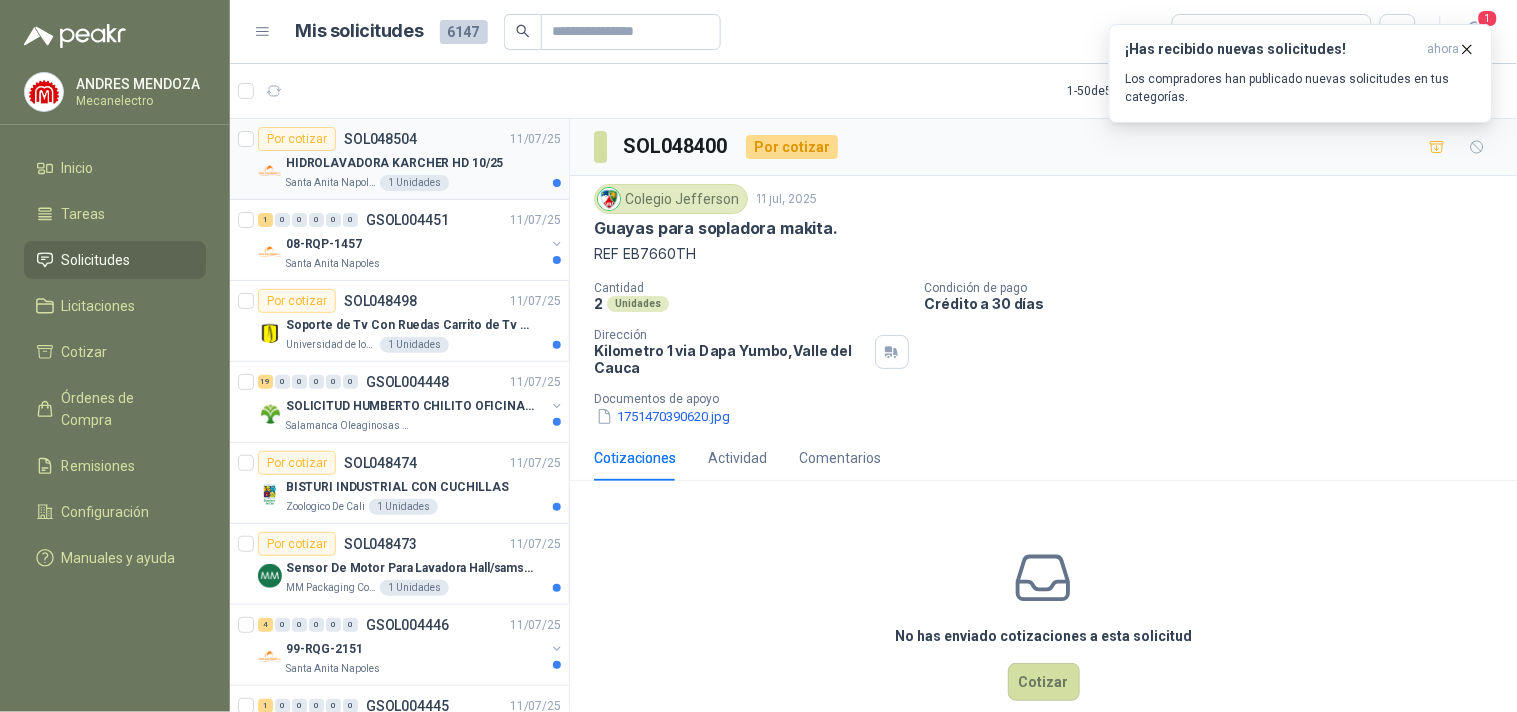 click on "HIDROLAVADORA KARCHER HD 10/25" at bounding box center (423, 163) 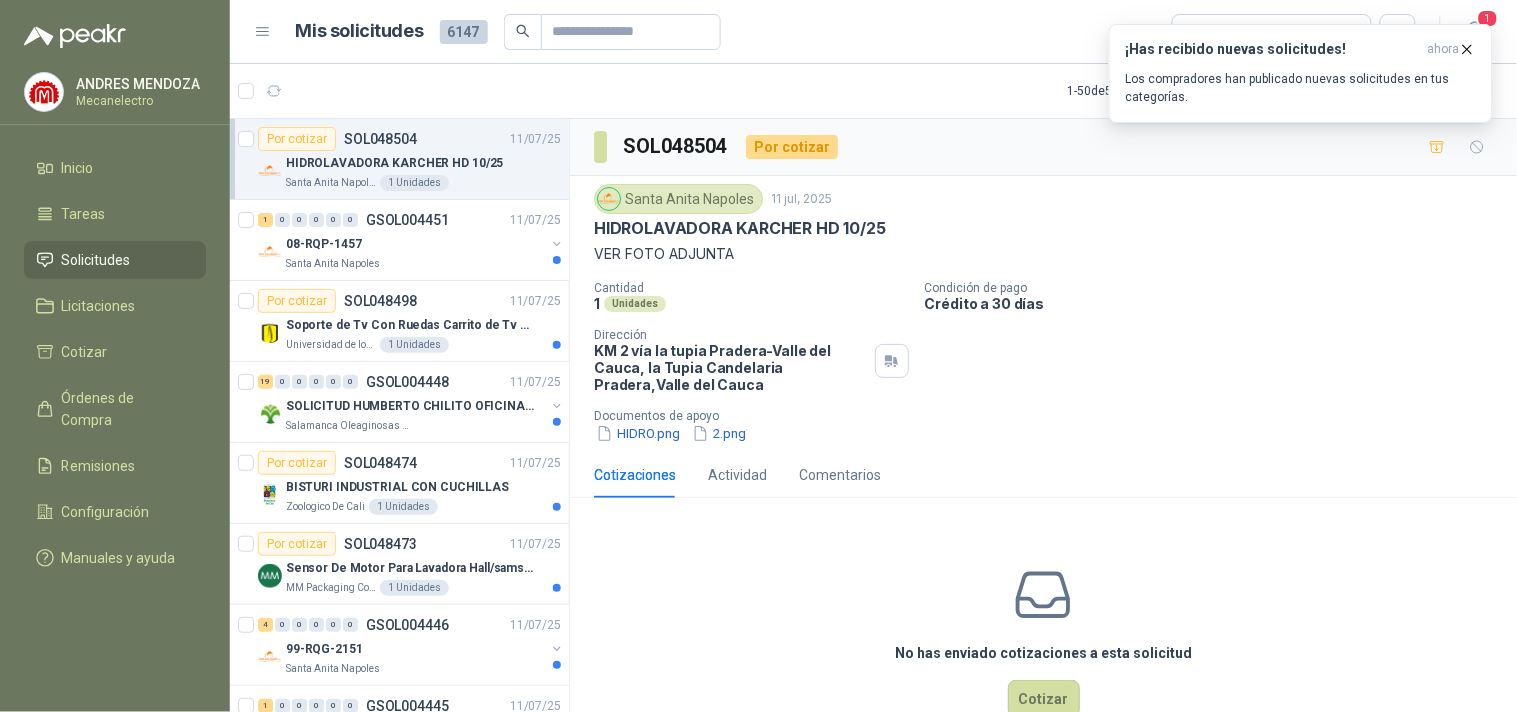 click on "Santa Anita Napoles [DATE]   HIDROLAVADORA KARCHER HD 10/25 VER FOTO ADJUNTA Cantidad 1   Unidades Condición de pago Crédito a 30 días Dirección KM [NUMBER] vía la tupia Pradera-Valle del Cauca, la Tupia Candelaria    Pradera ,  [STATE] Documentos de apoyo HIDRO.png 2.png" at bounding box center [1043, 314] 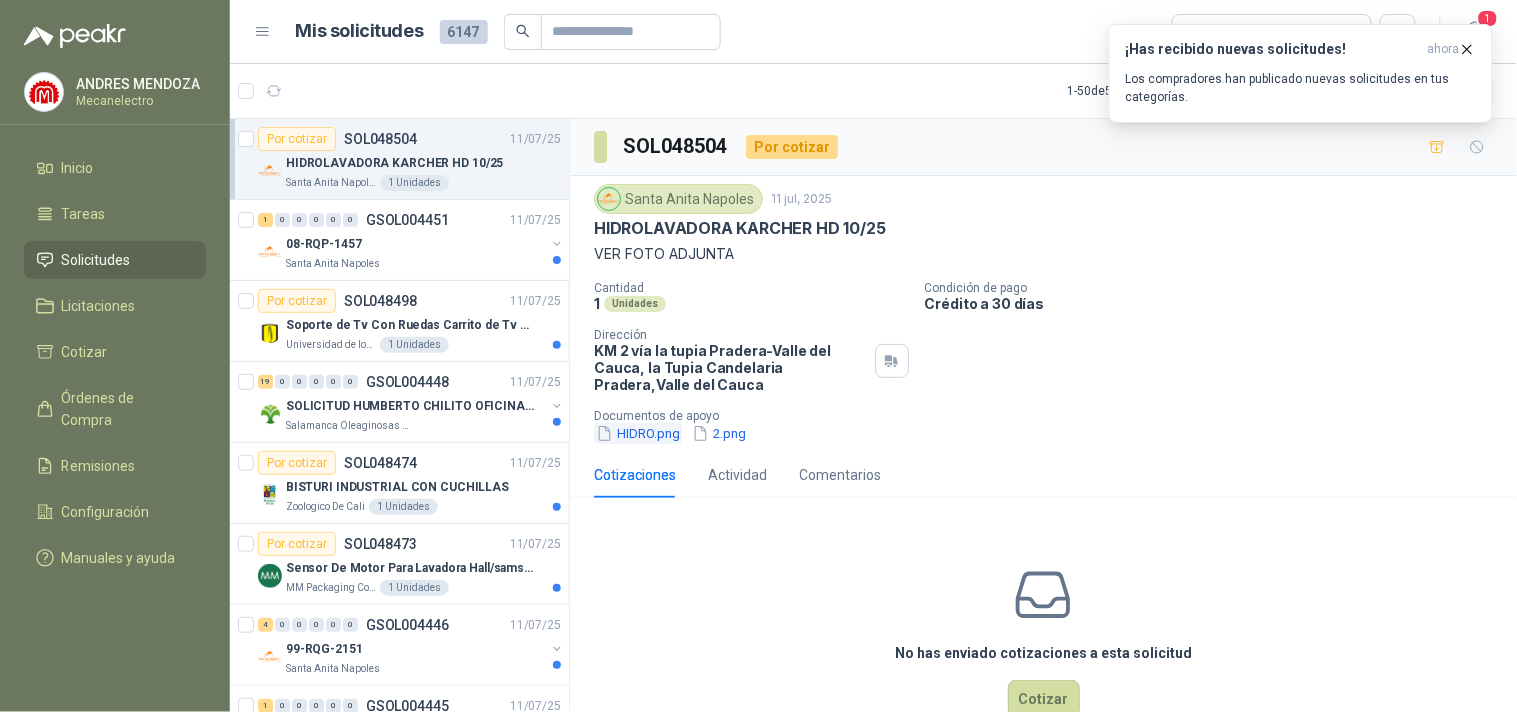click on "HIDRO.png" at bounding box center (638, 433) 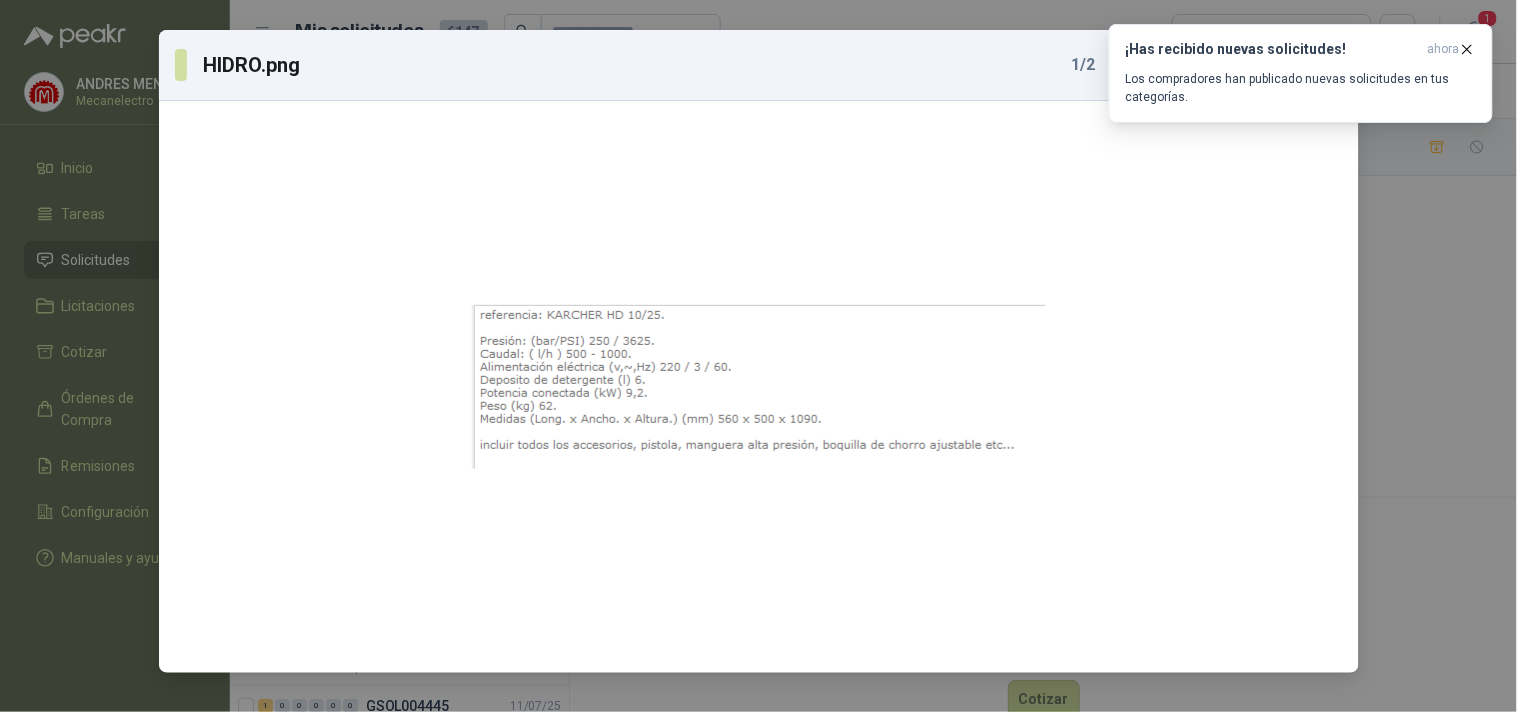 click on "HIDRO.png   1 / 2 Descargar" at bounding box center [758, 356] 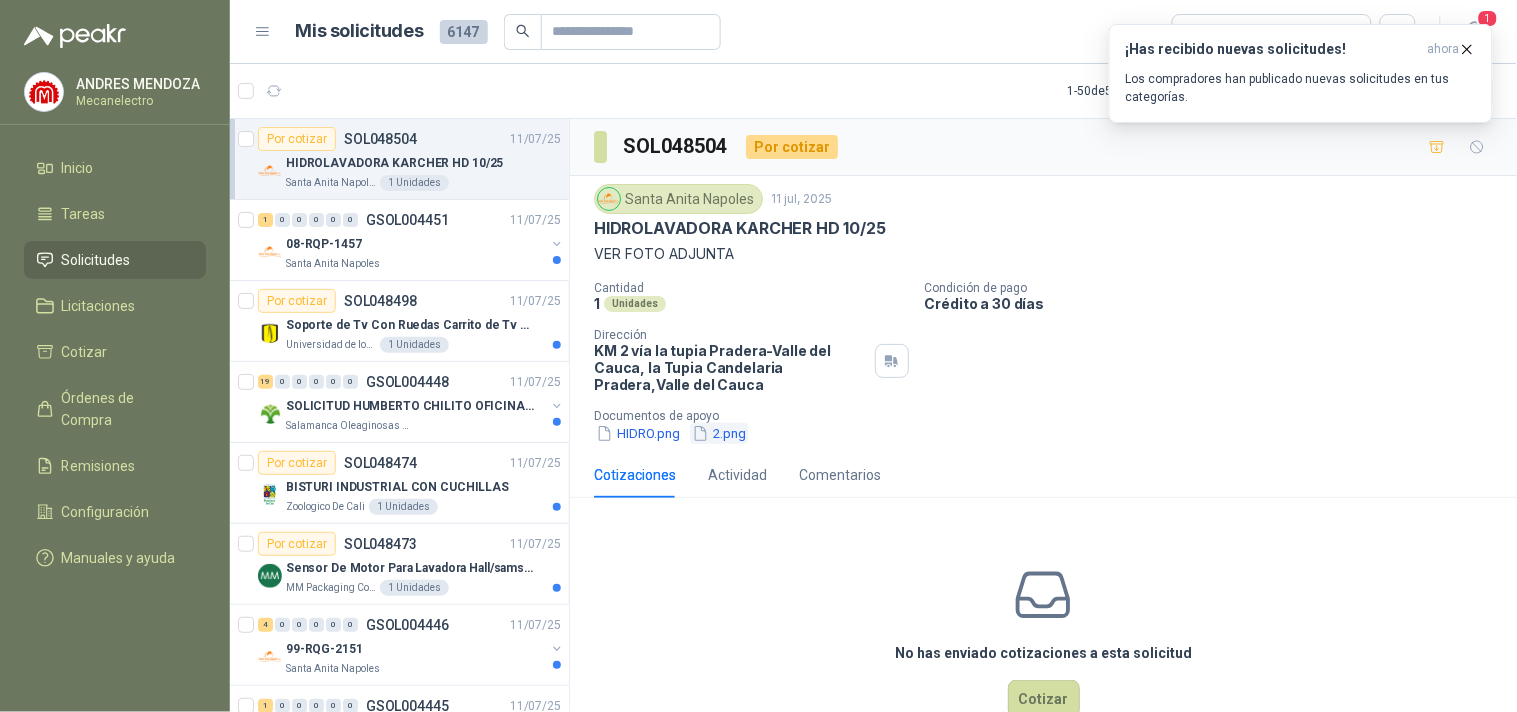 click on "2.png" at bounding box center (719, 433) 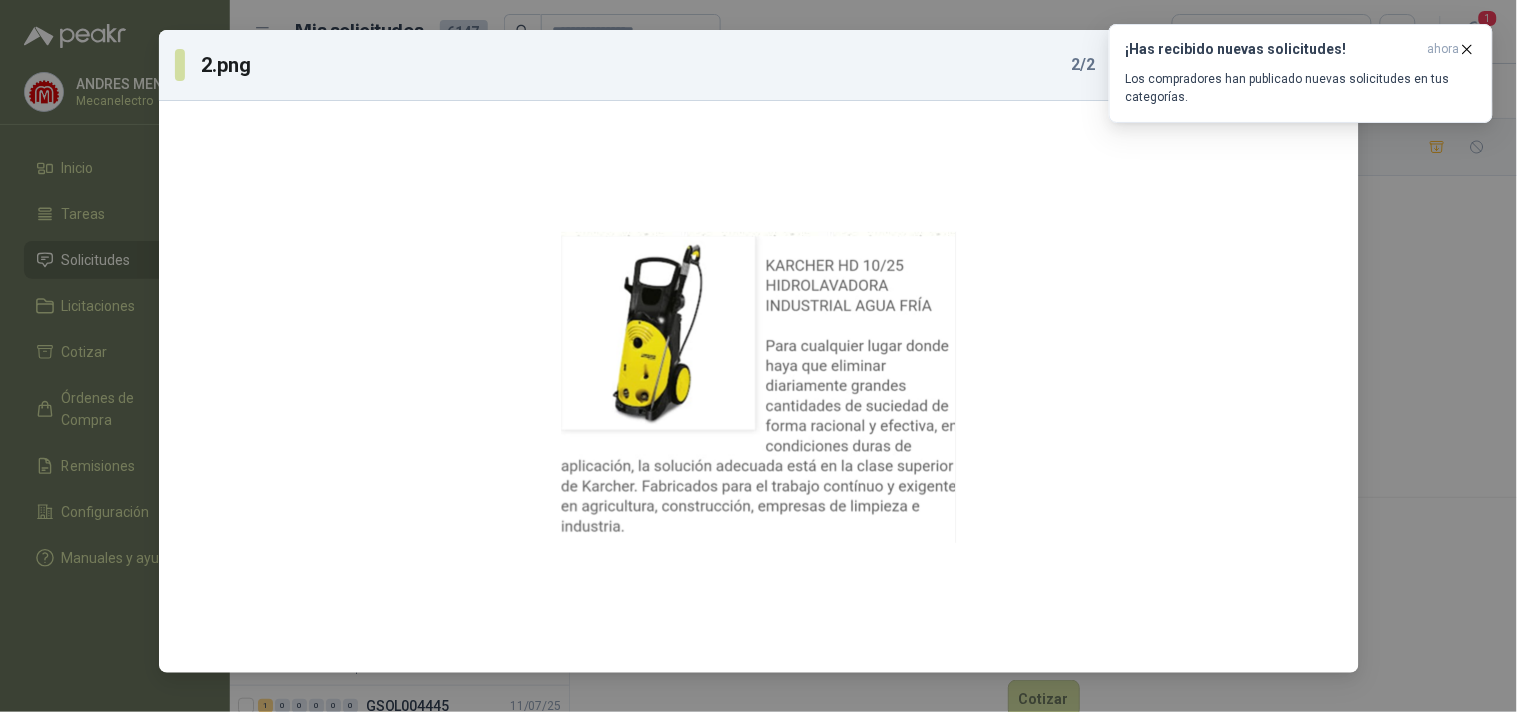 click on "2.png   2 / 2 Descargar" at bounding box center (758, 356) 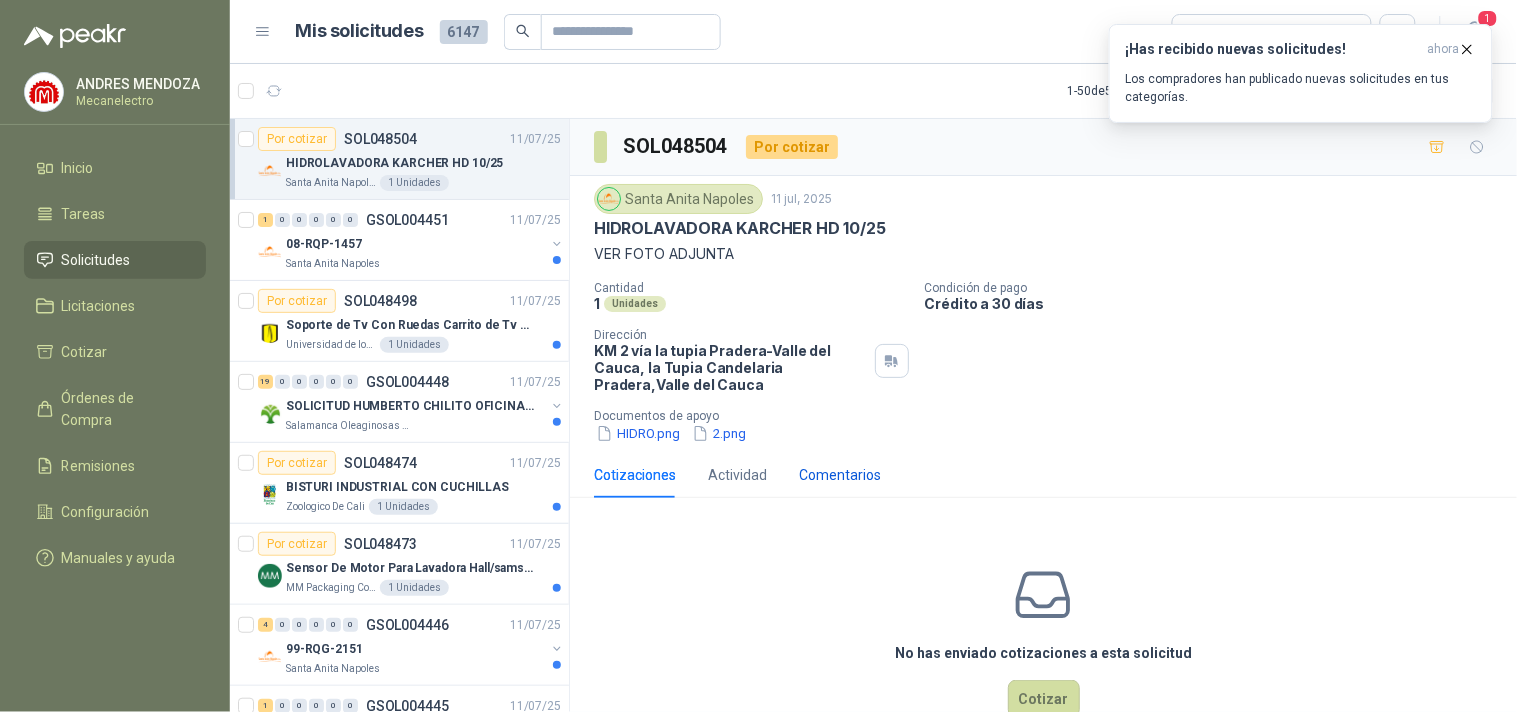 click on "Comentarios" at bounding box center [840, 475] 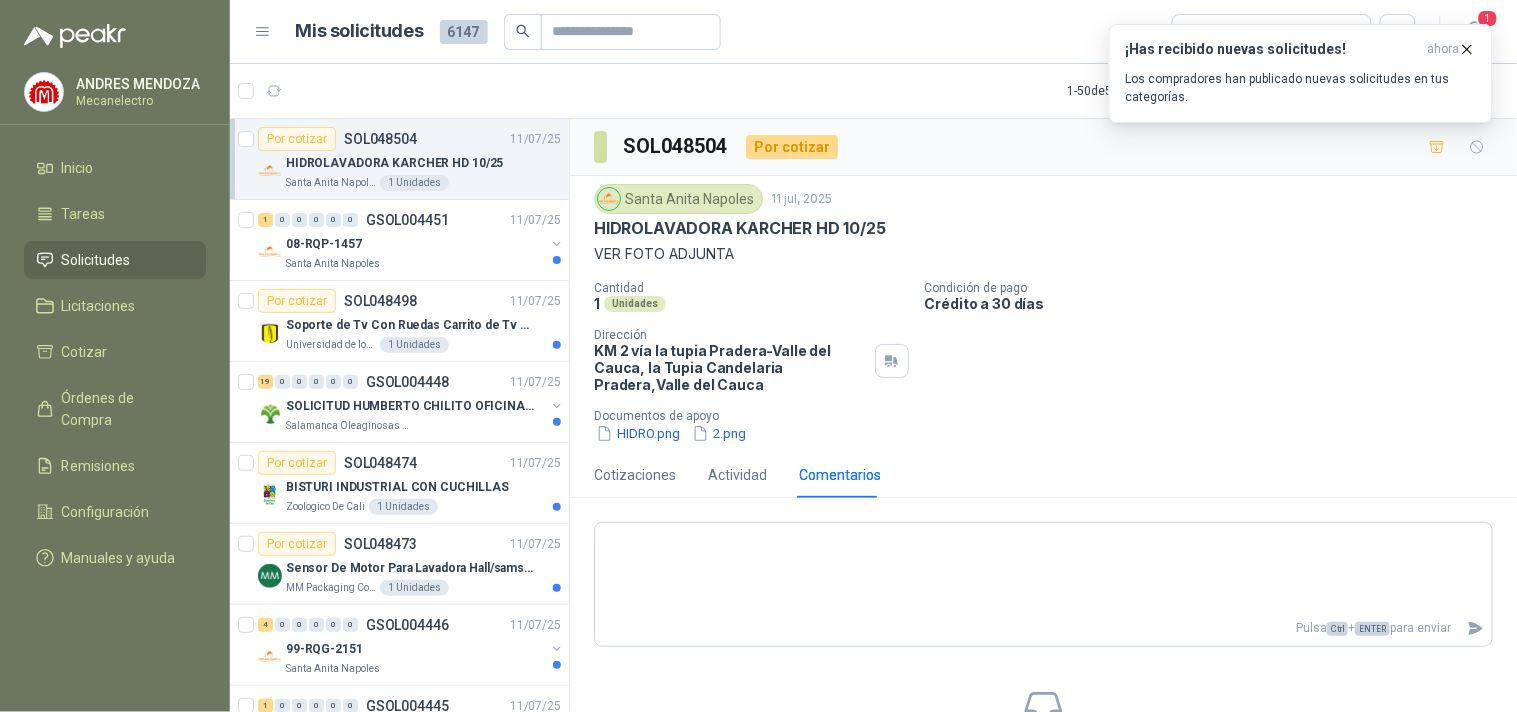 scroll, scrollTop: 148, scrollLeft: 0, axis: vertical 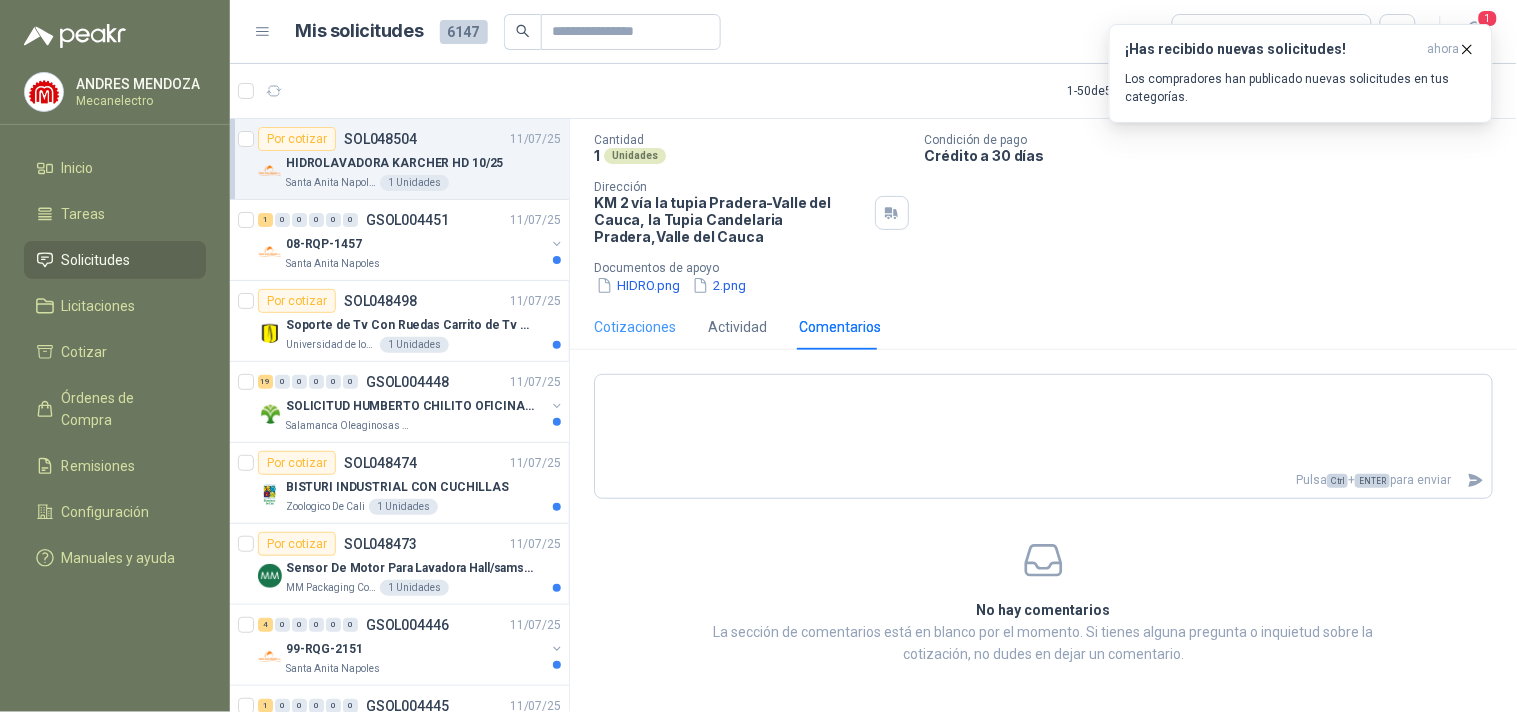 click on "Cotizaciones" at bounding box center [635, 327] 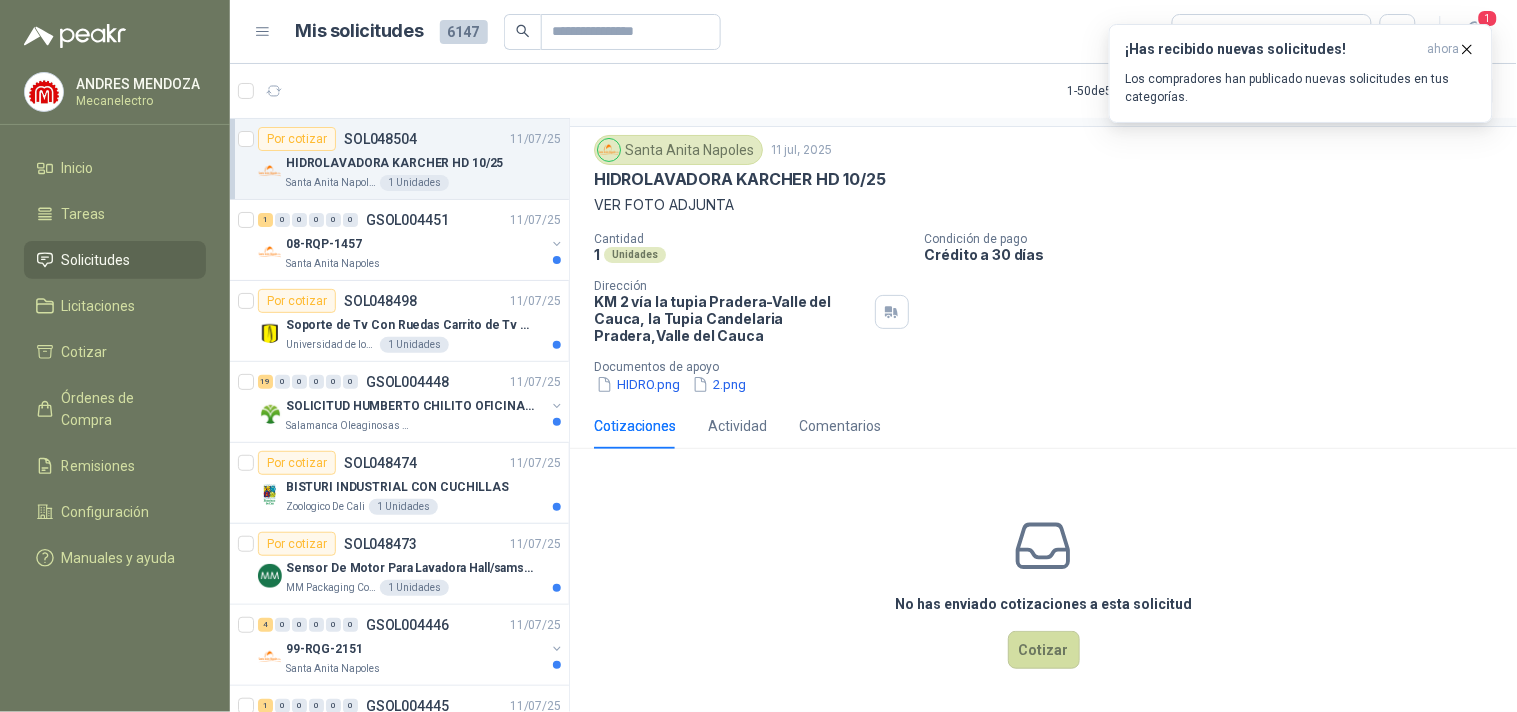scroll, scrollTop: 50, scrollLeft: 0, axis: vertical 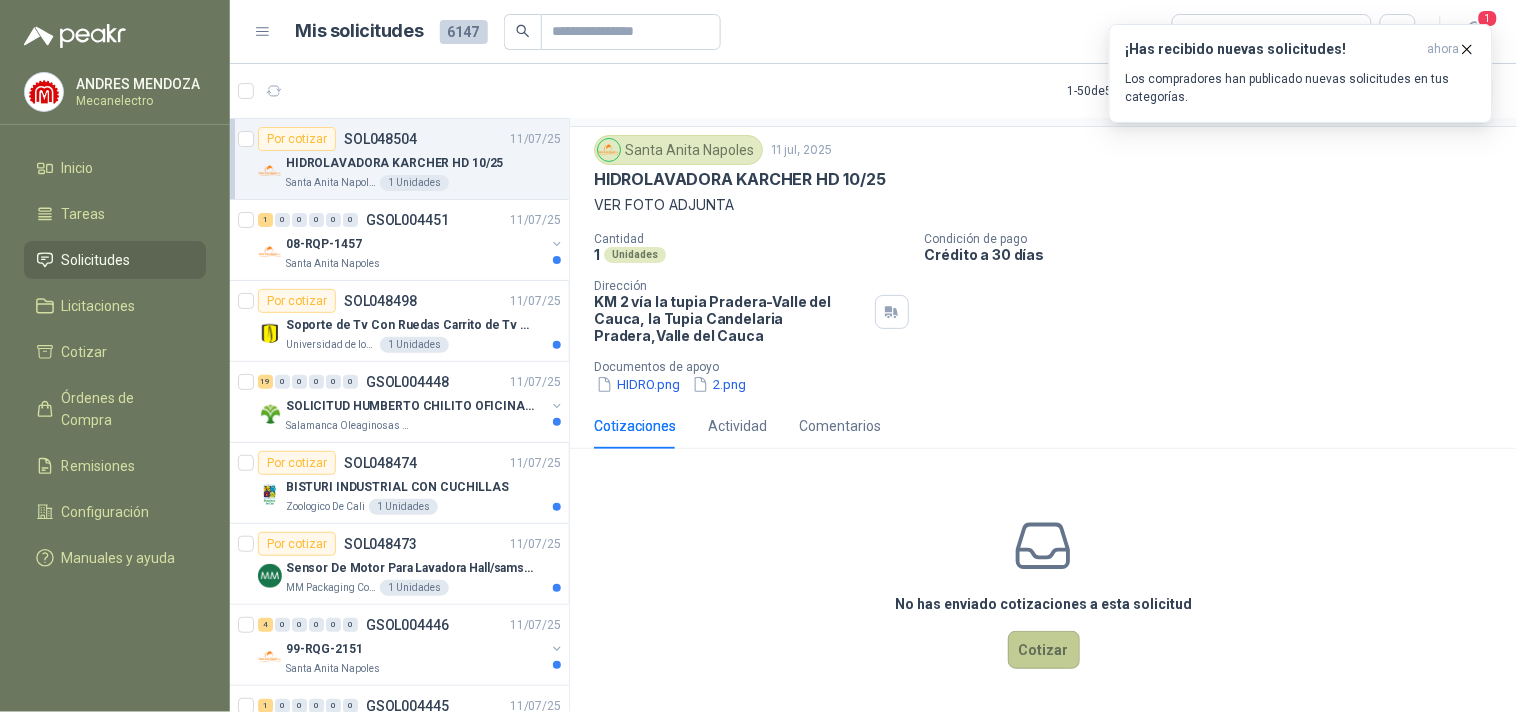 click on "Cotizar" at bounding box center (1044, 650) 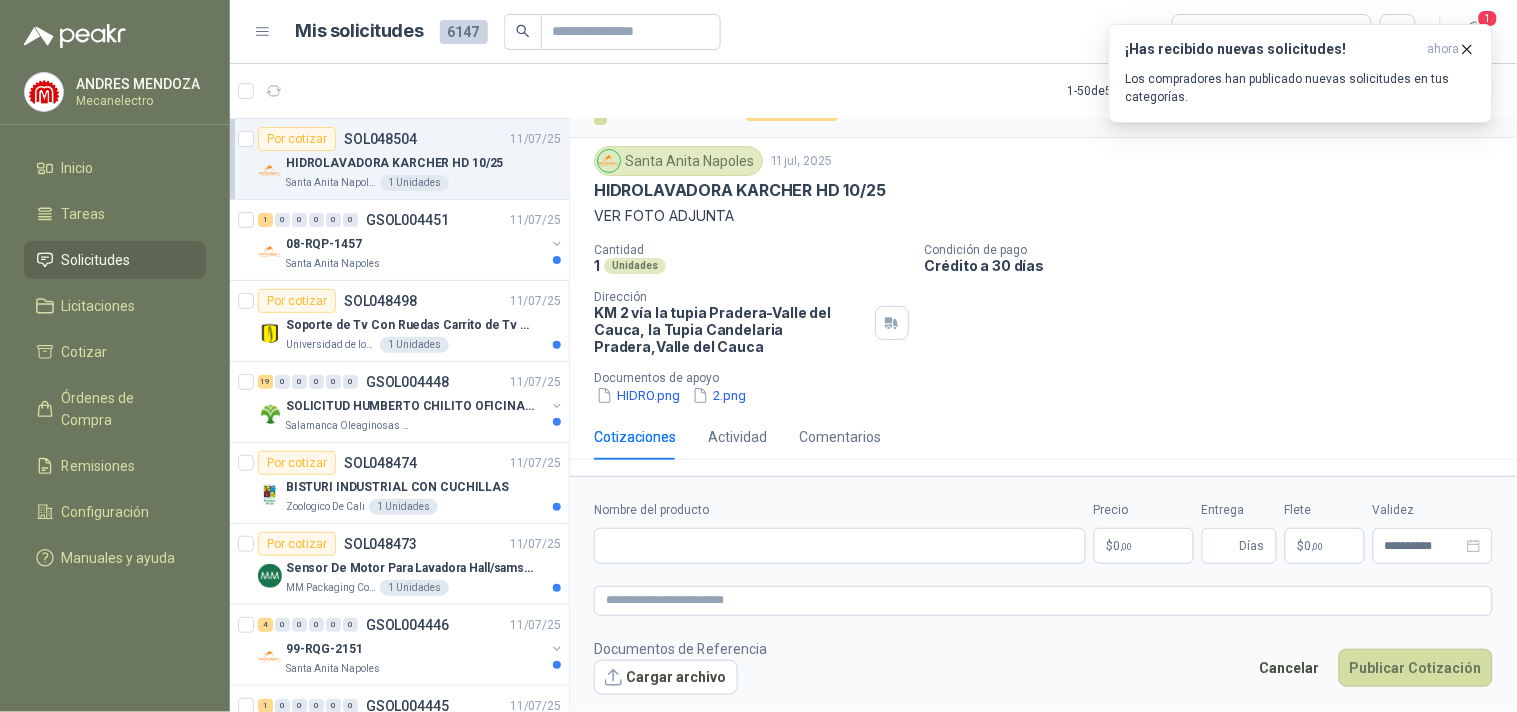 scroll, scrollTop: 38, scrollLeft: 0, axis: vertical 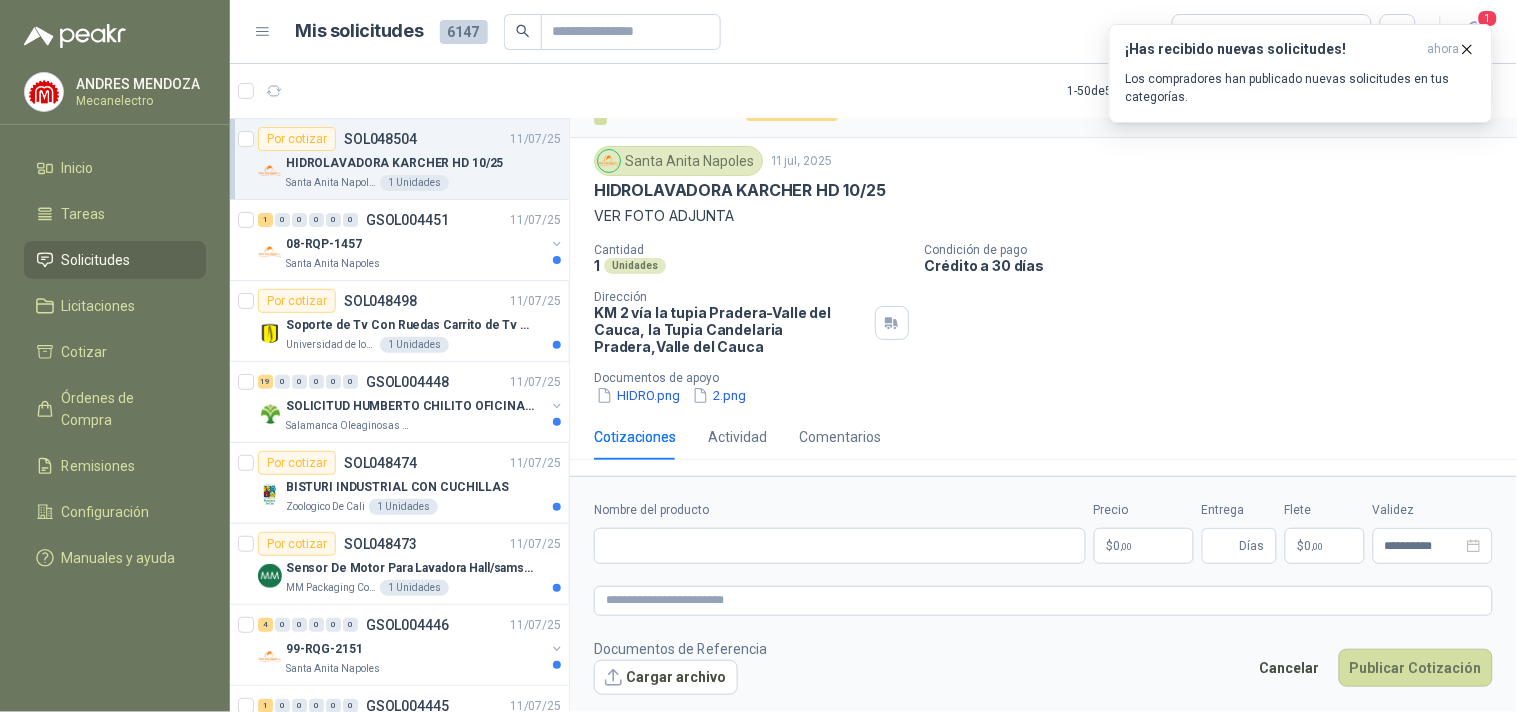 type 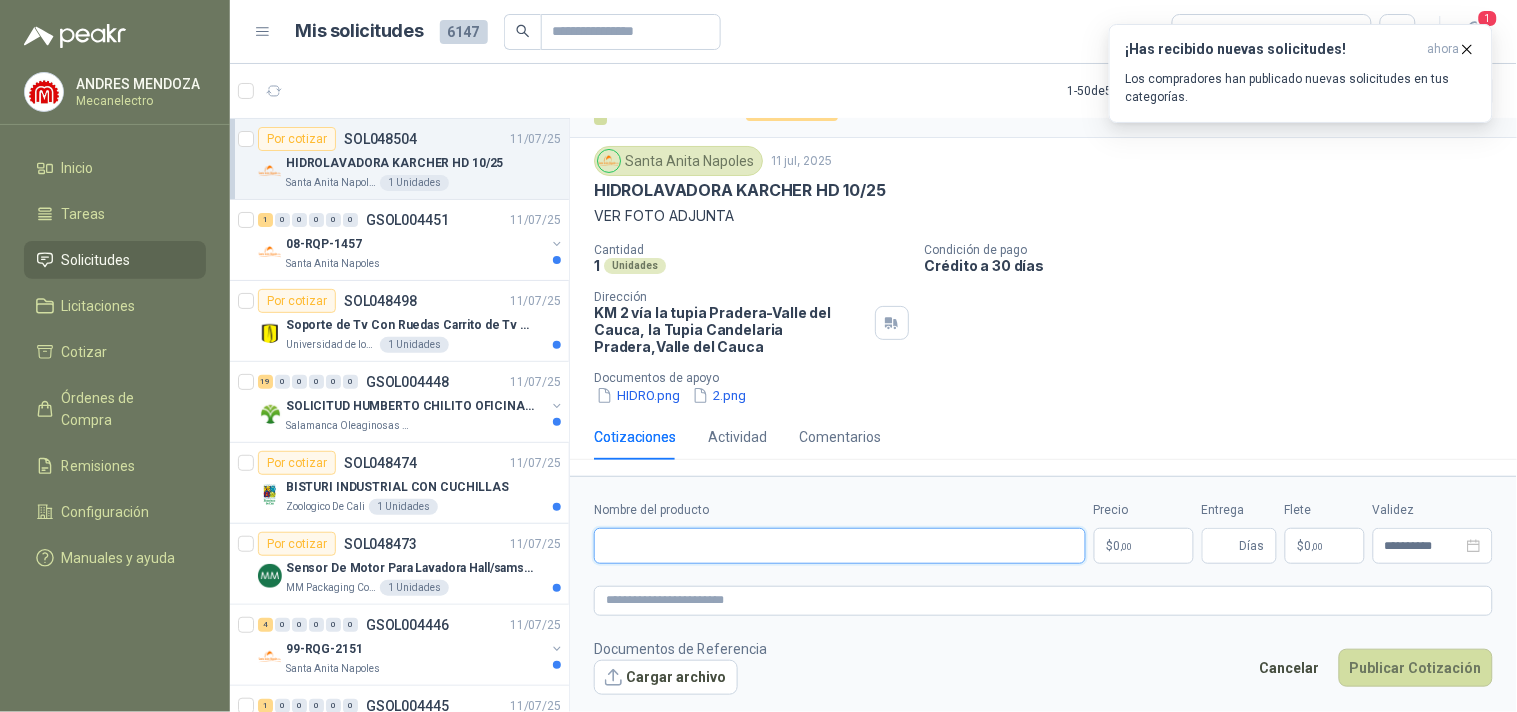 click on "Nombre del producto" at bounding box center (840, 546) 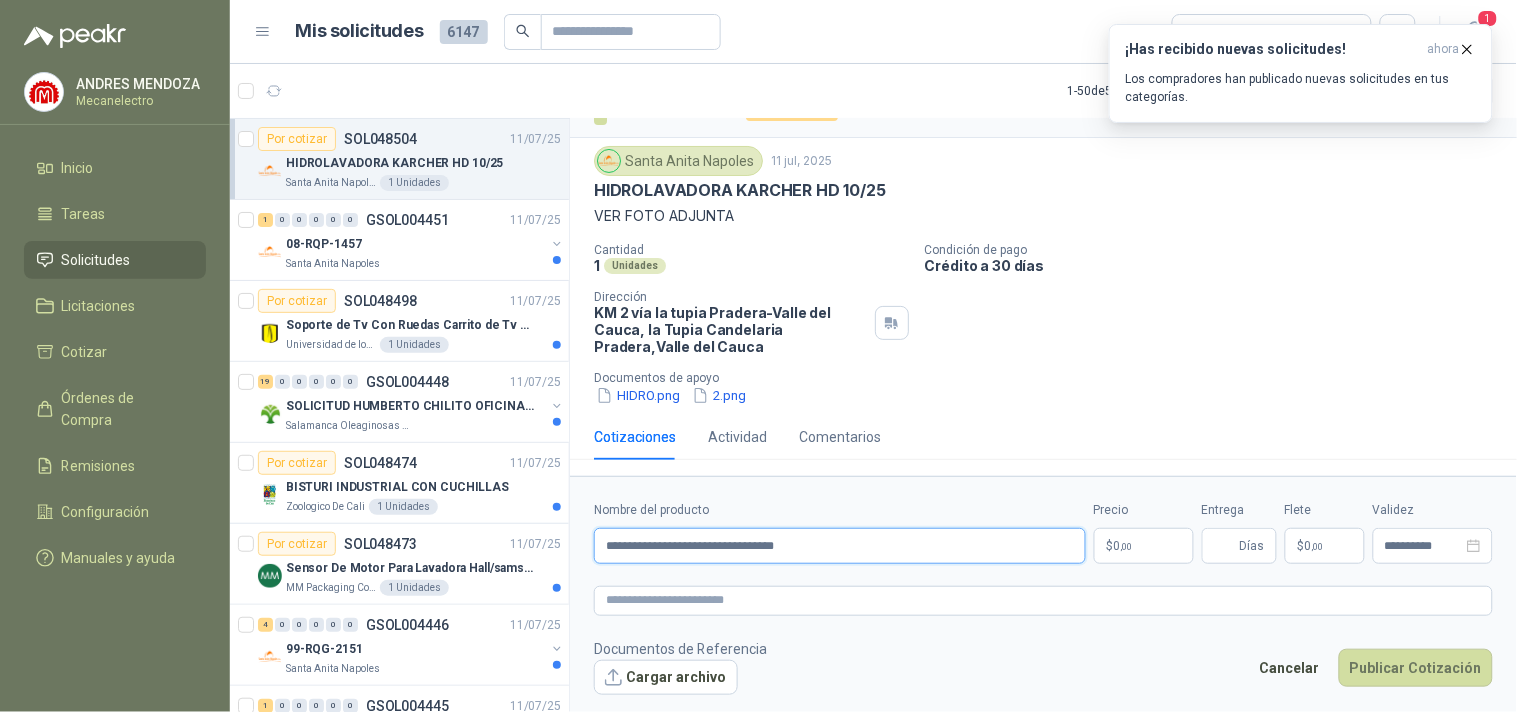 type on "**********" 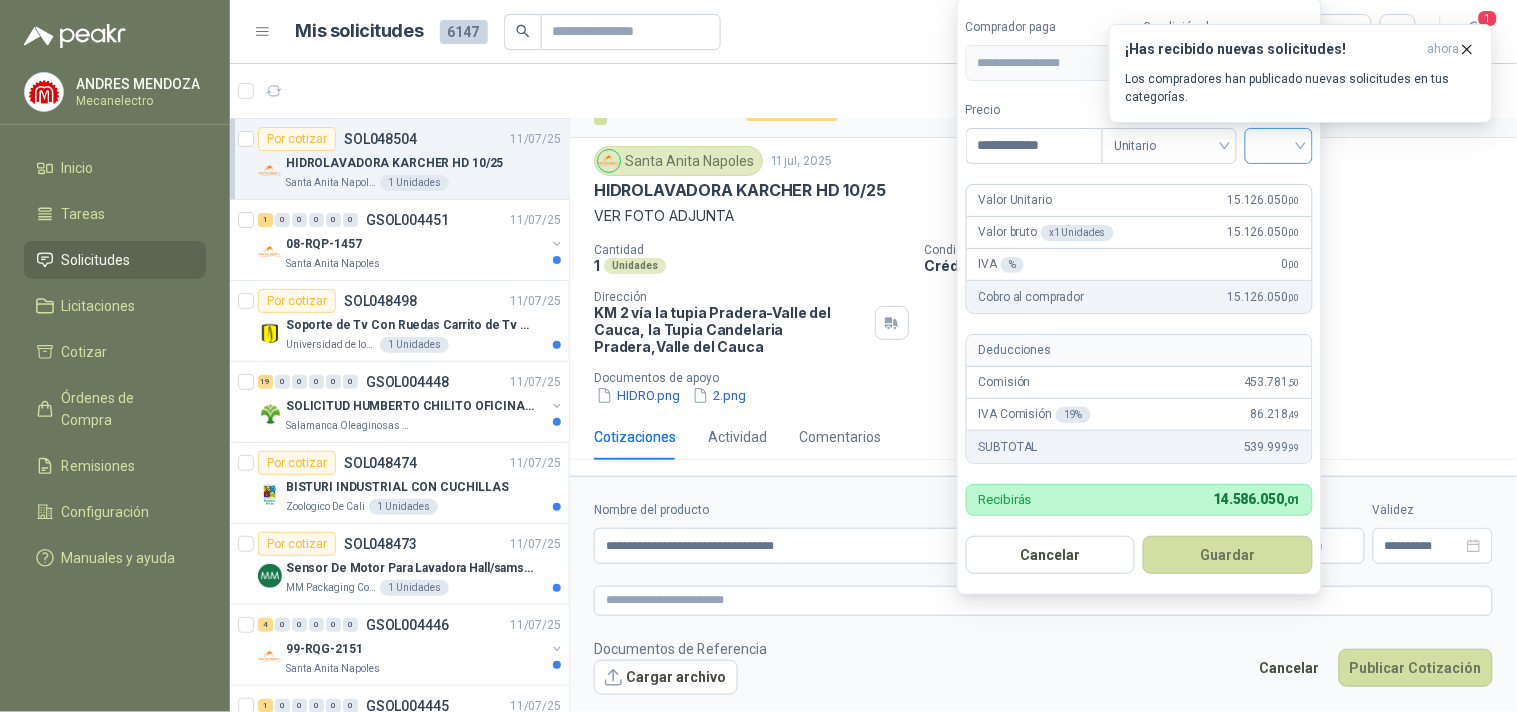 type on "**********" 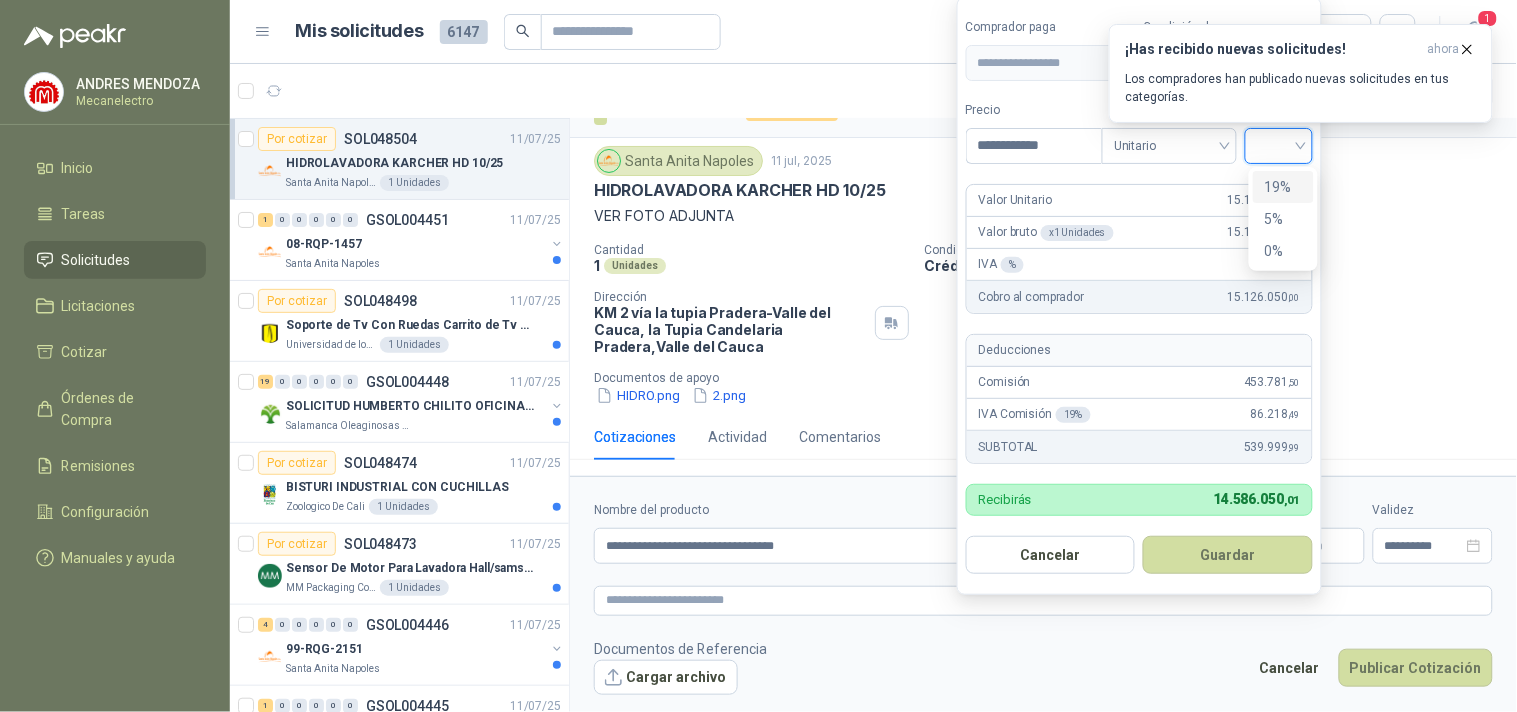 click on "19%" at bounding box center (1283, 187) 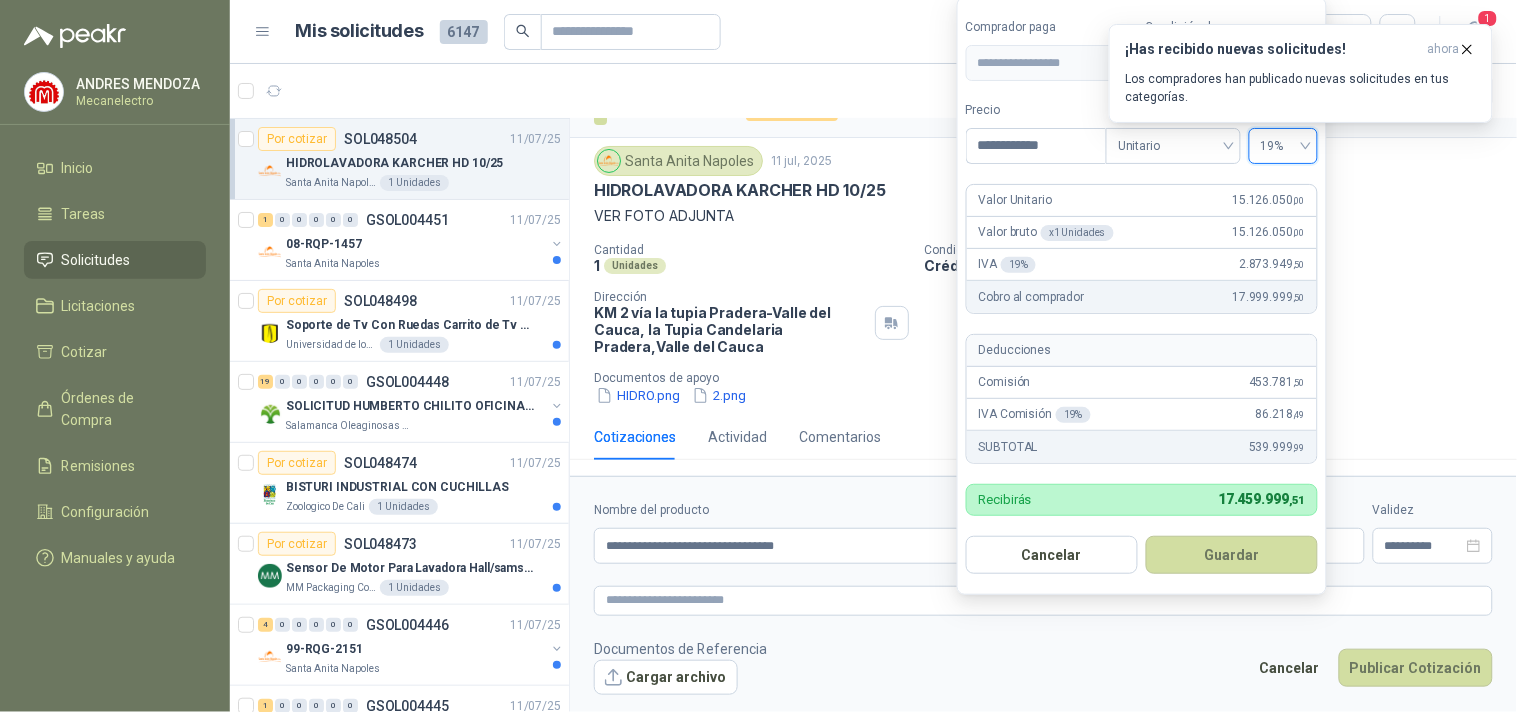 drag, startPoint x: 1233, startPoint y: 557, endPoint x: 1245, endPoint y: 556, distance: 12.0415945 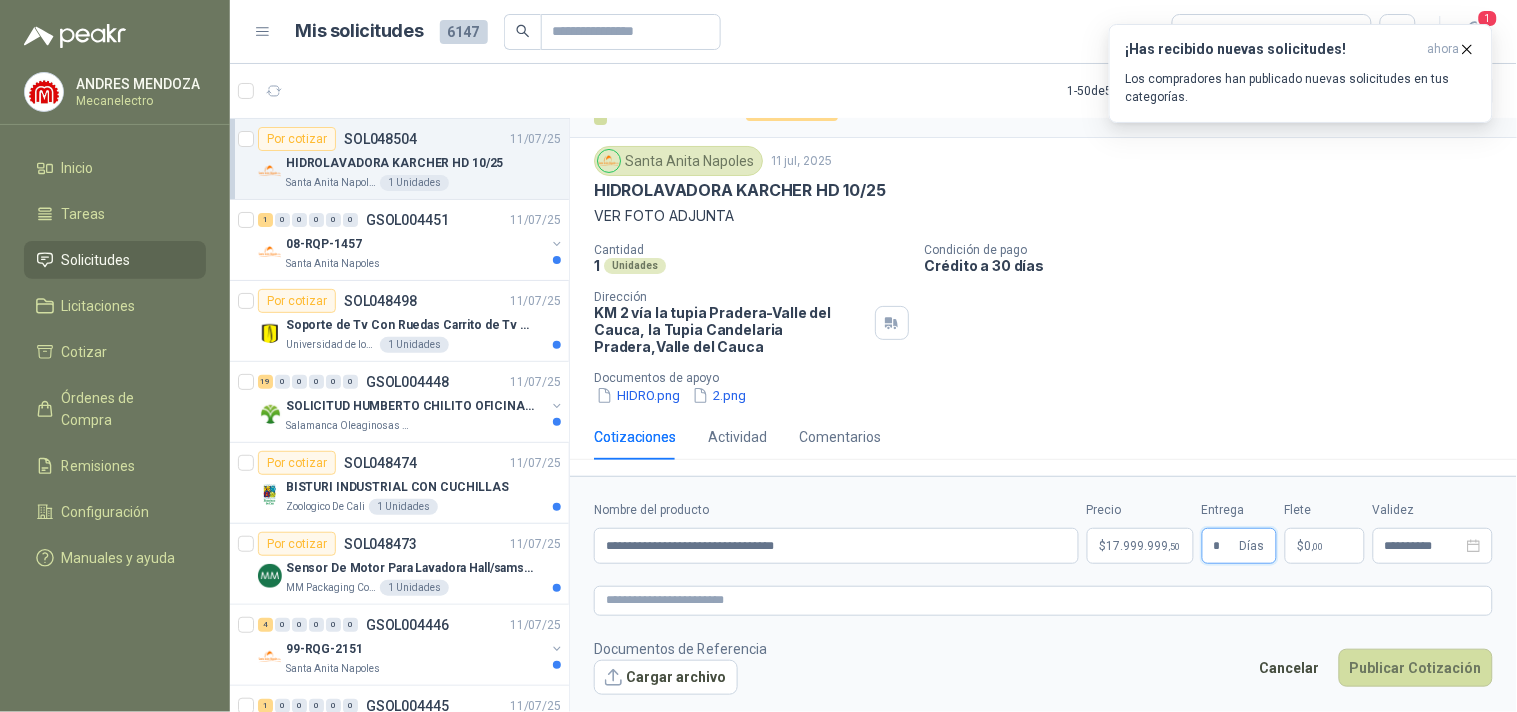 type on "*" 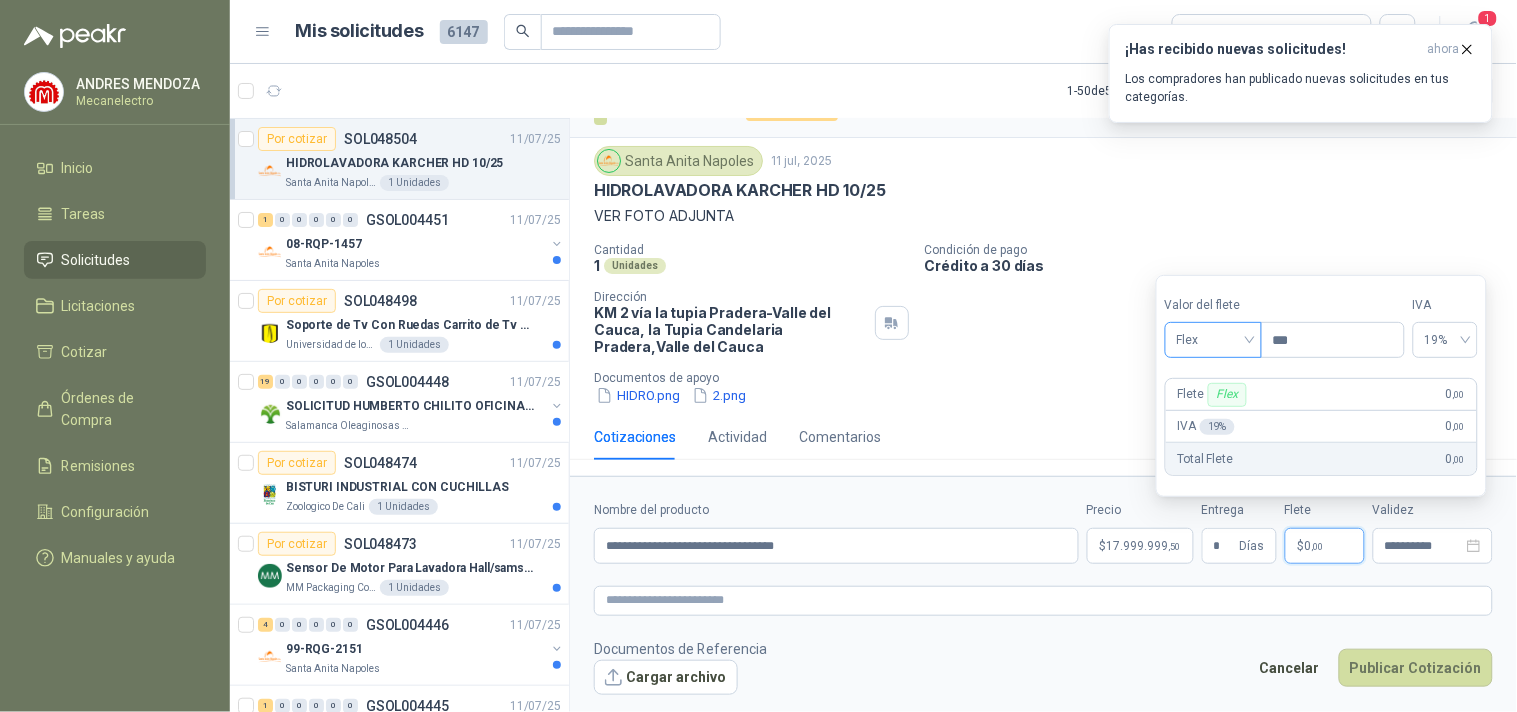 click on "Flex" at bounding box center (1213, 340) 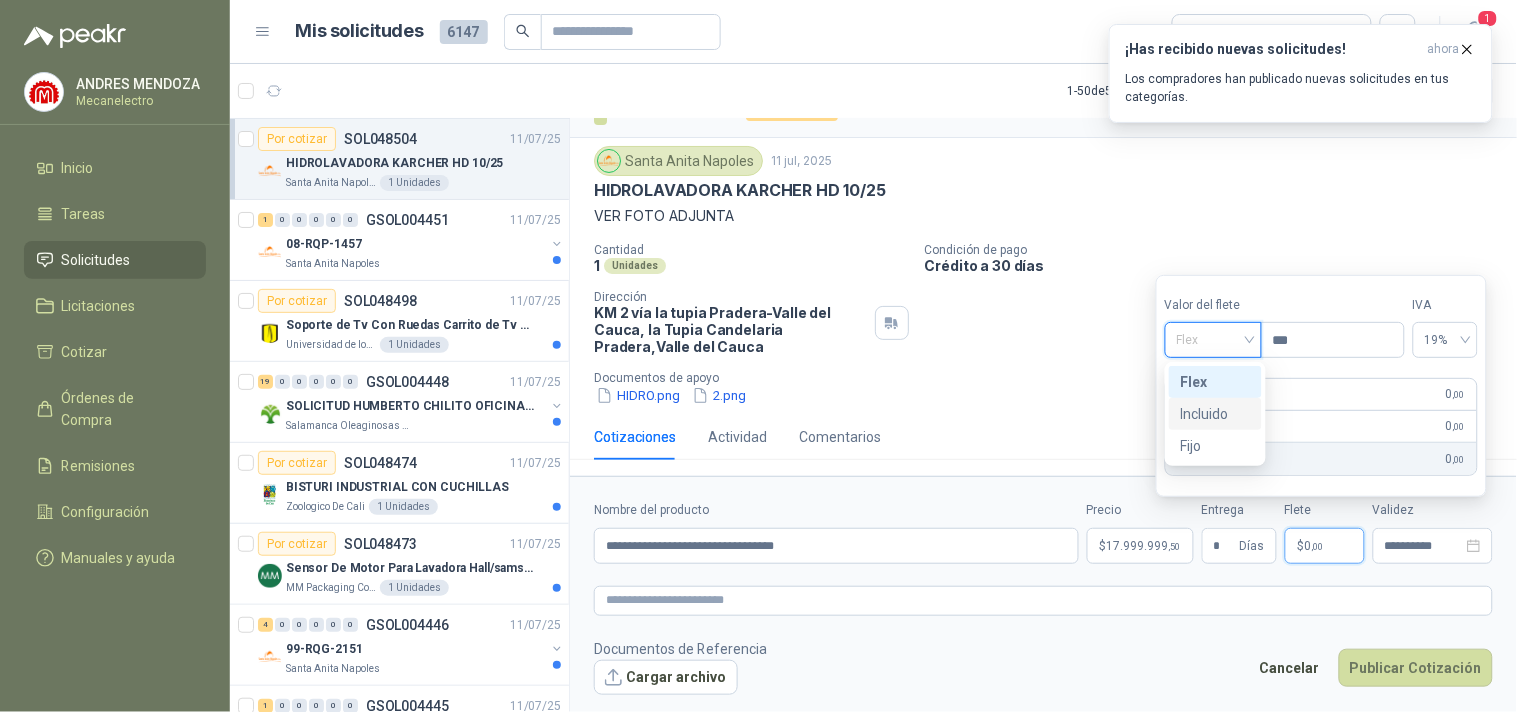 click on "Incluido" at bounding box center (1215, 414) 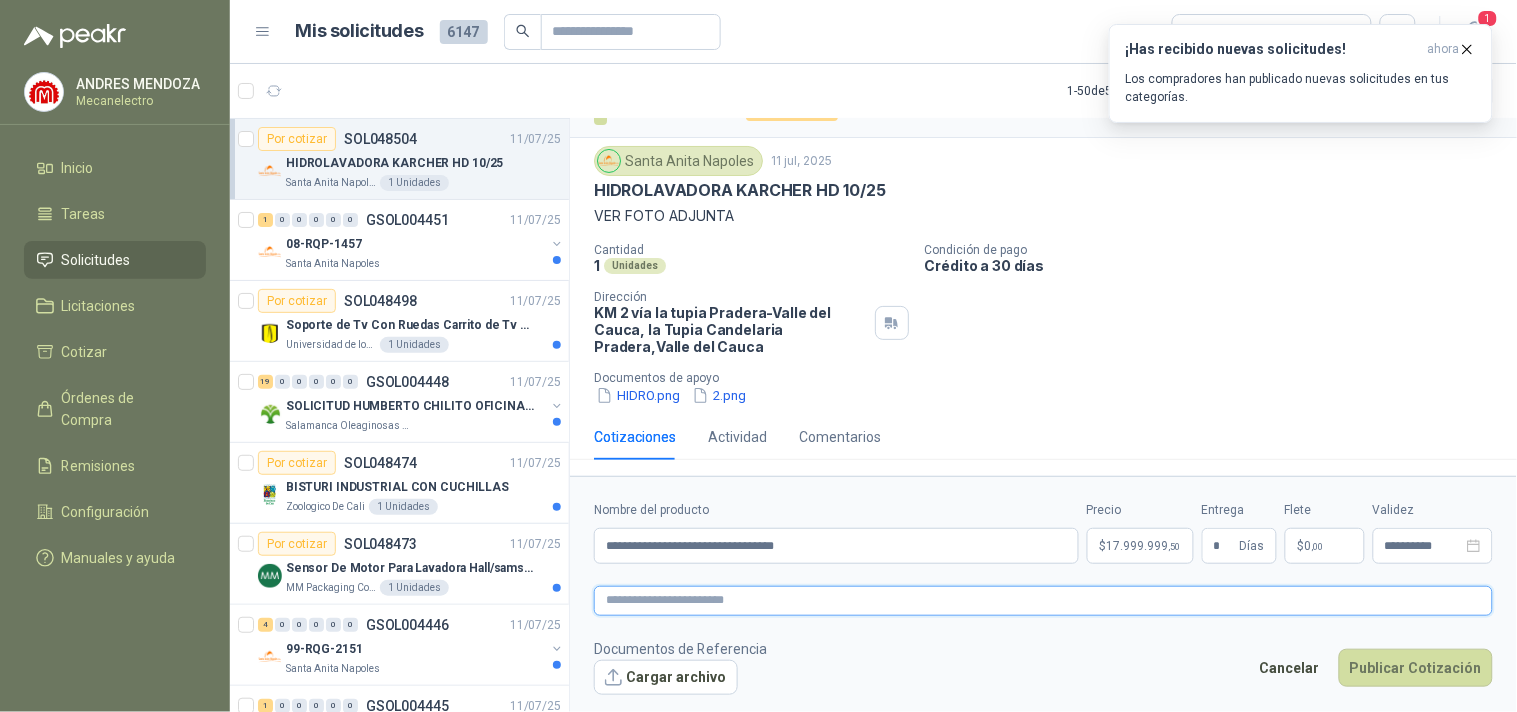 click at bounding box center (1043, 600) 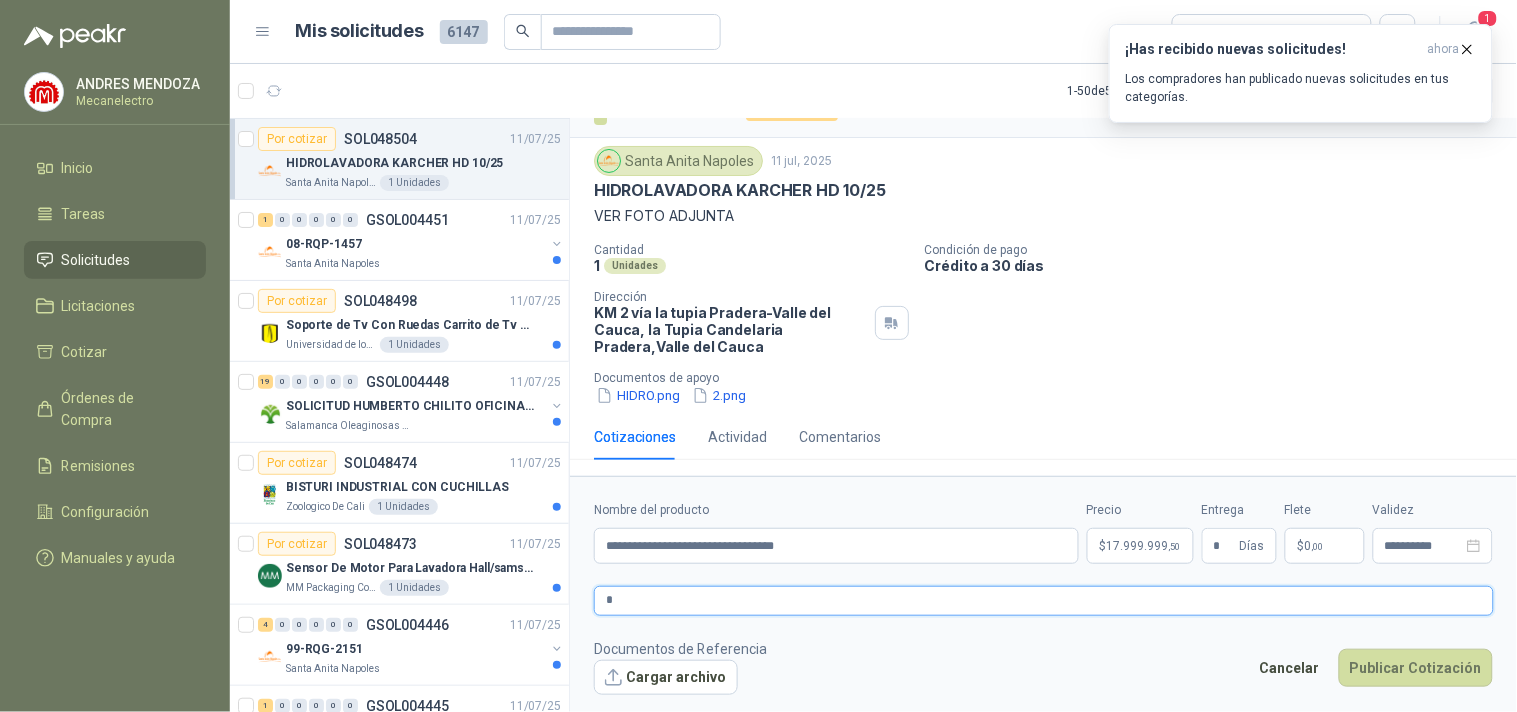type 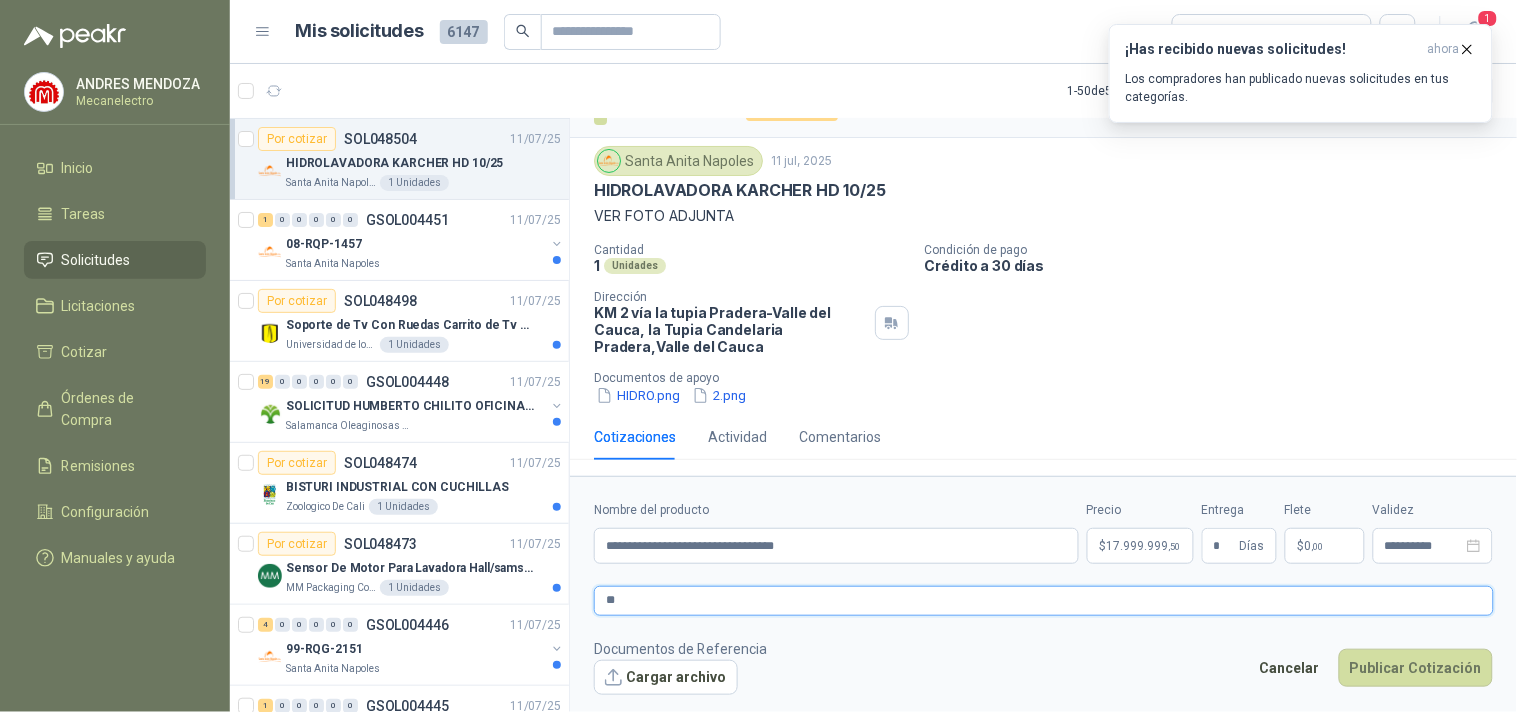 type 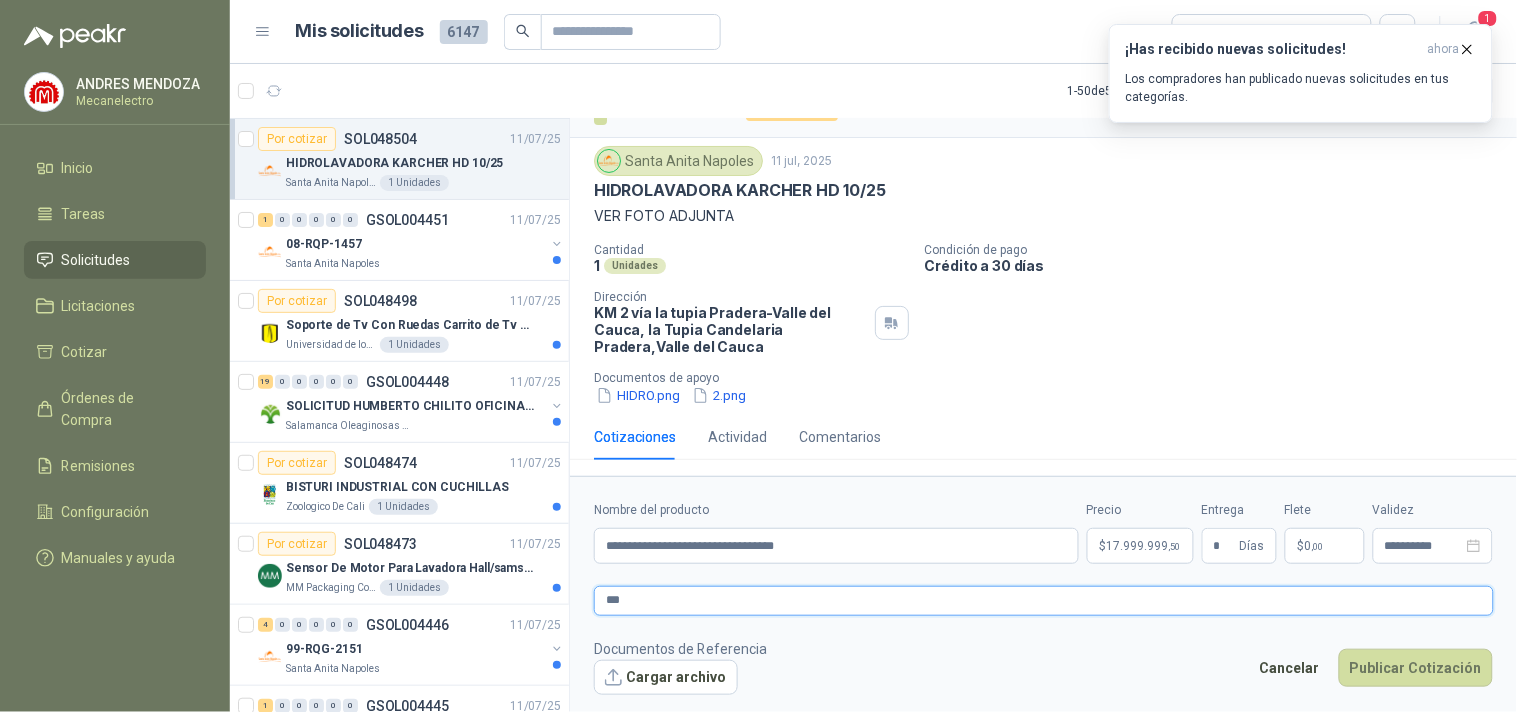 type 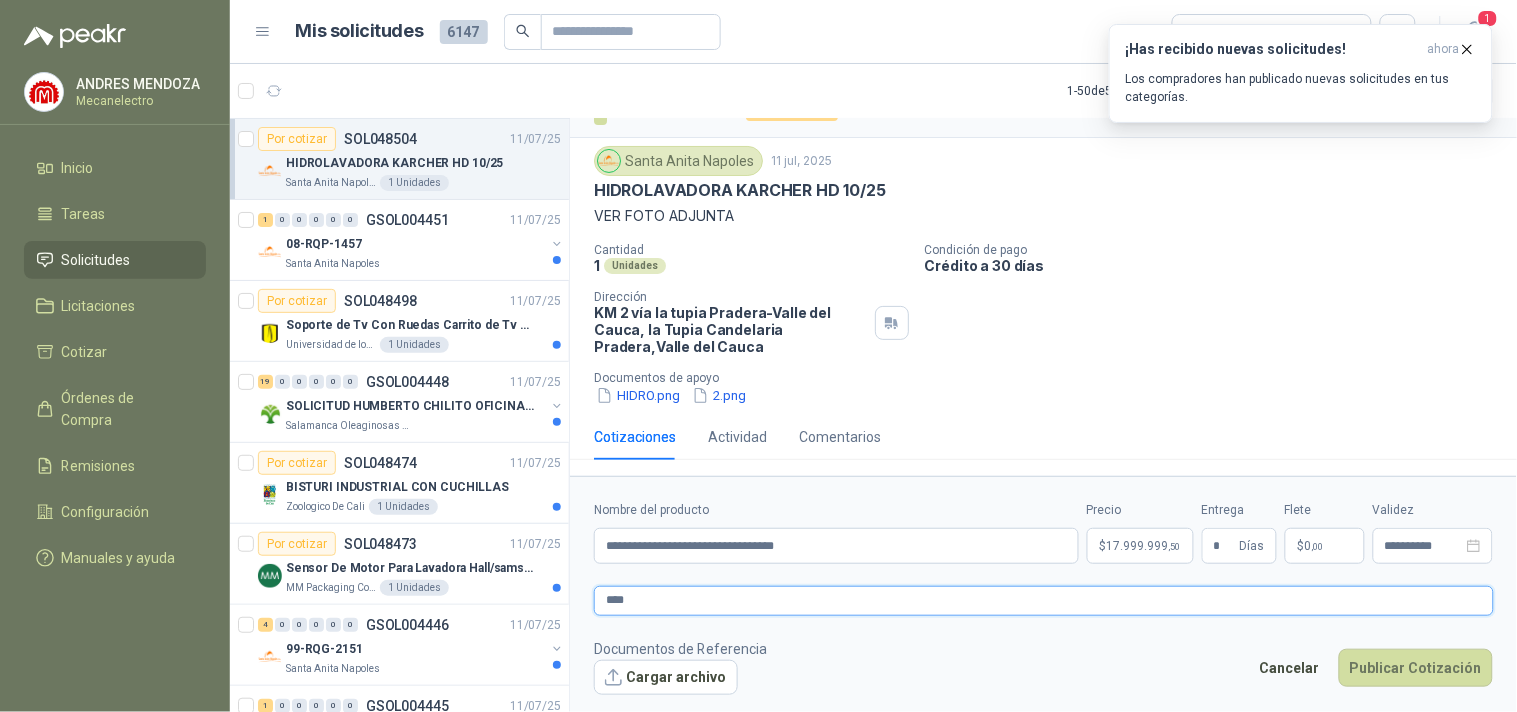 type 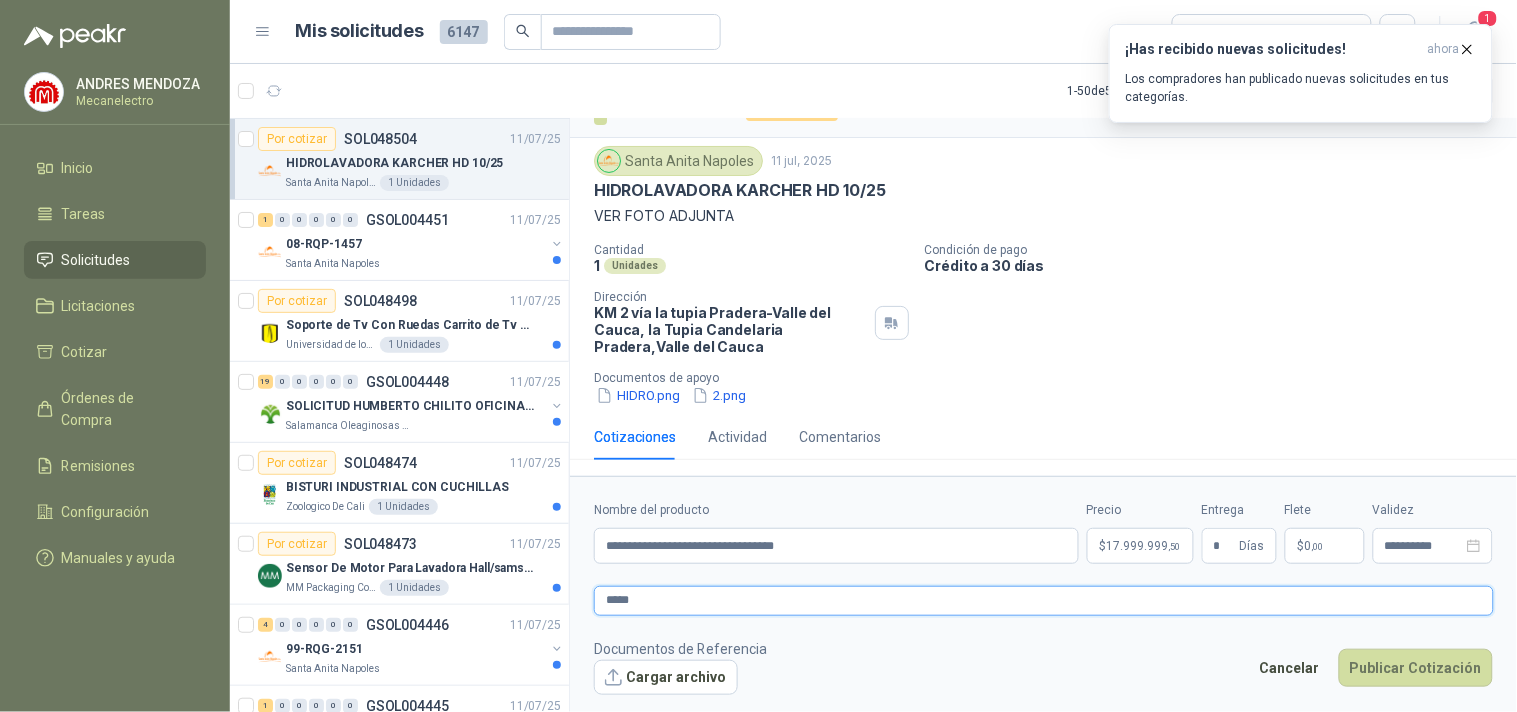 type 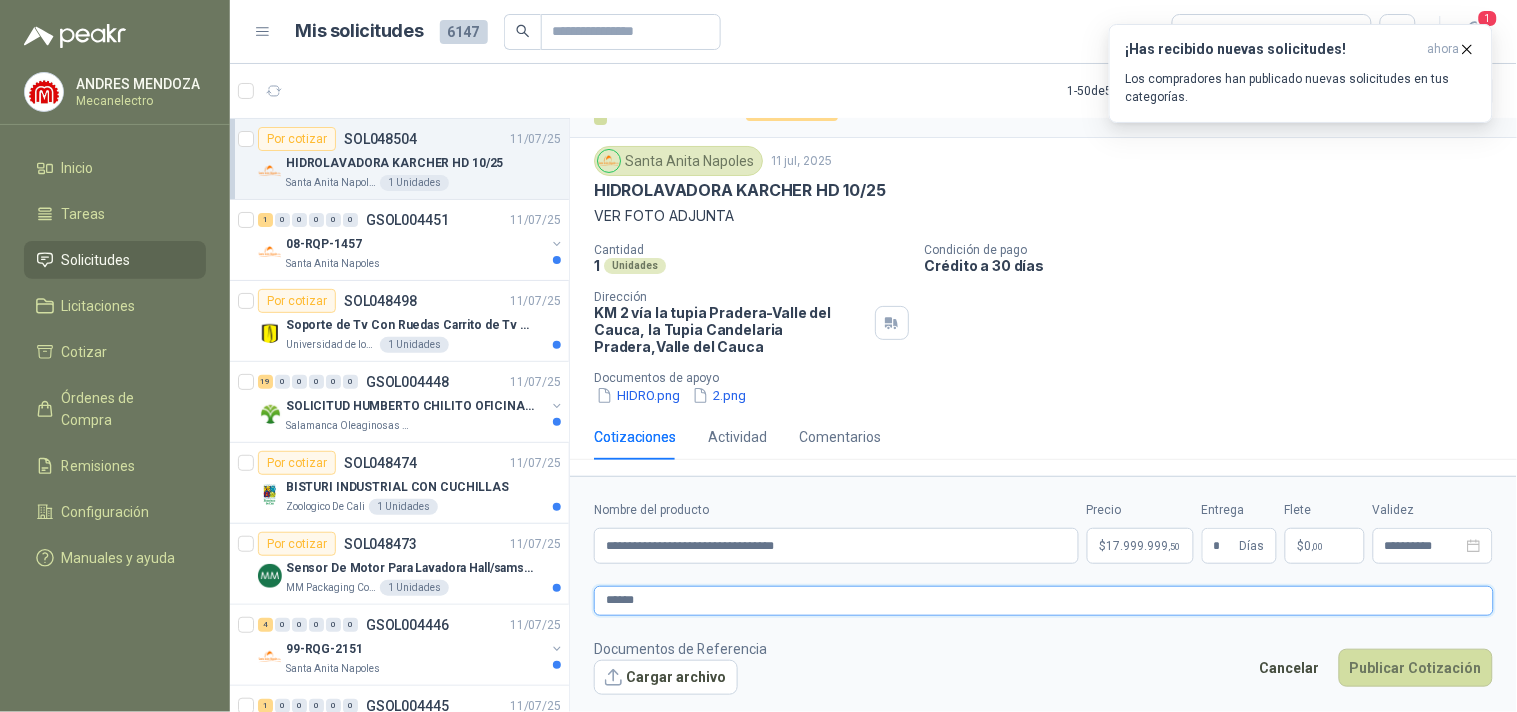 type 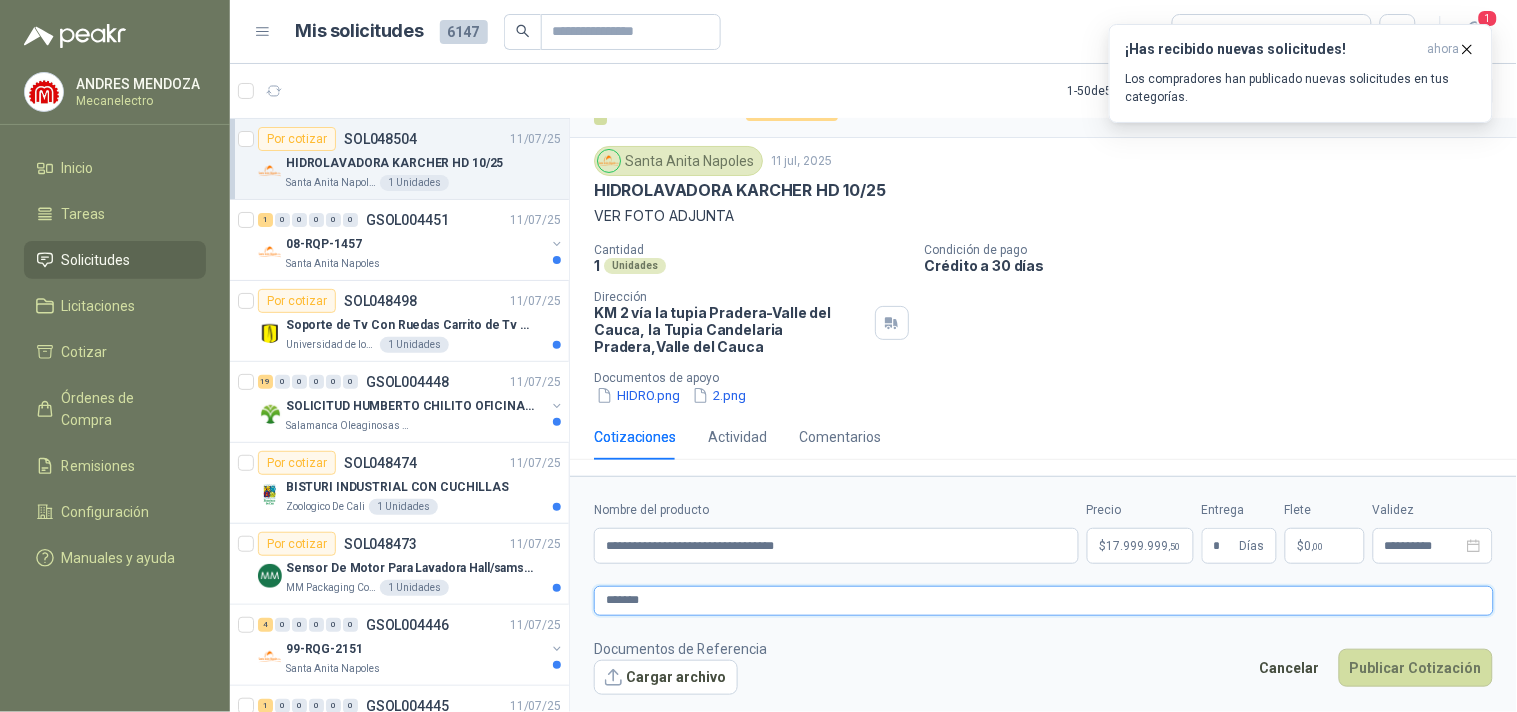 type 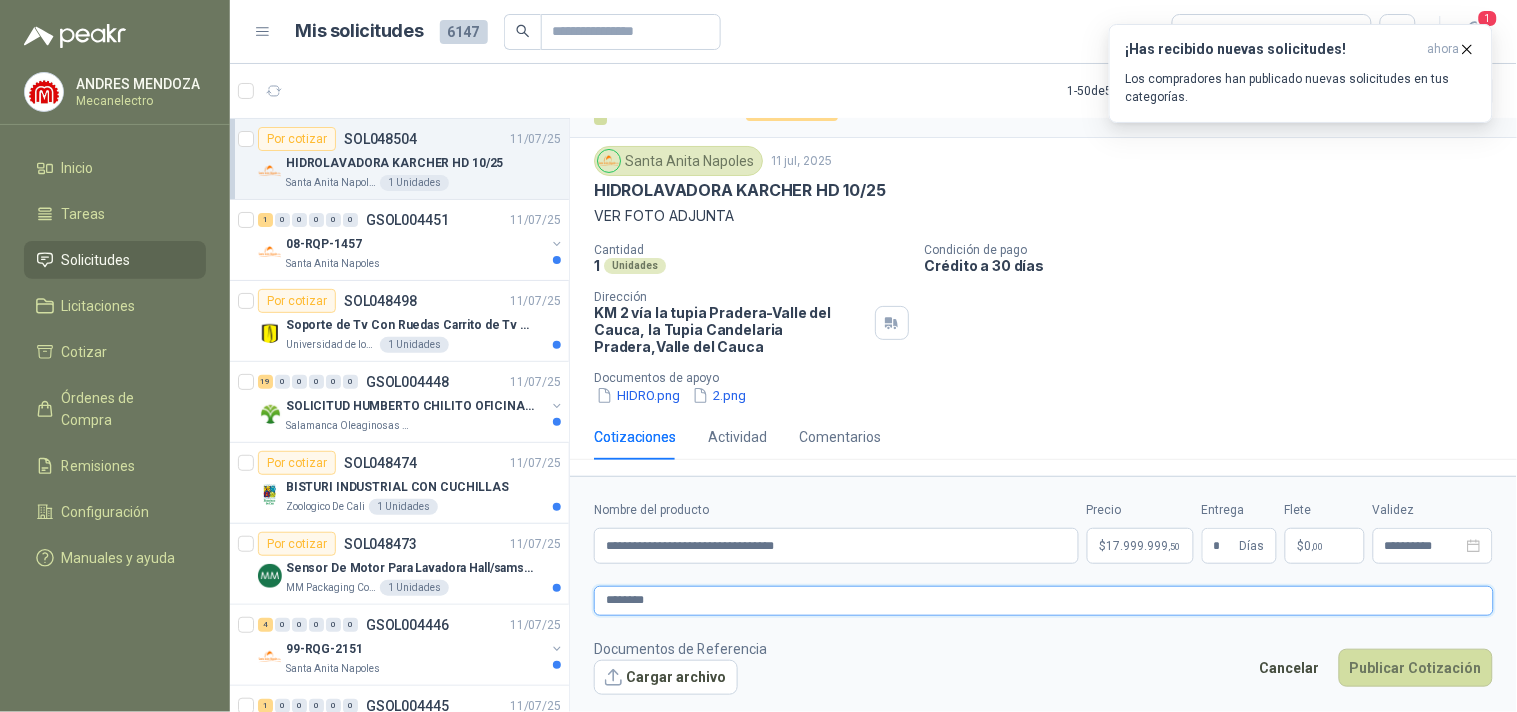 type 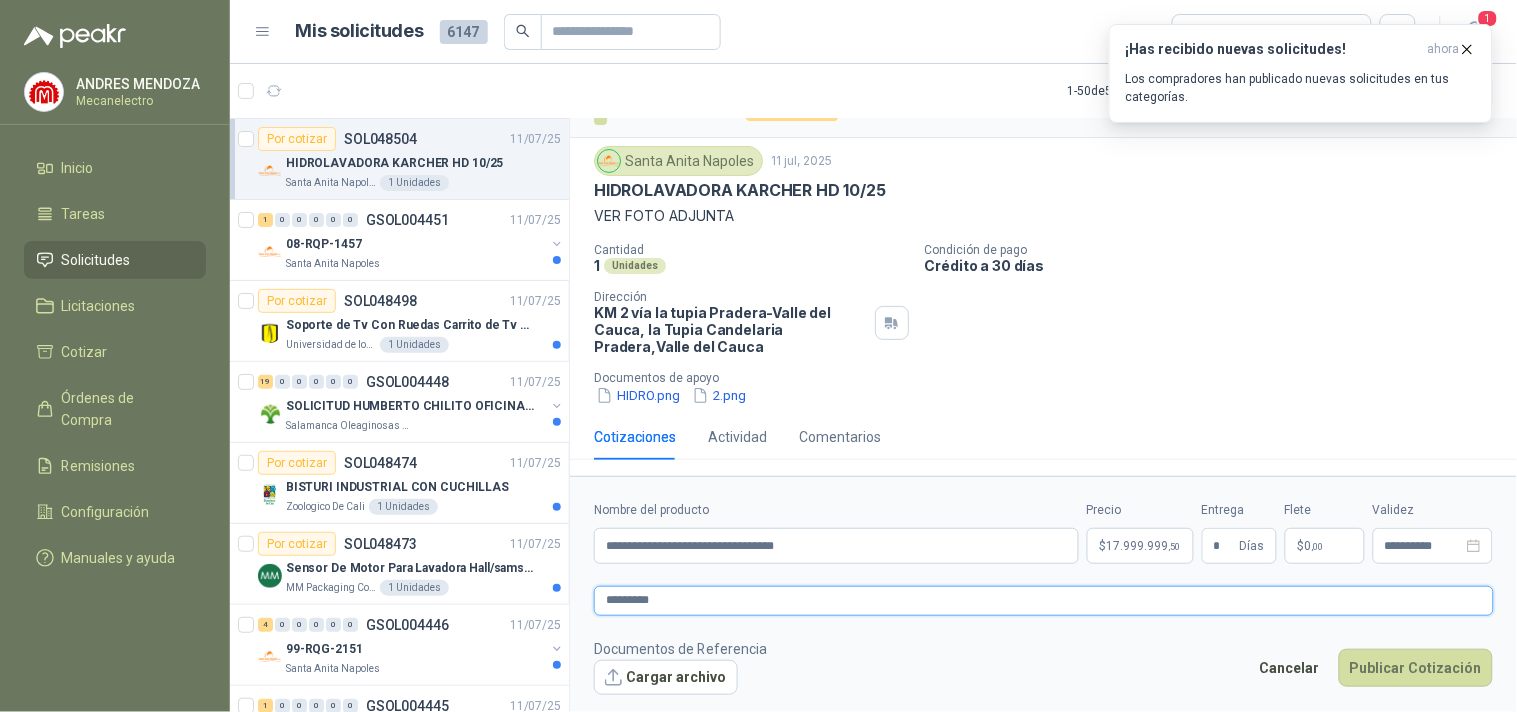 type 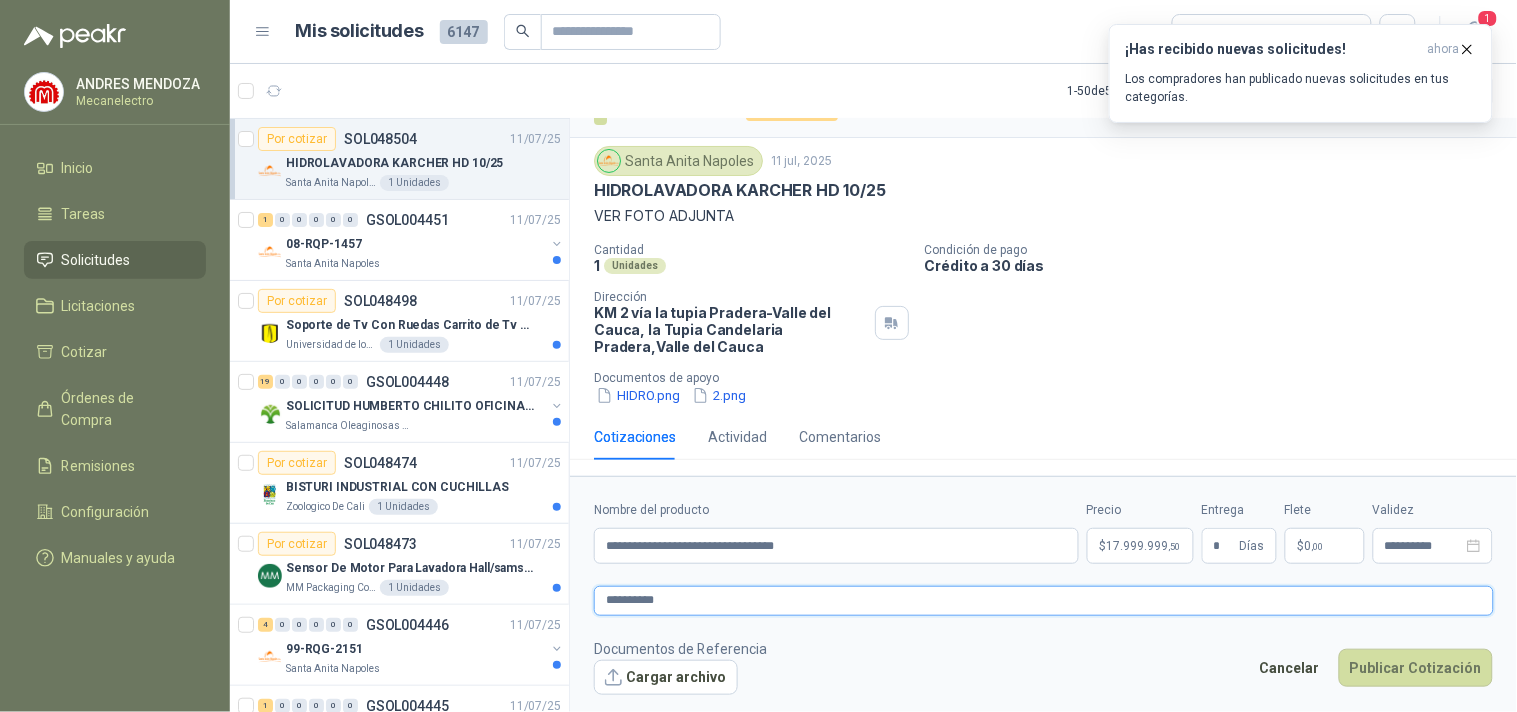 type on "**********" 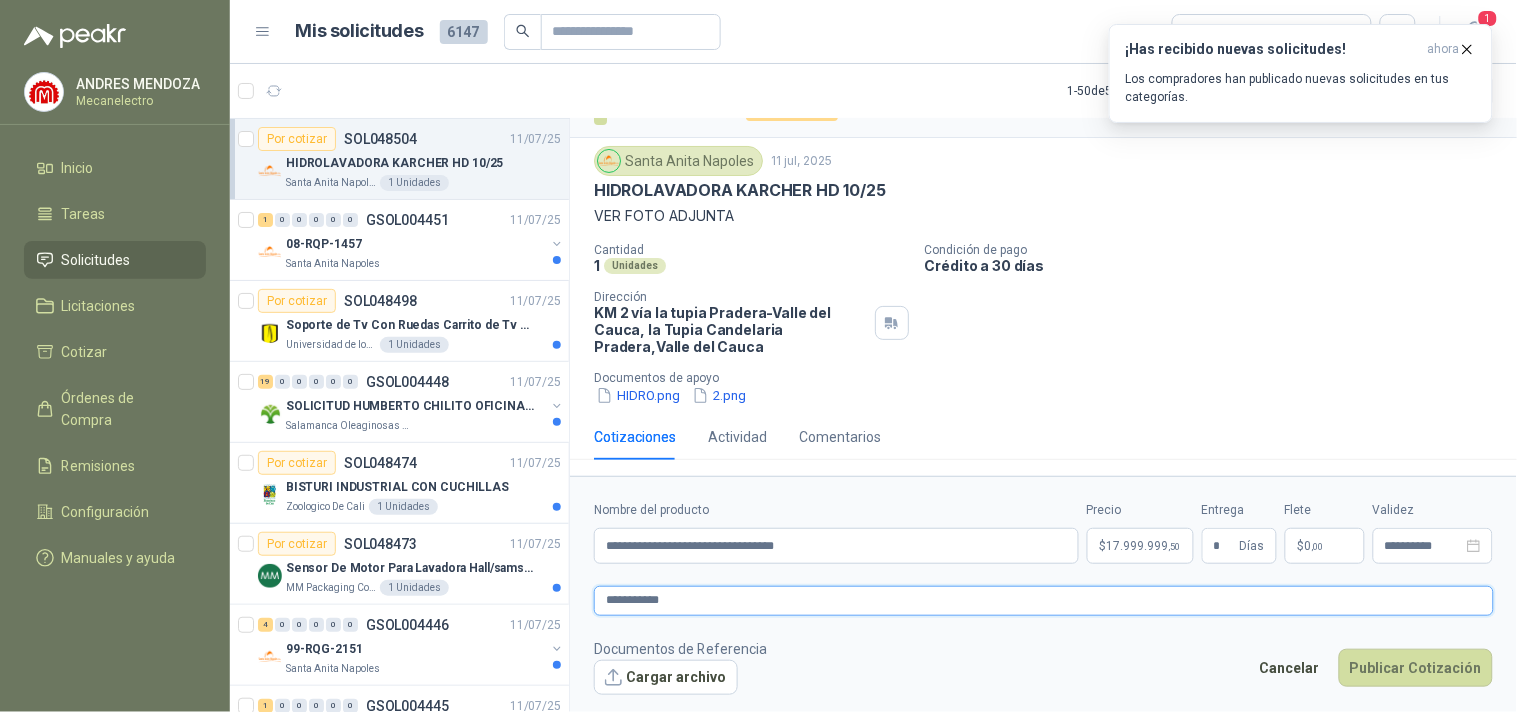 type 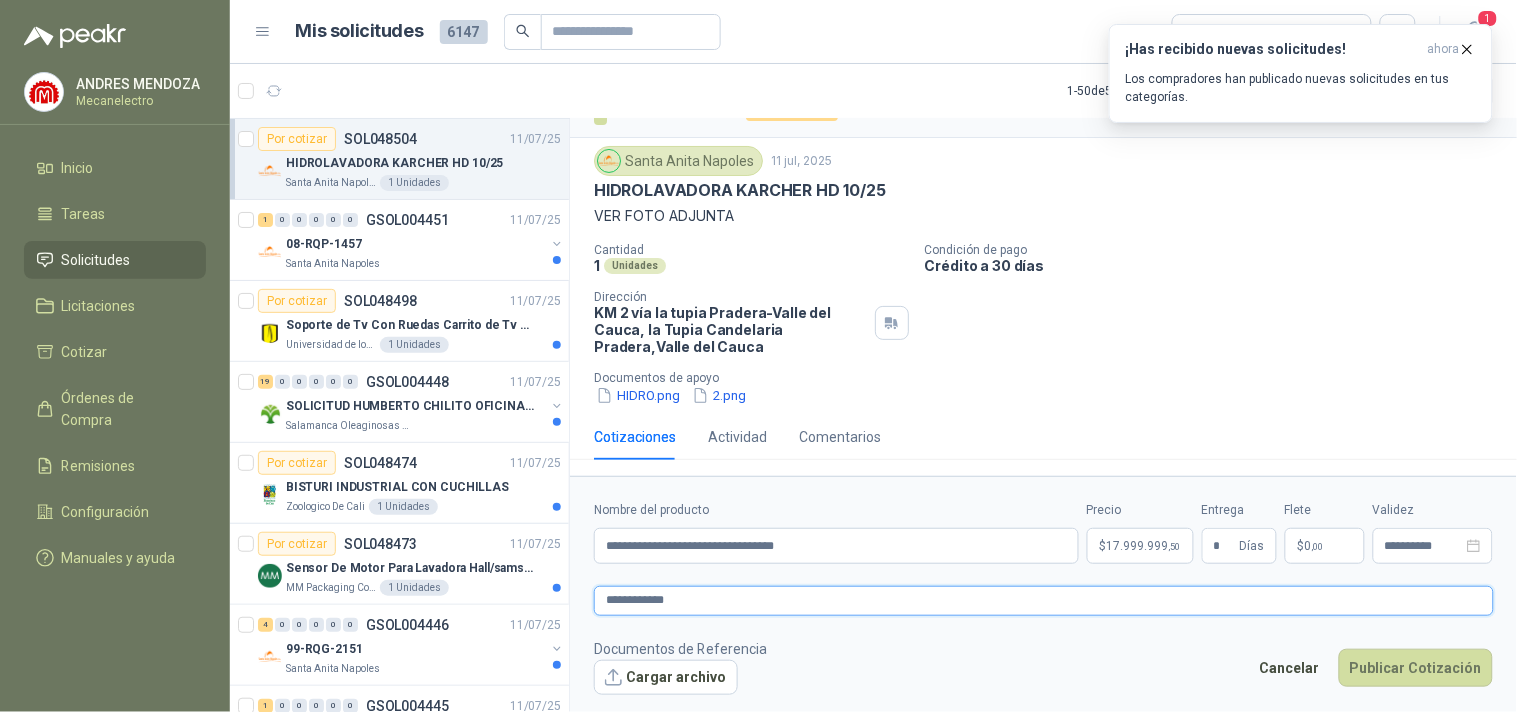 type 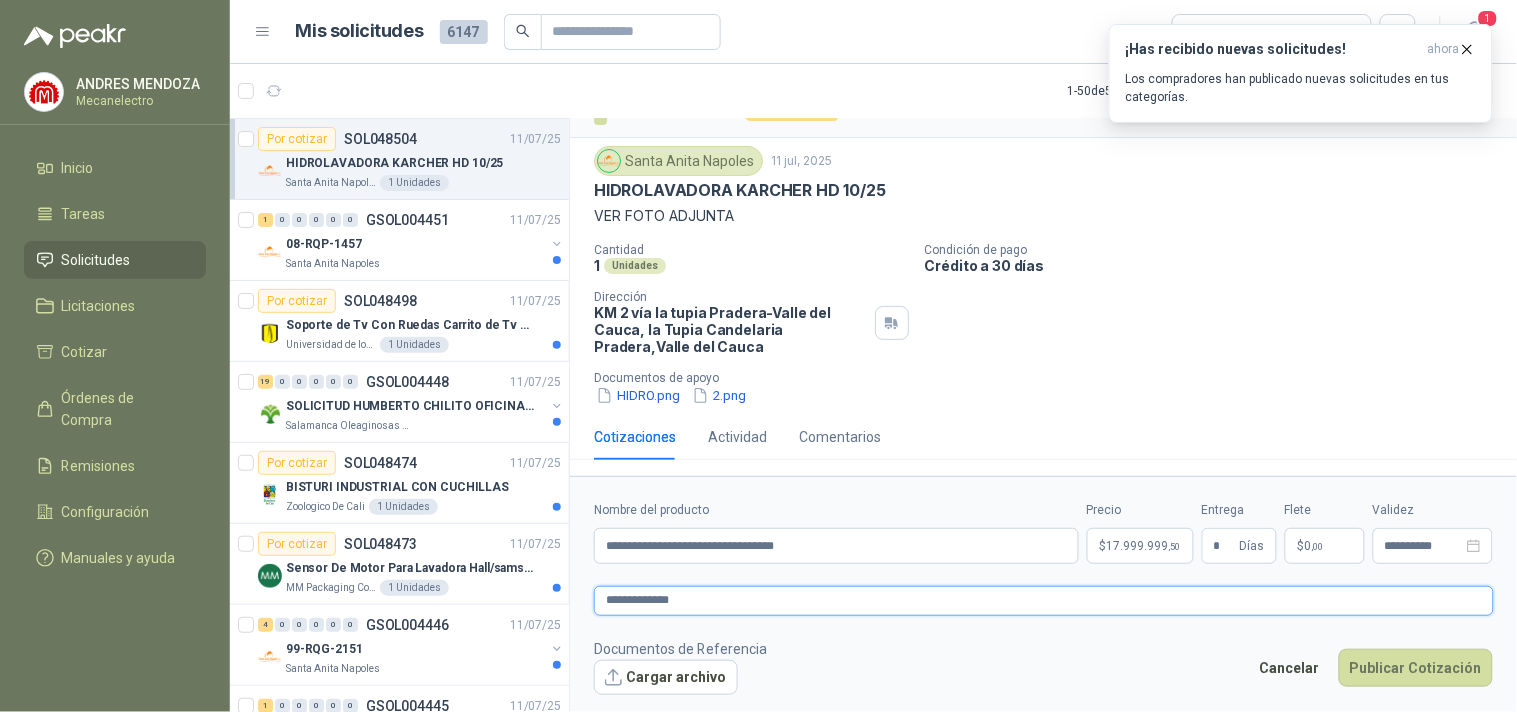 type 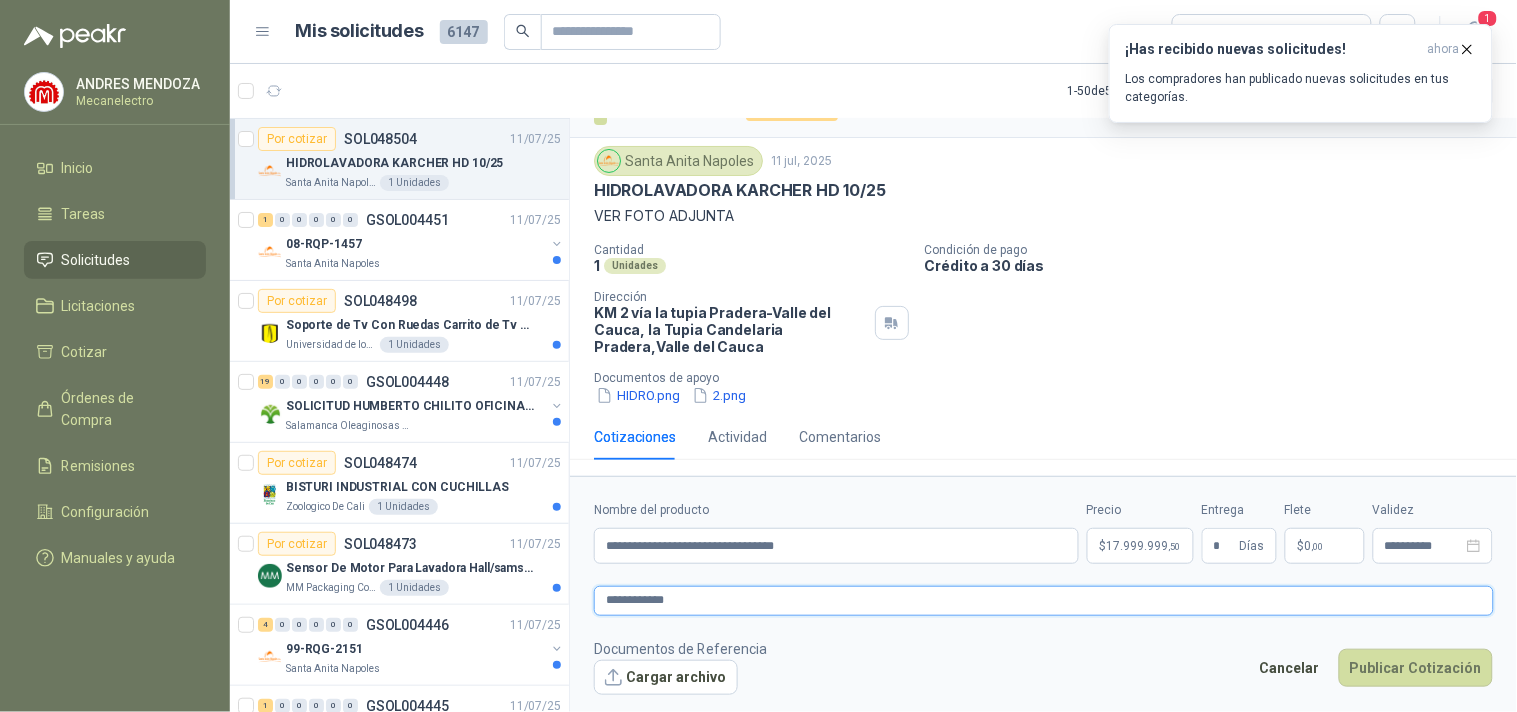 type 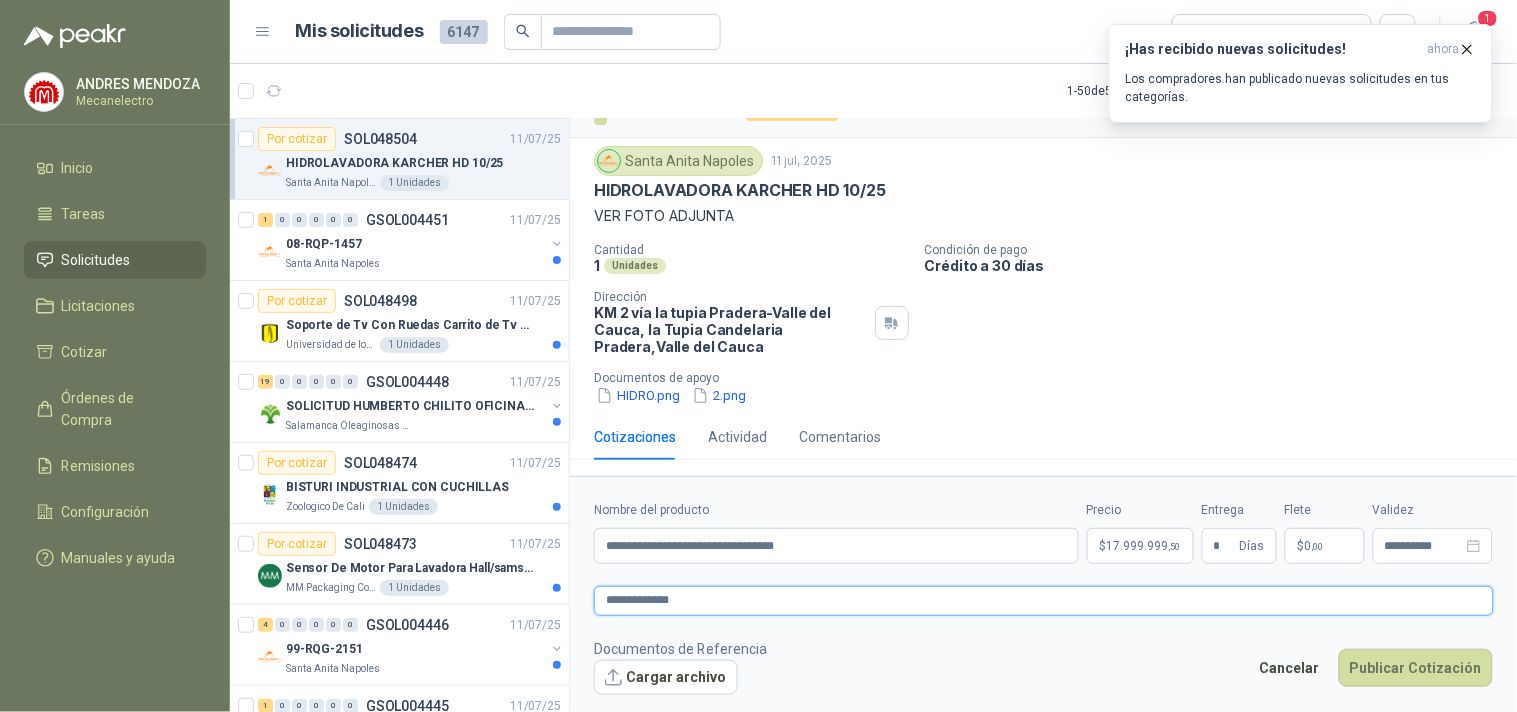 type 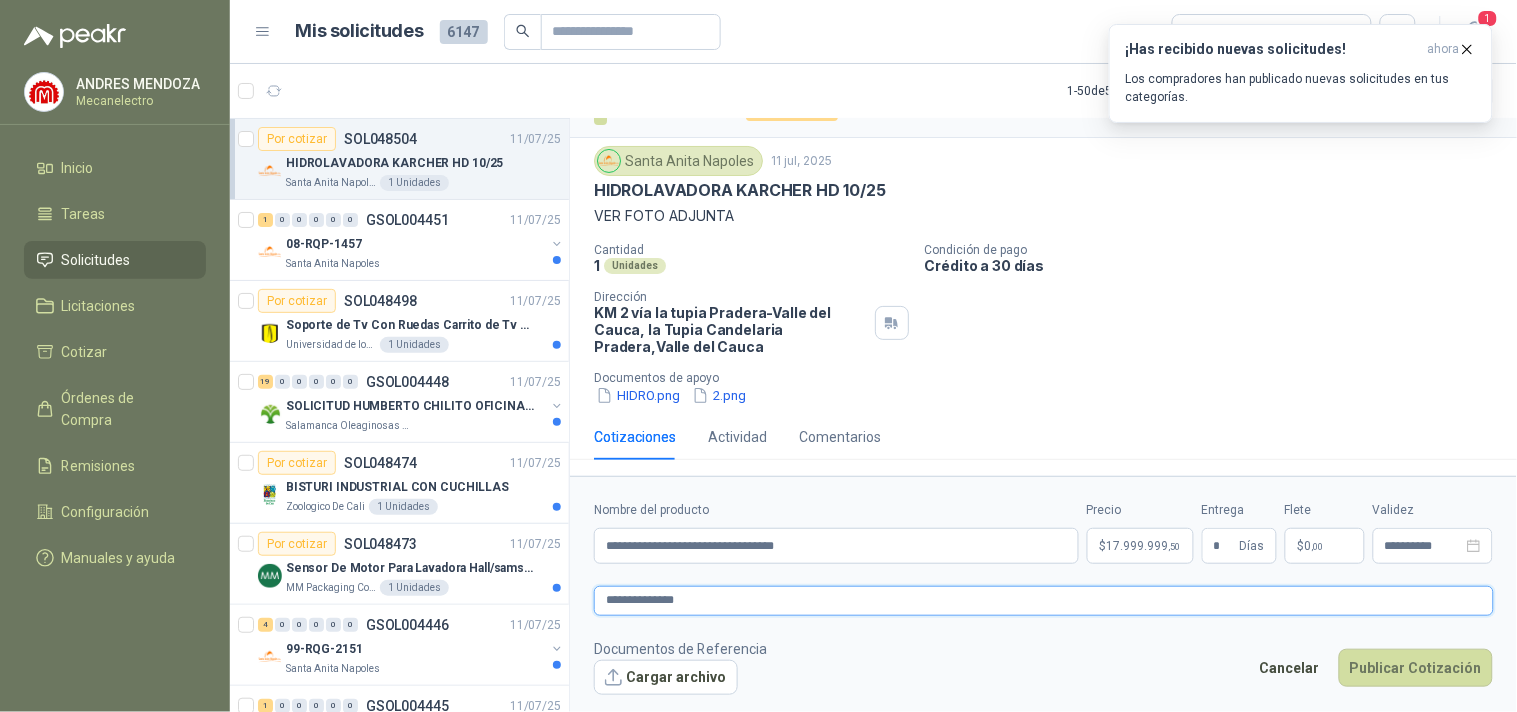 type 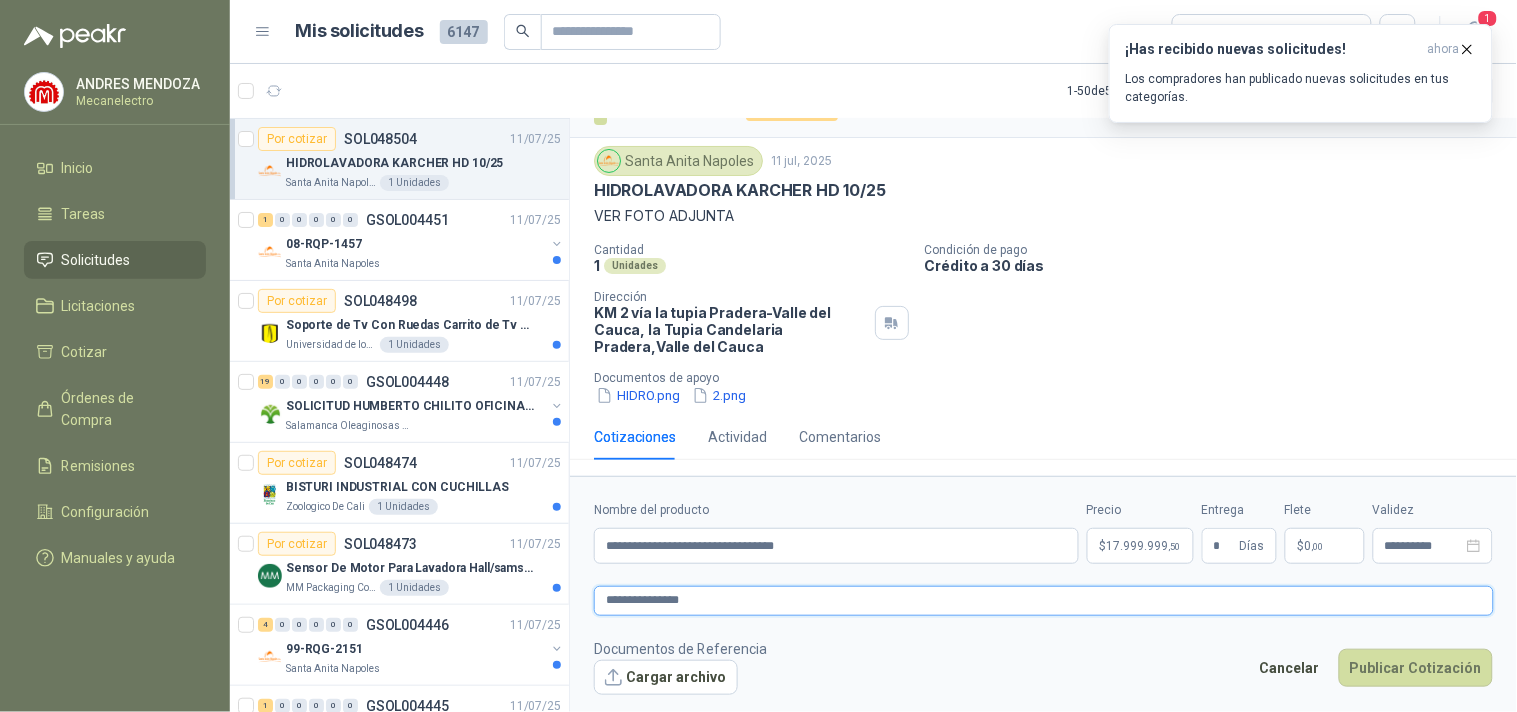 type 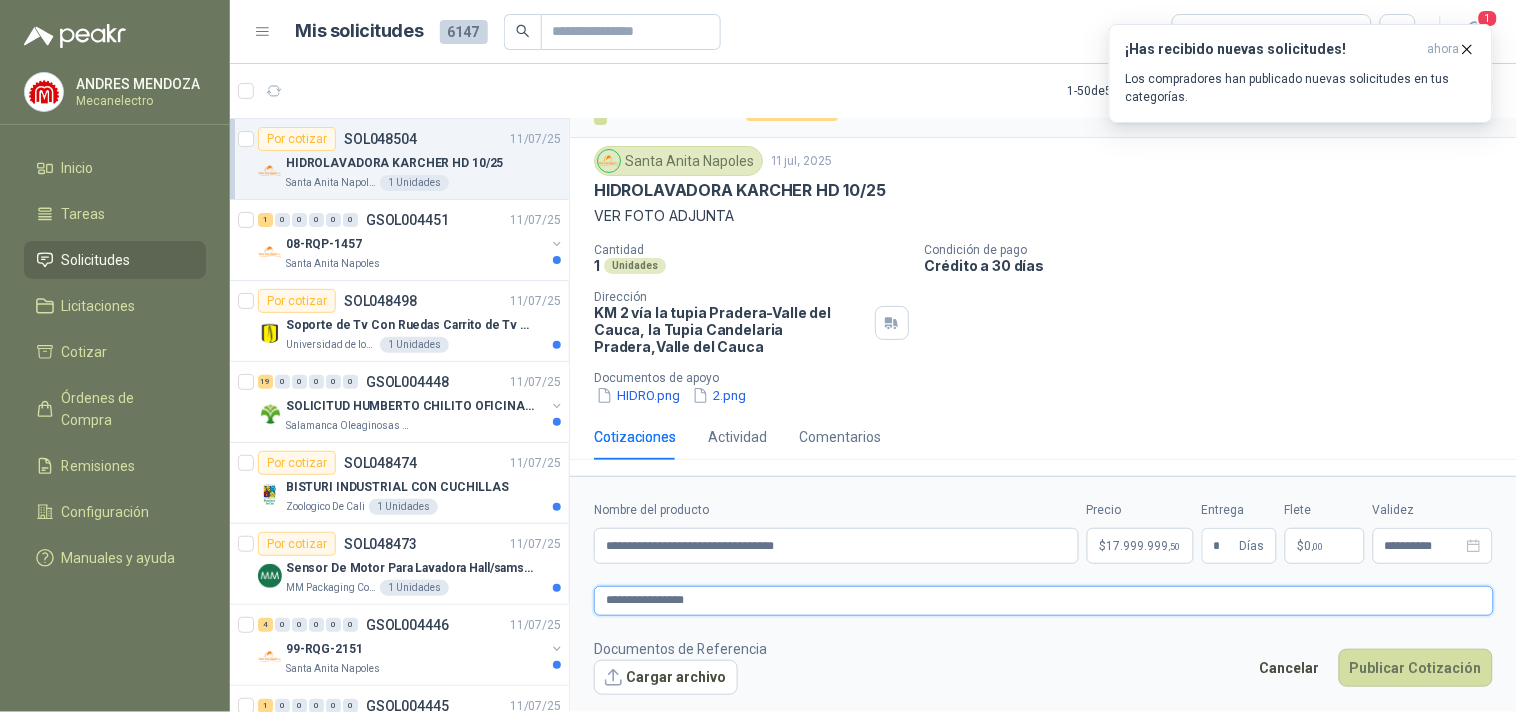 type 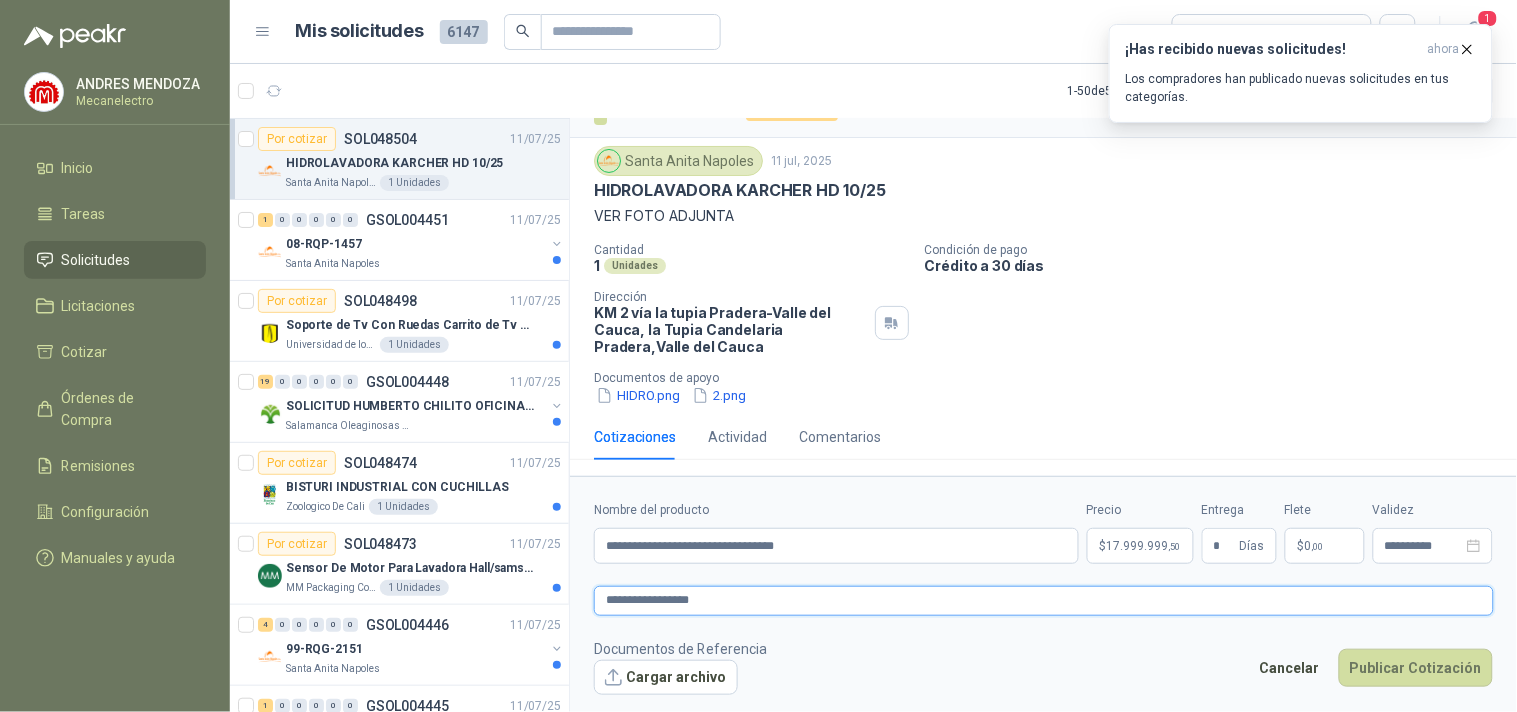 type 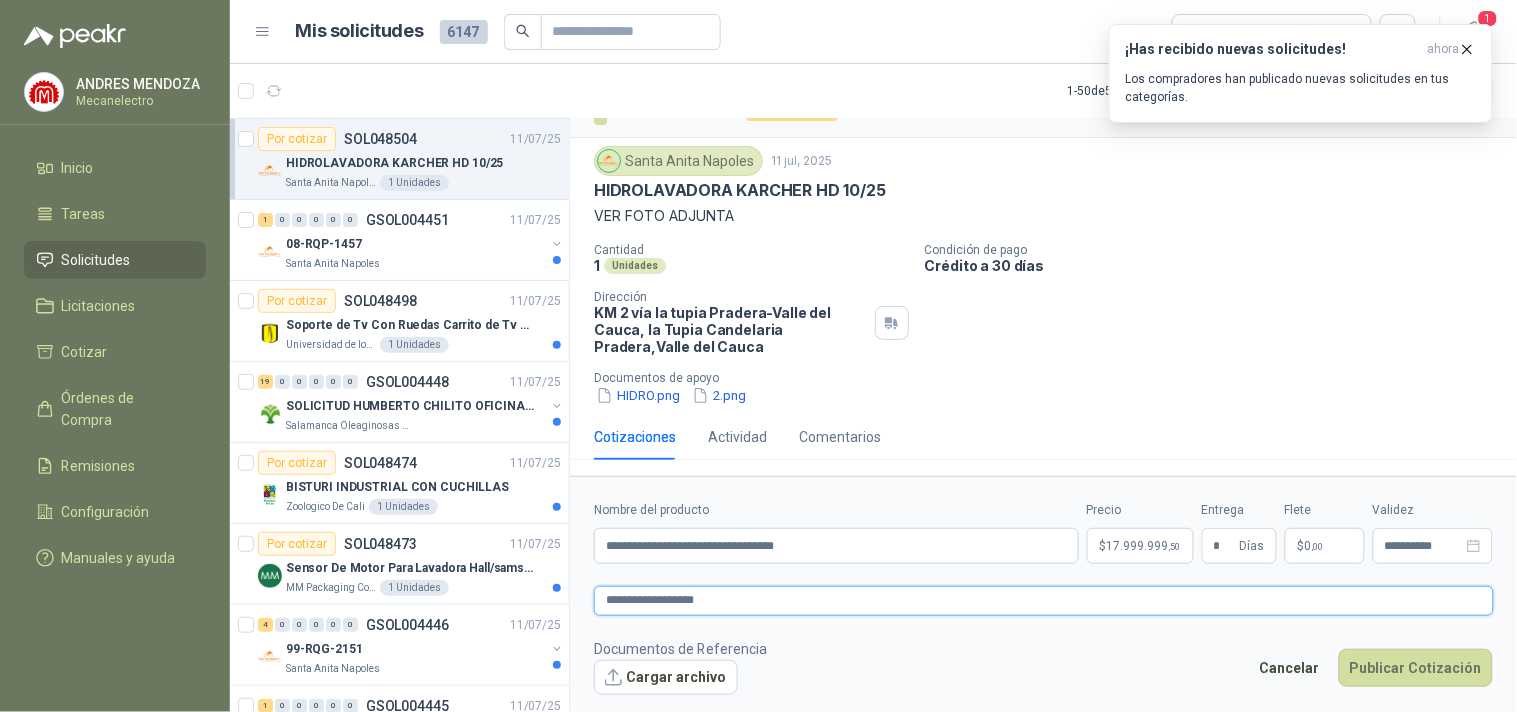 type 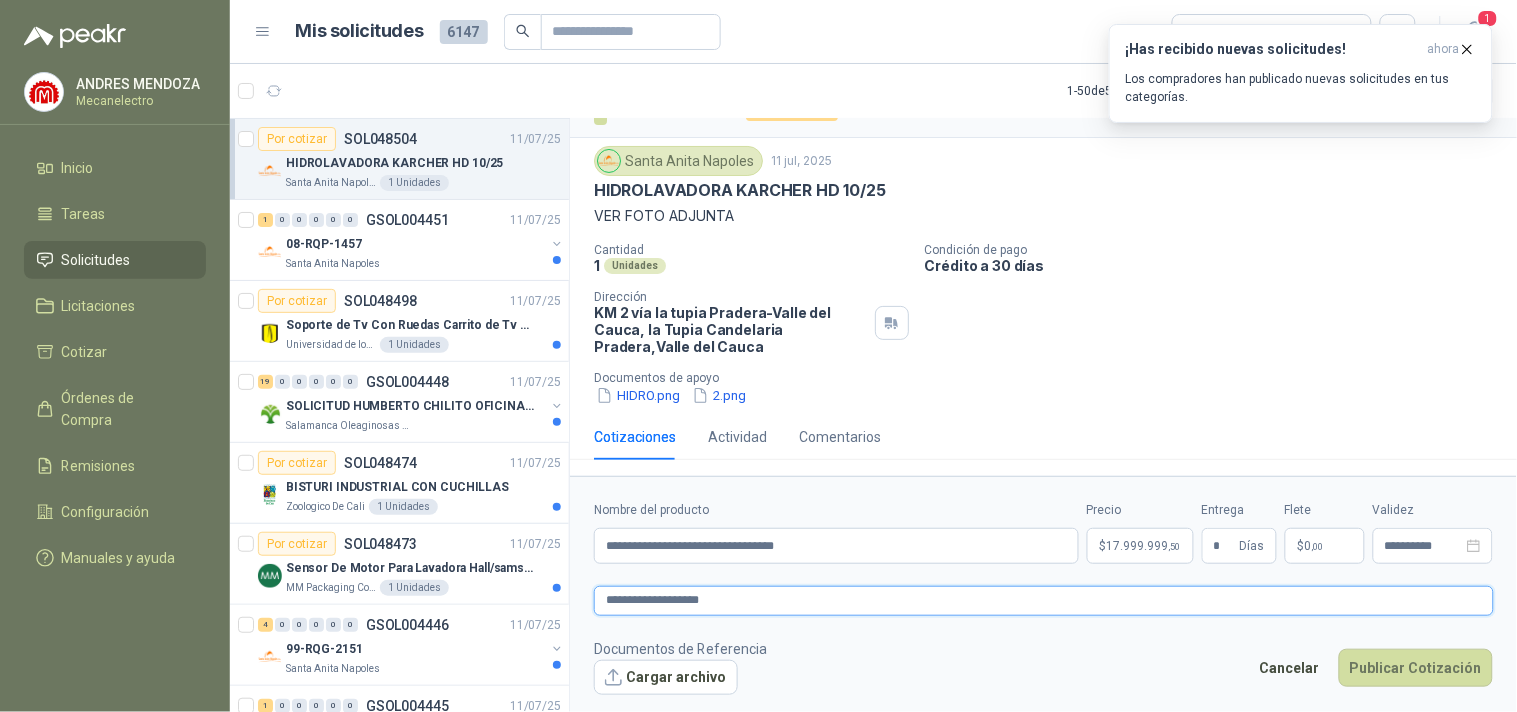 type 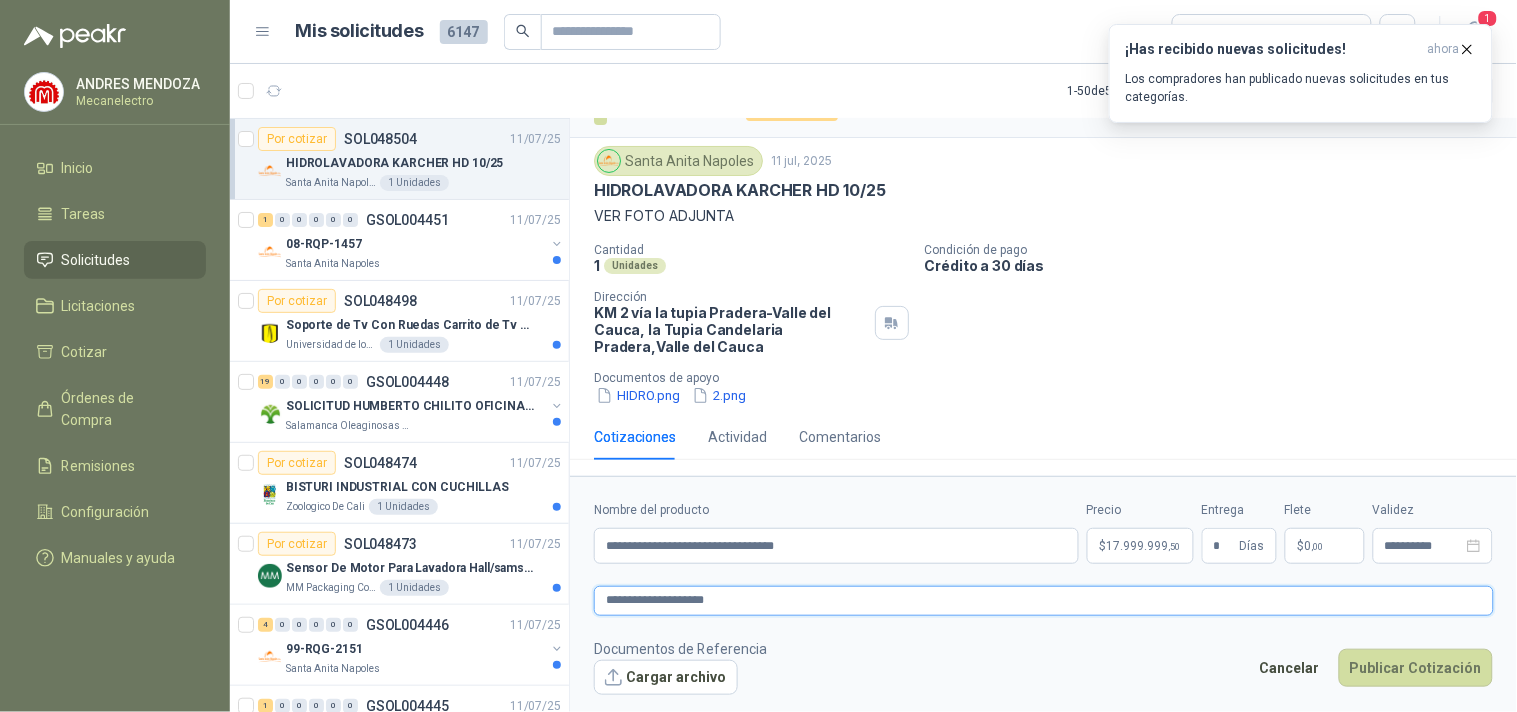 type 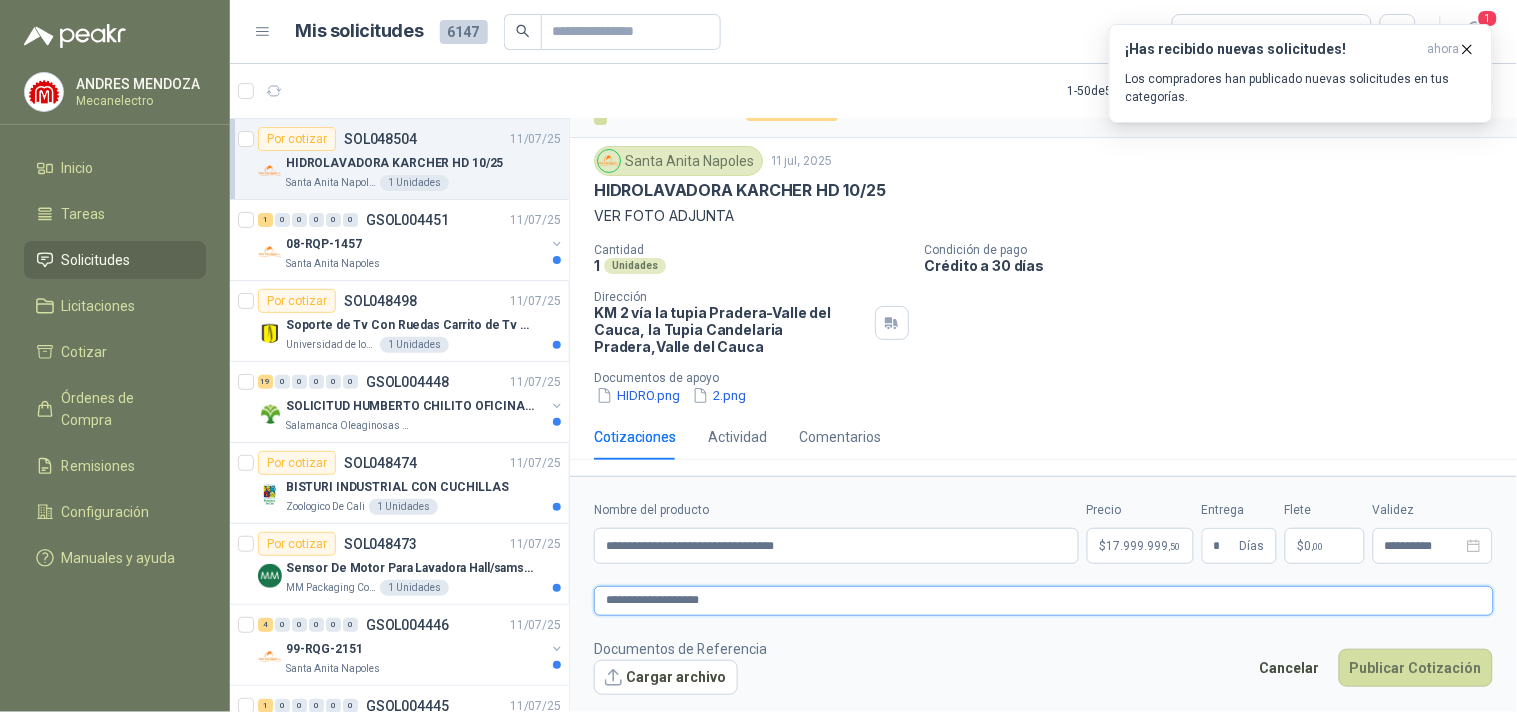type 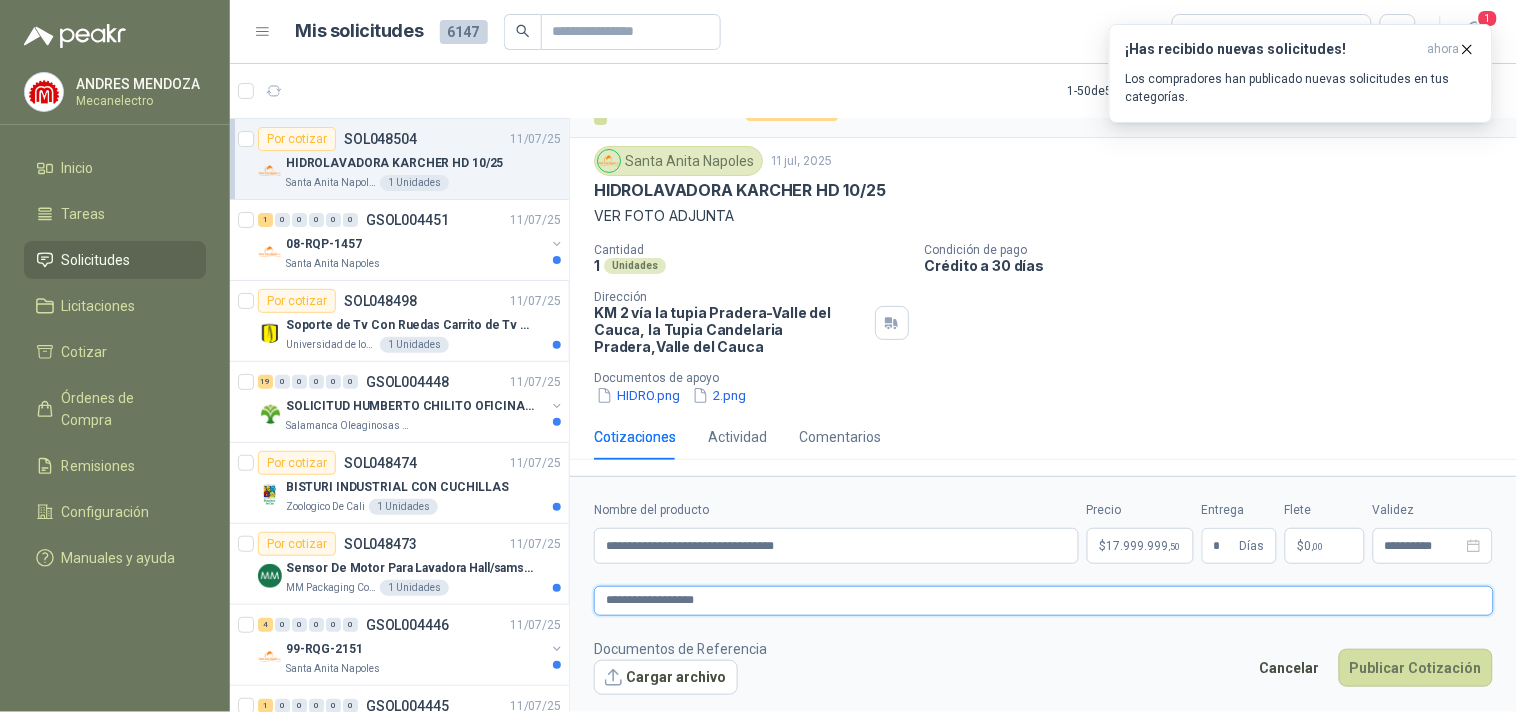 type 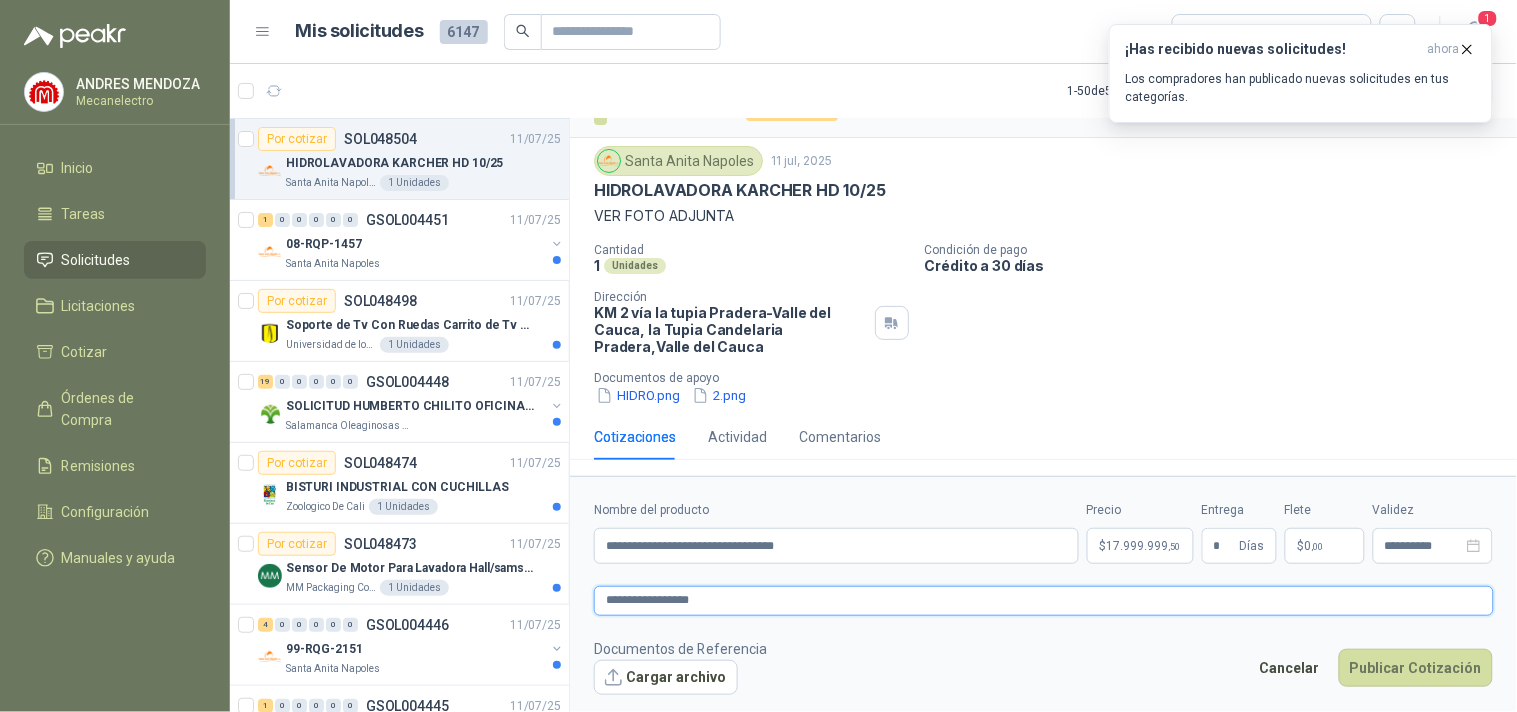 type 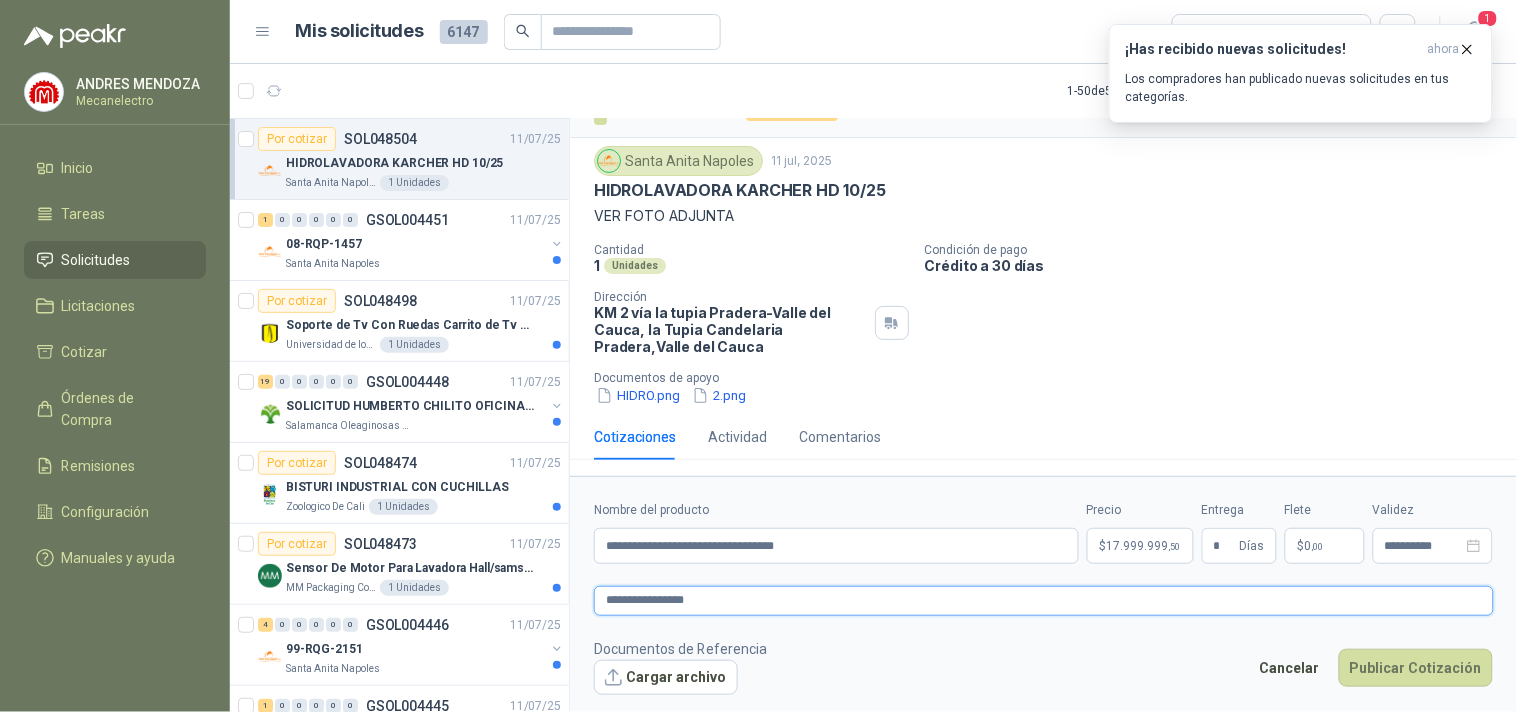 type 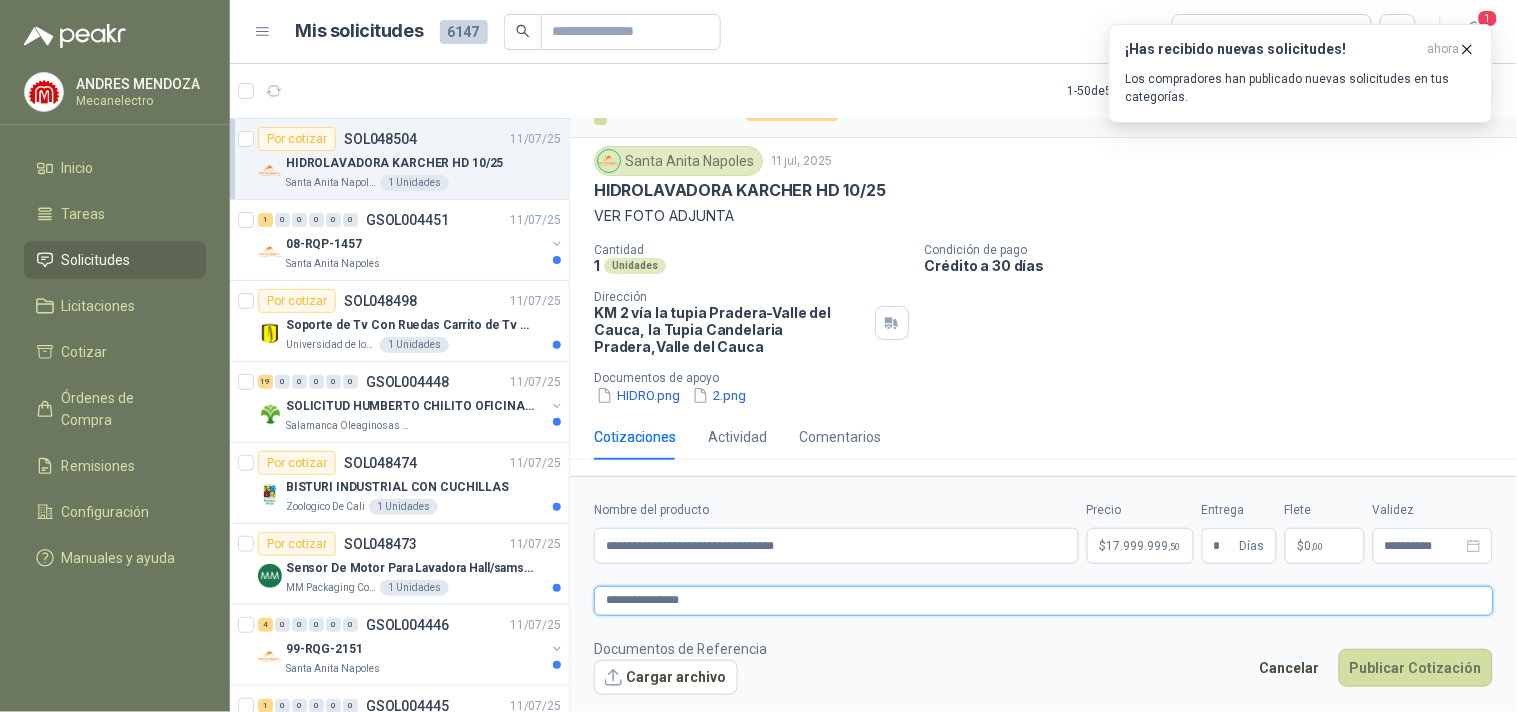 type 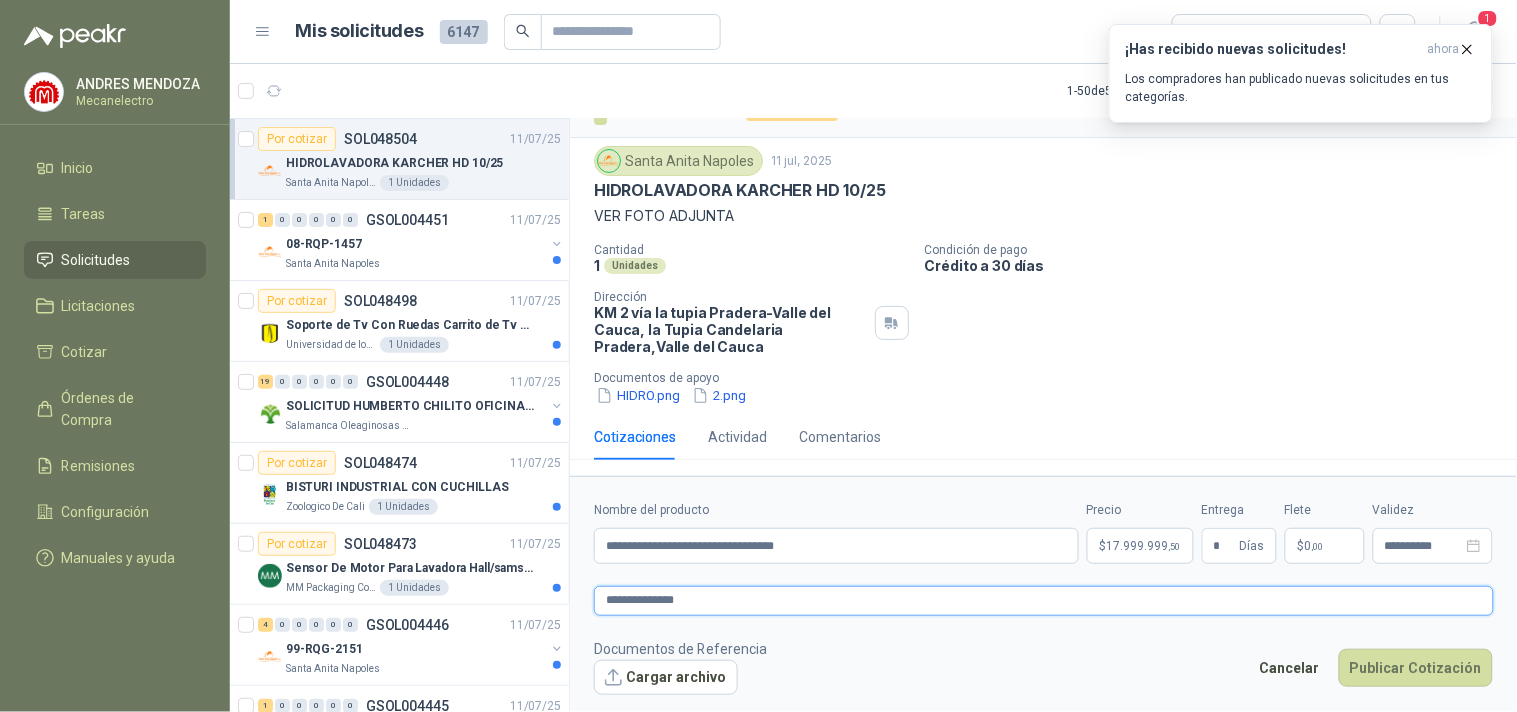 type 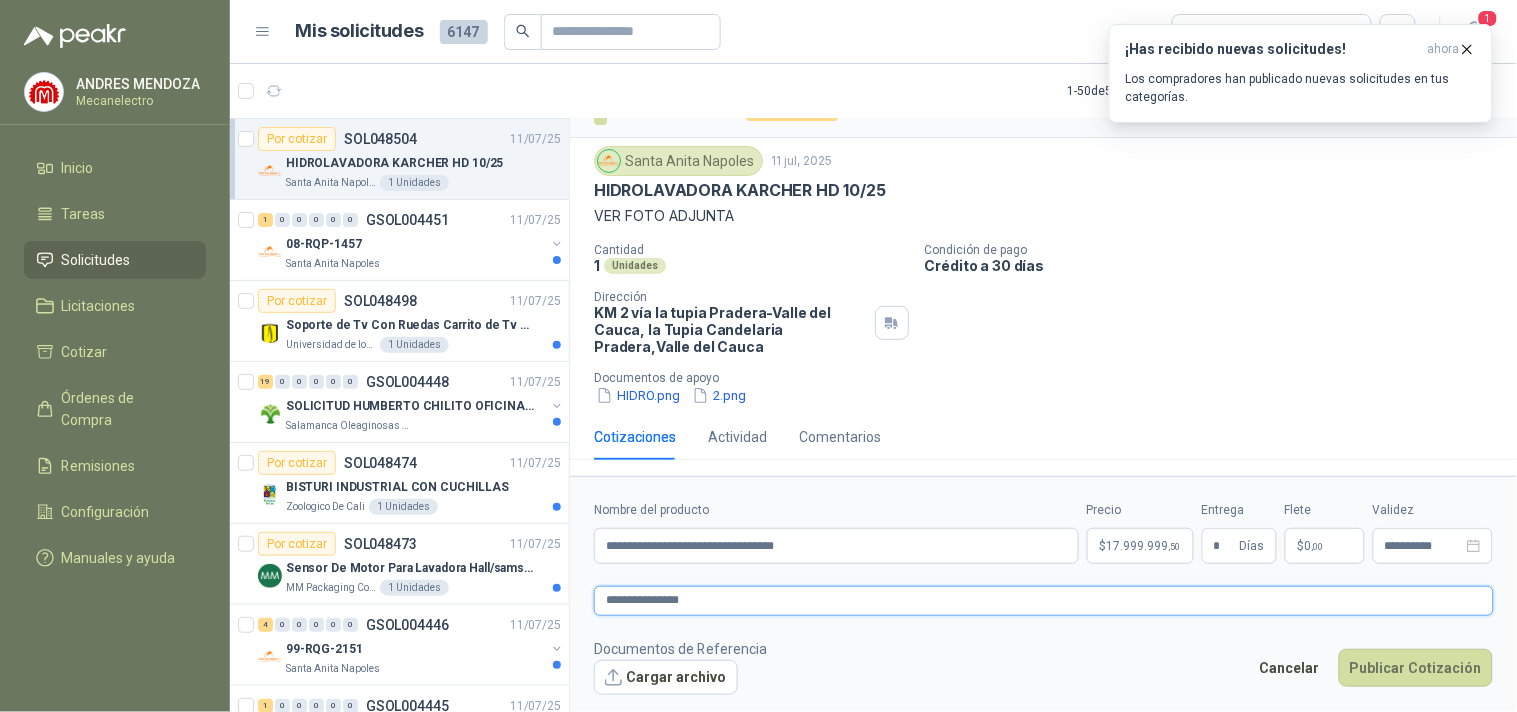 type 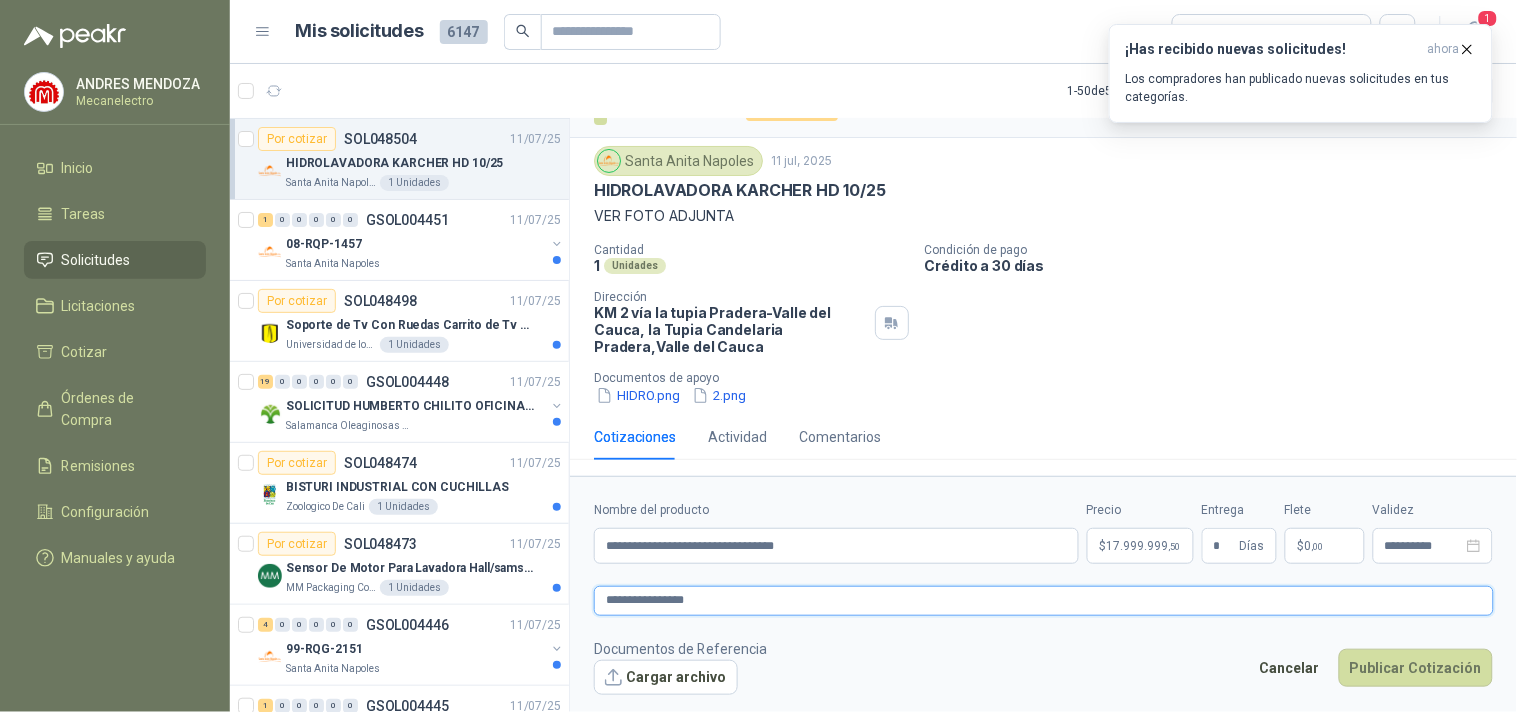 type 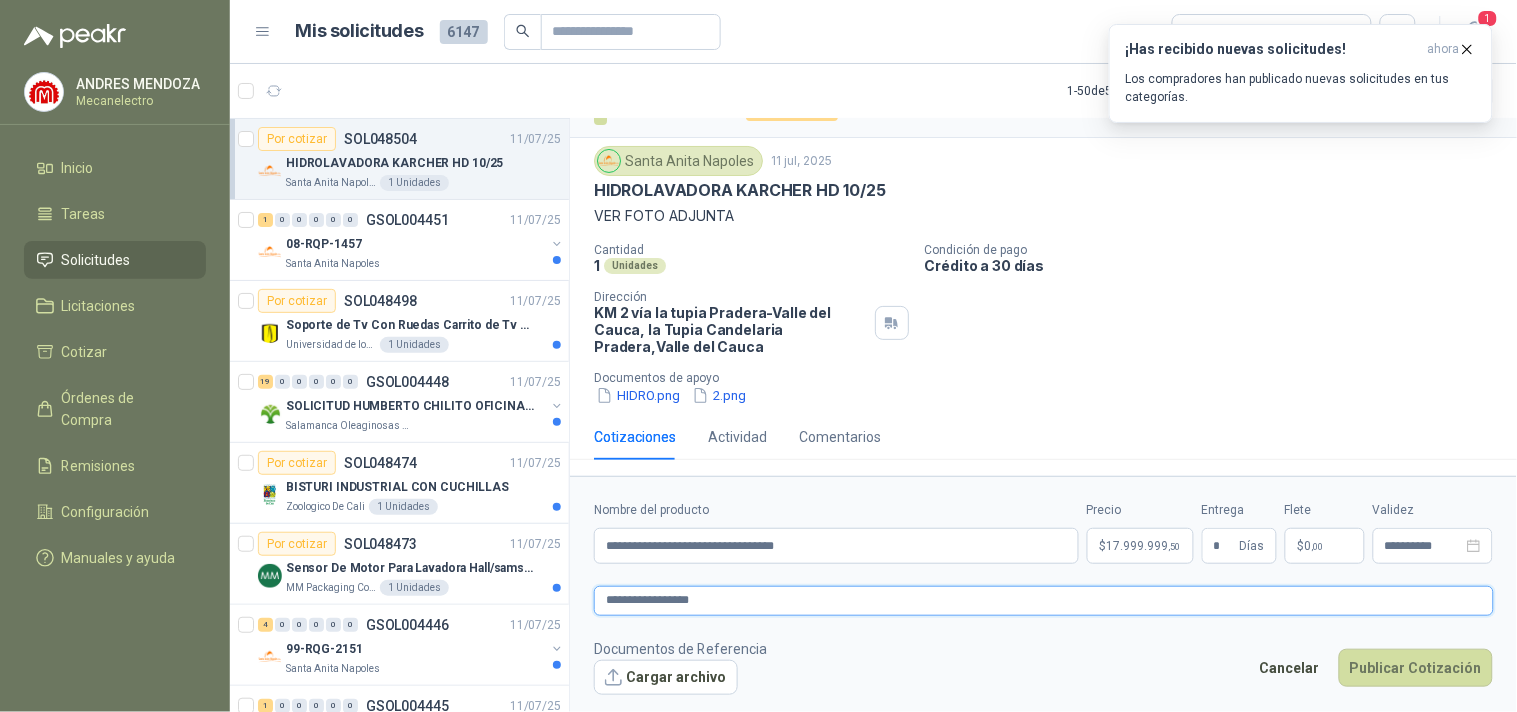 type 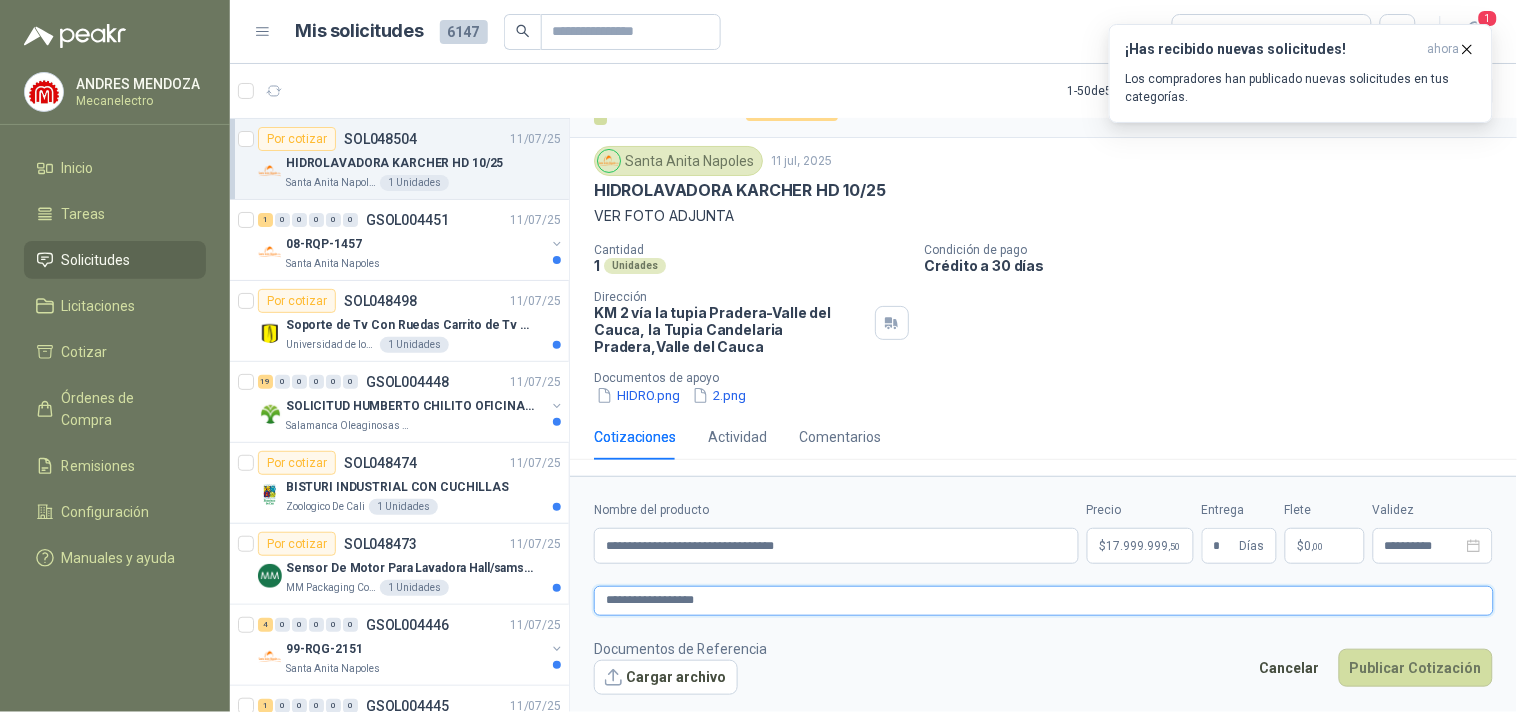 type 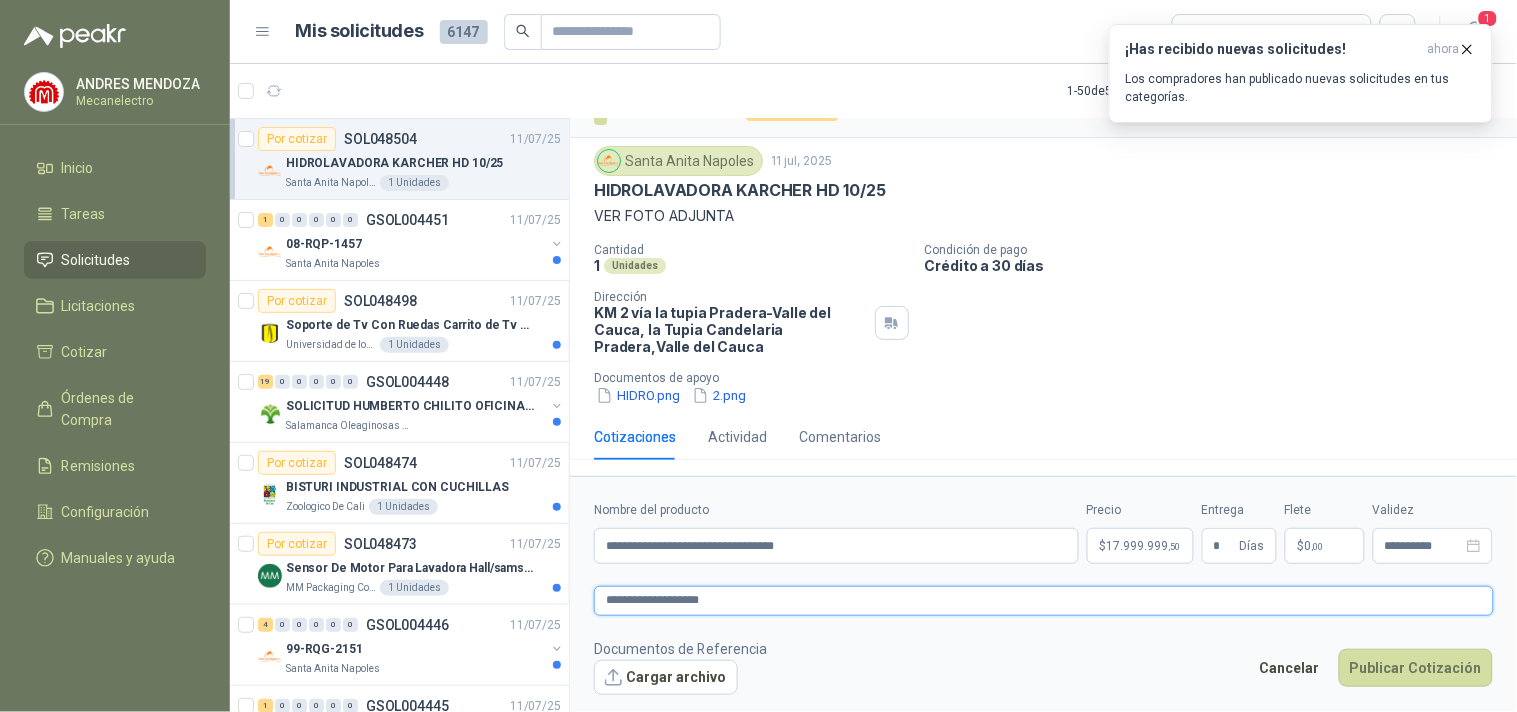 type 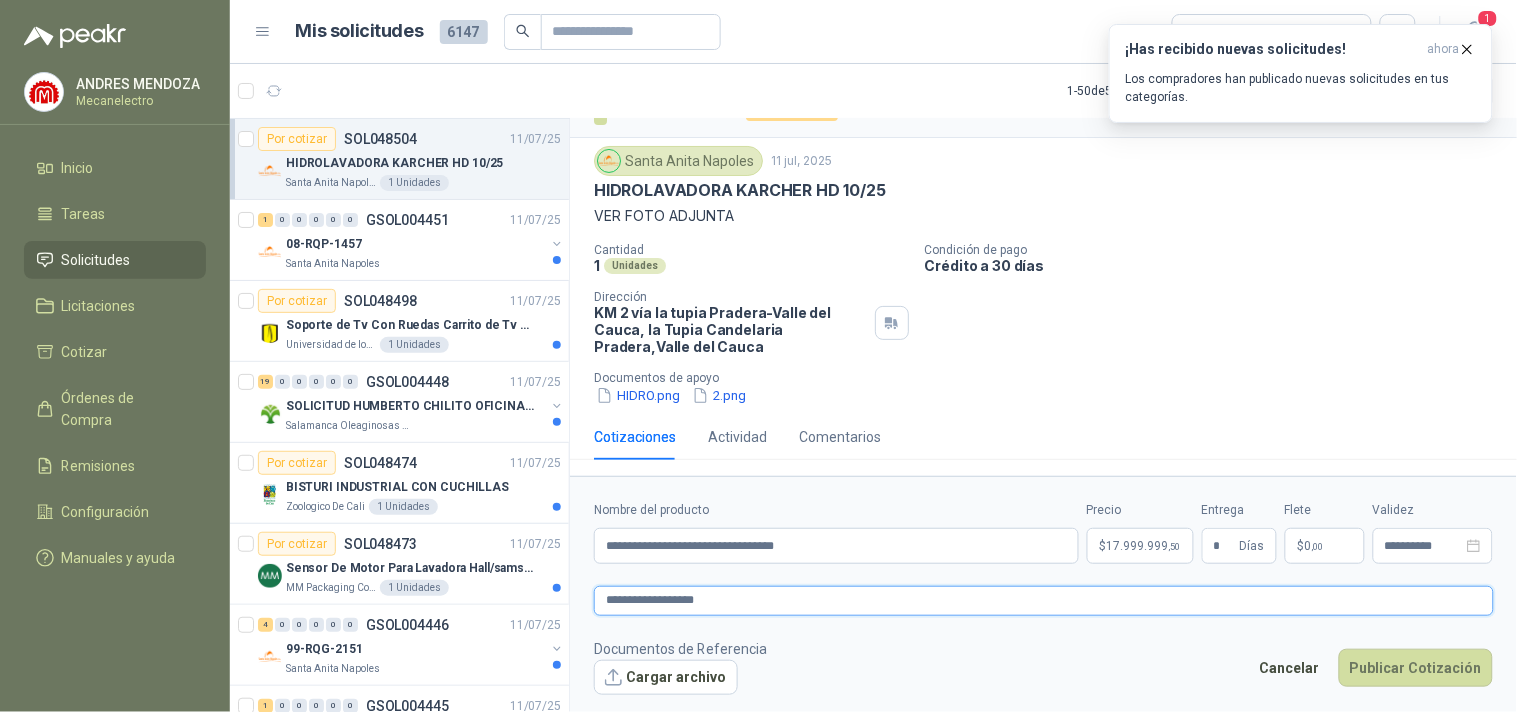 type 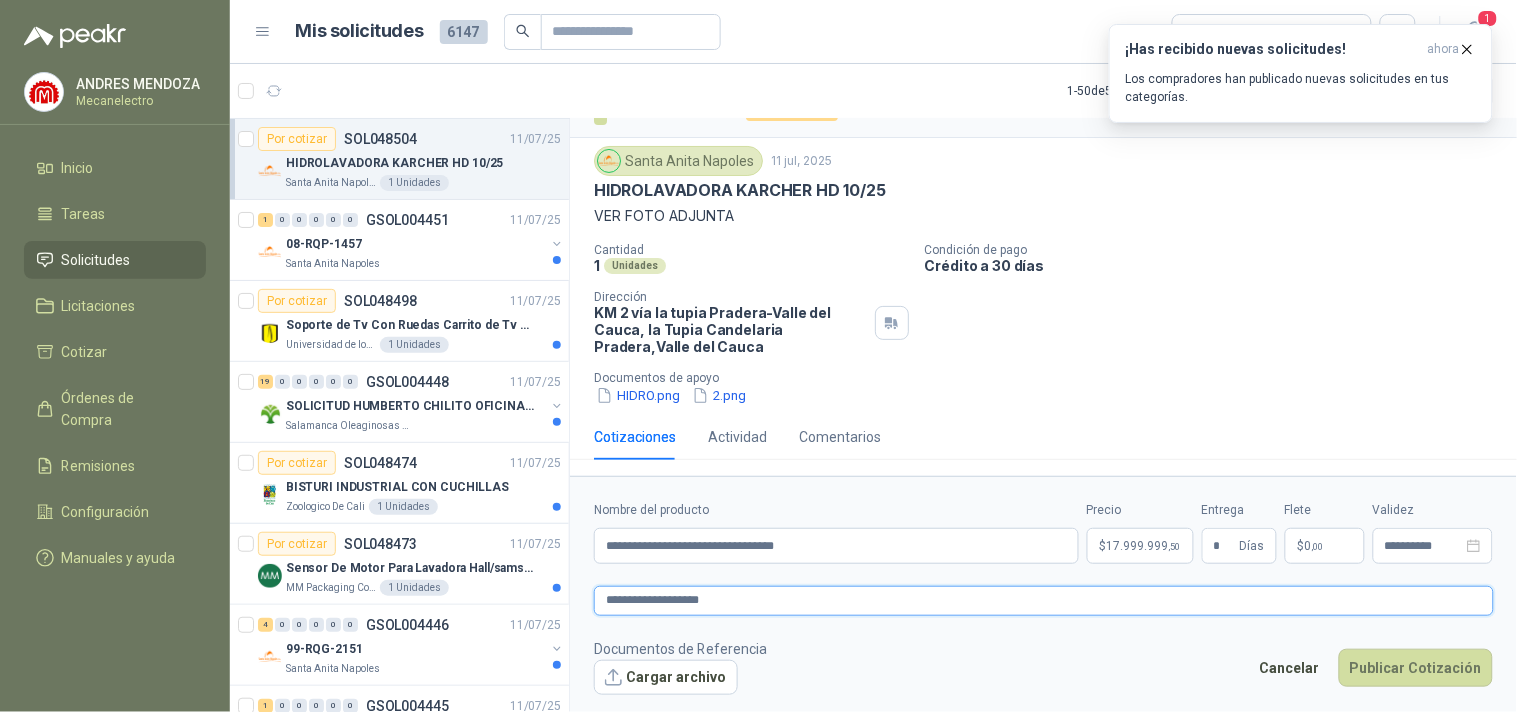 type 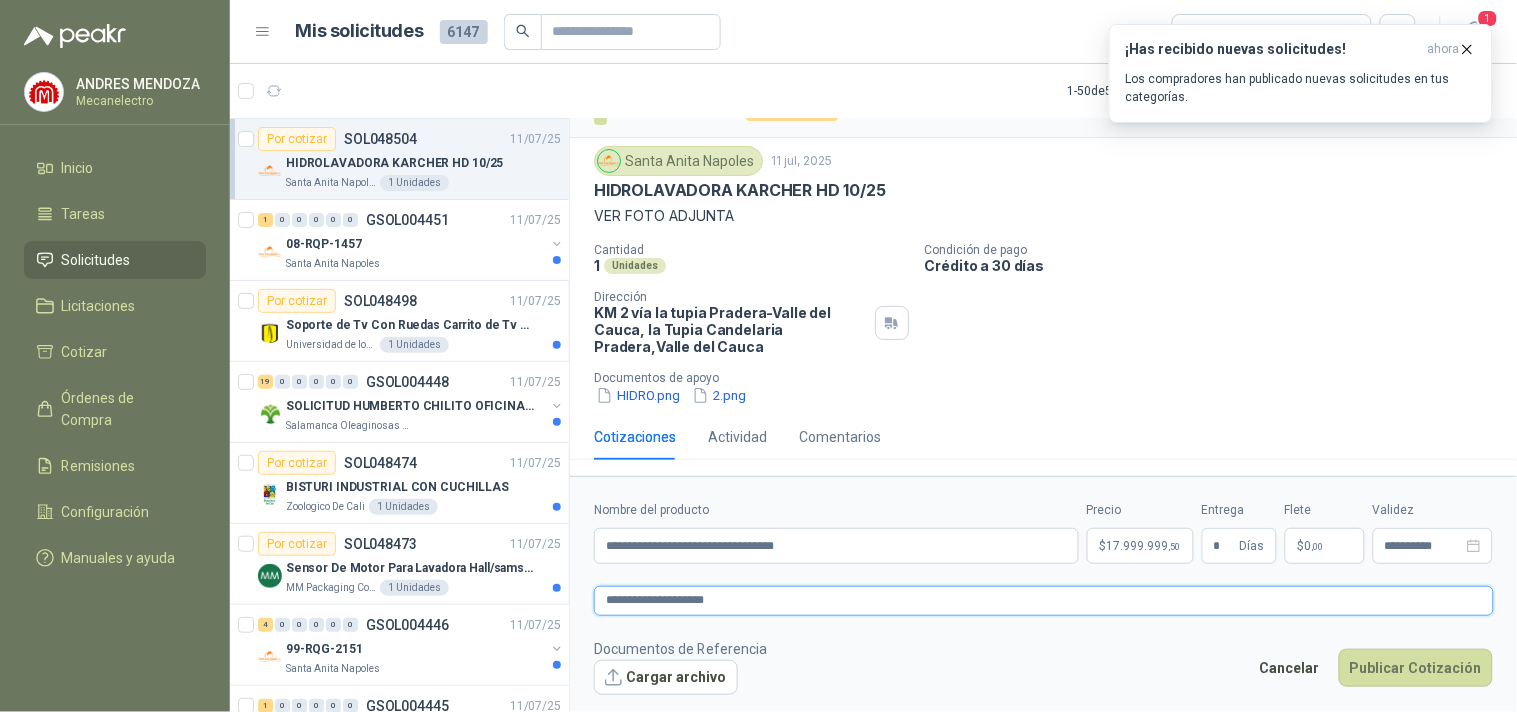 type 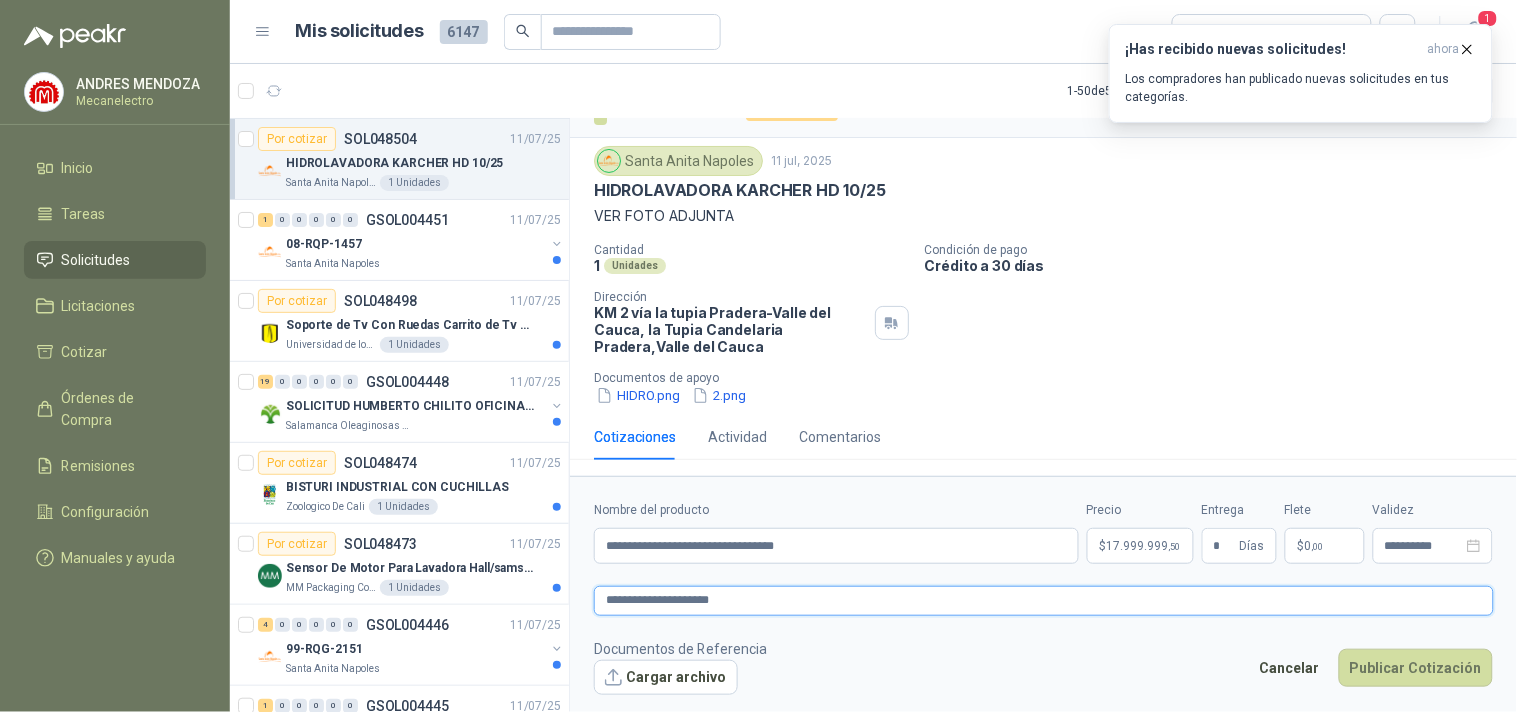 type 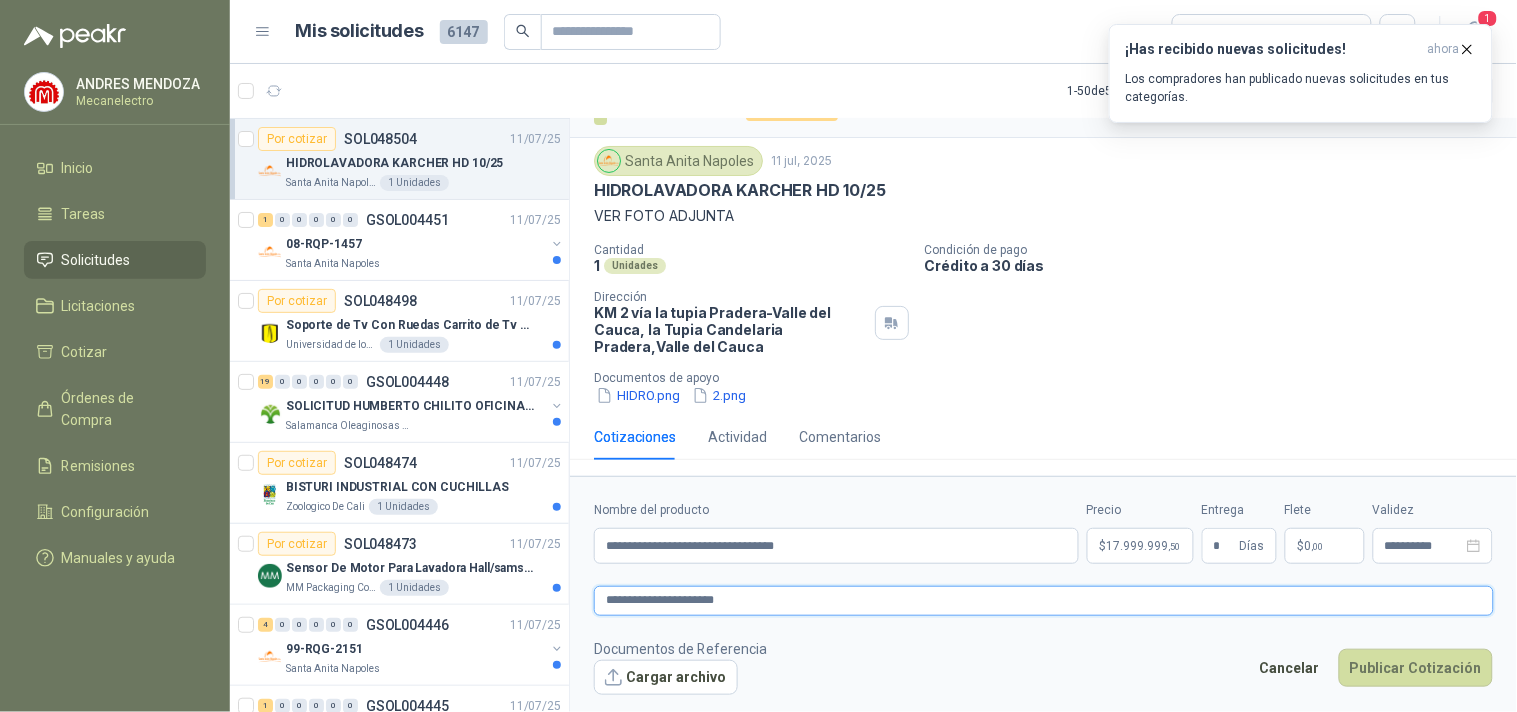 type 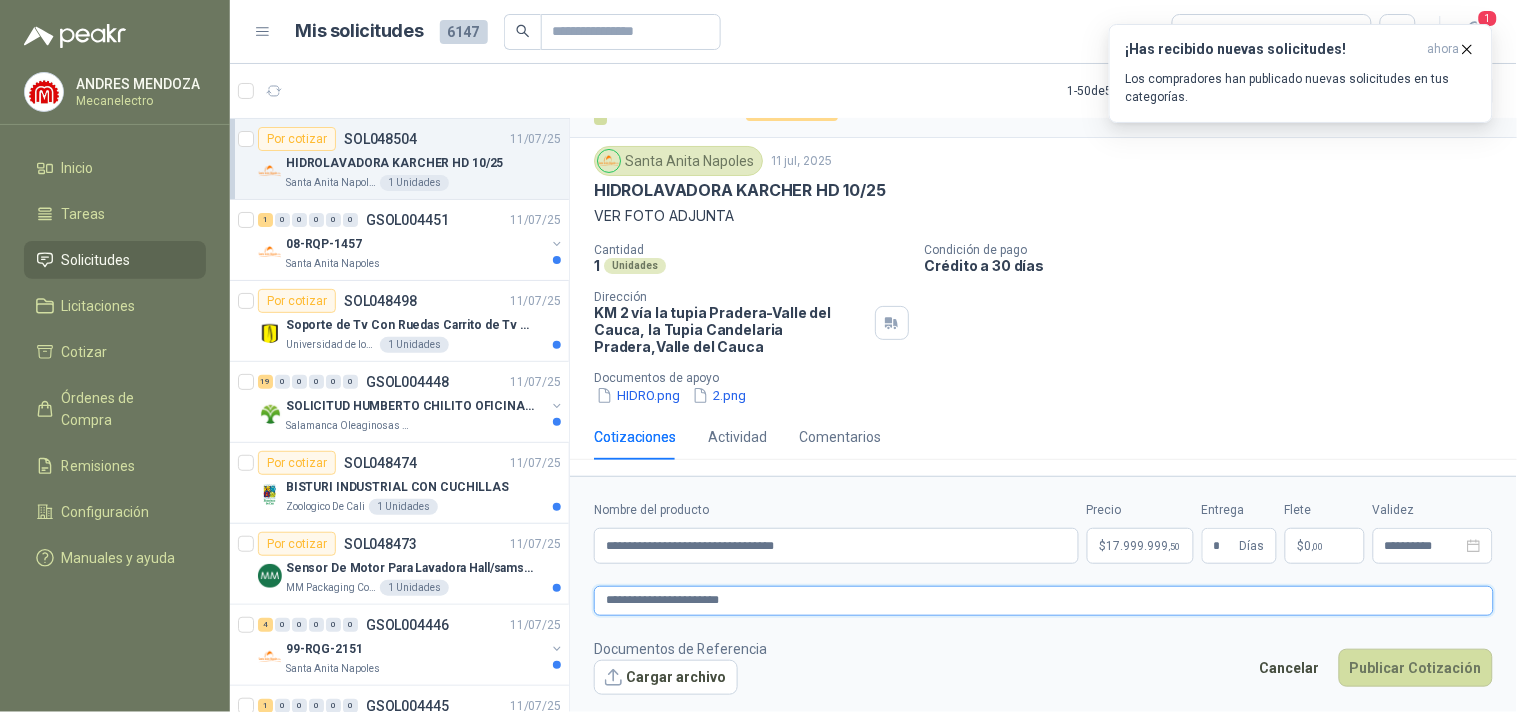 type 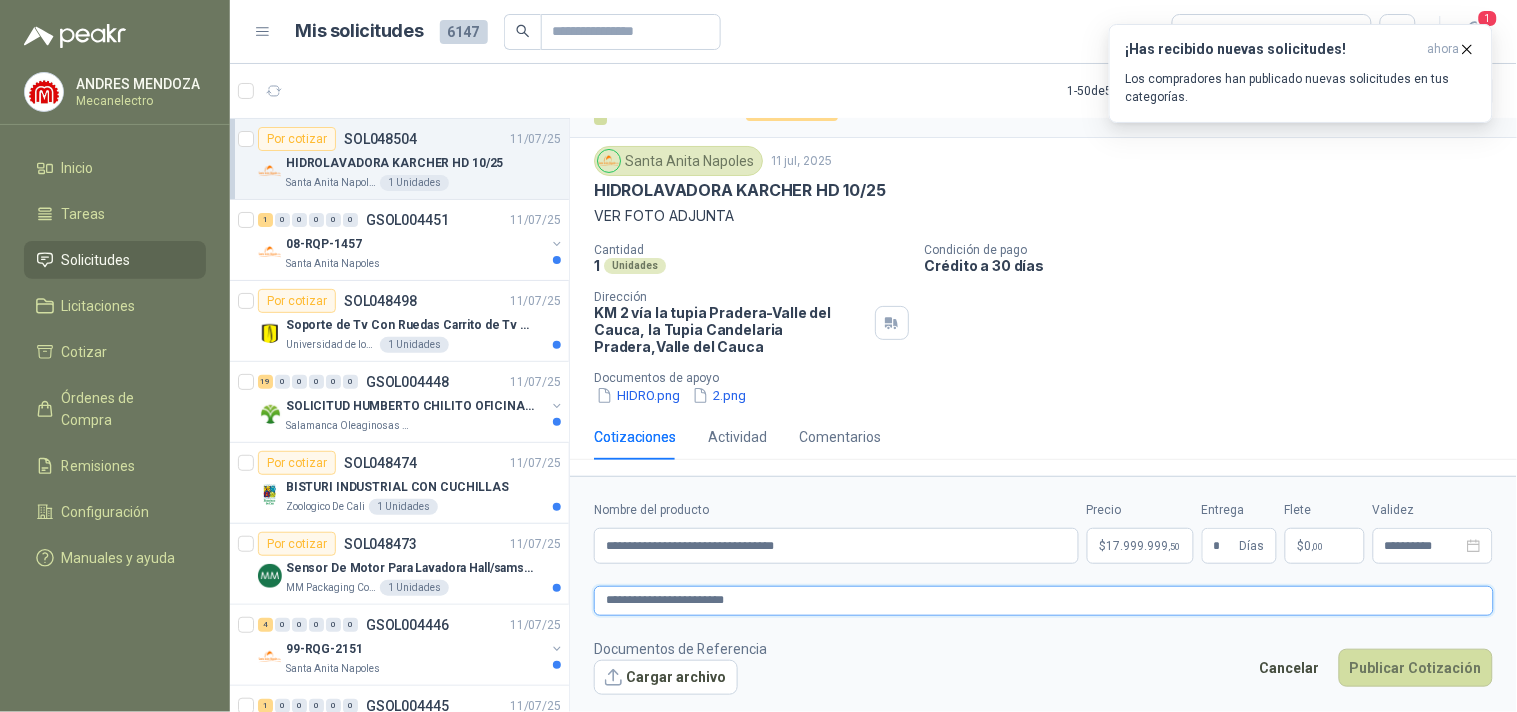 type 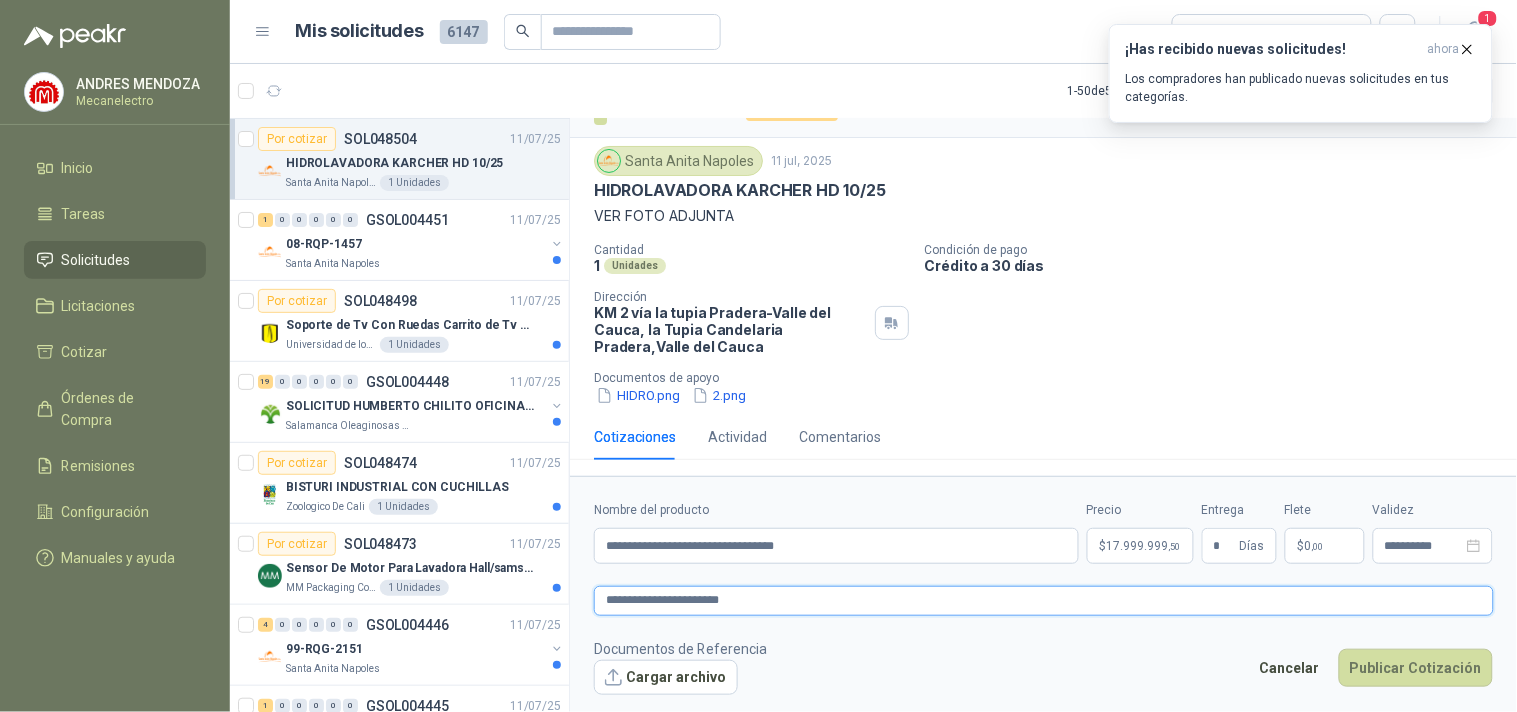 type 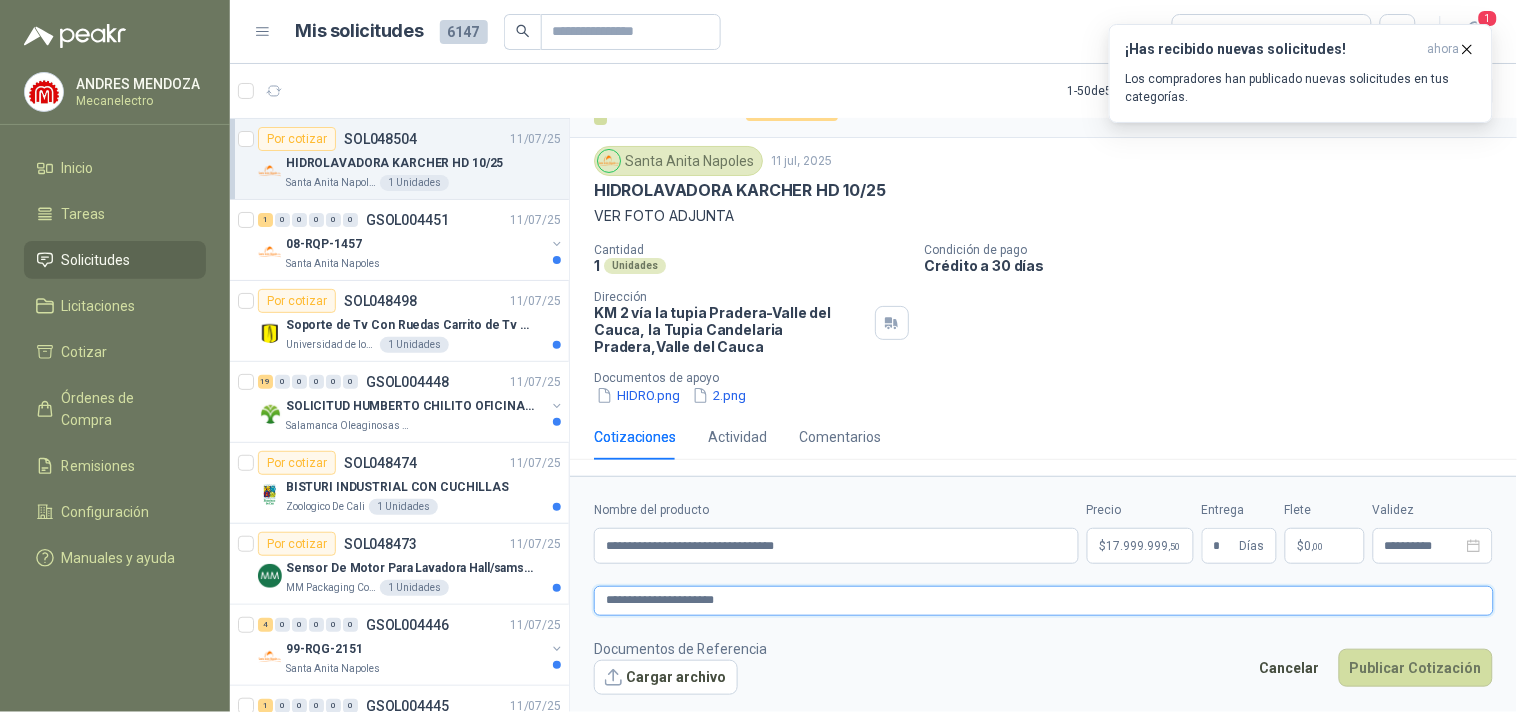 type 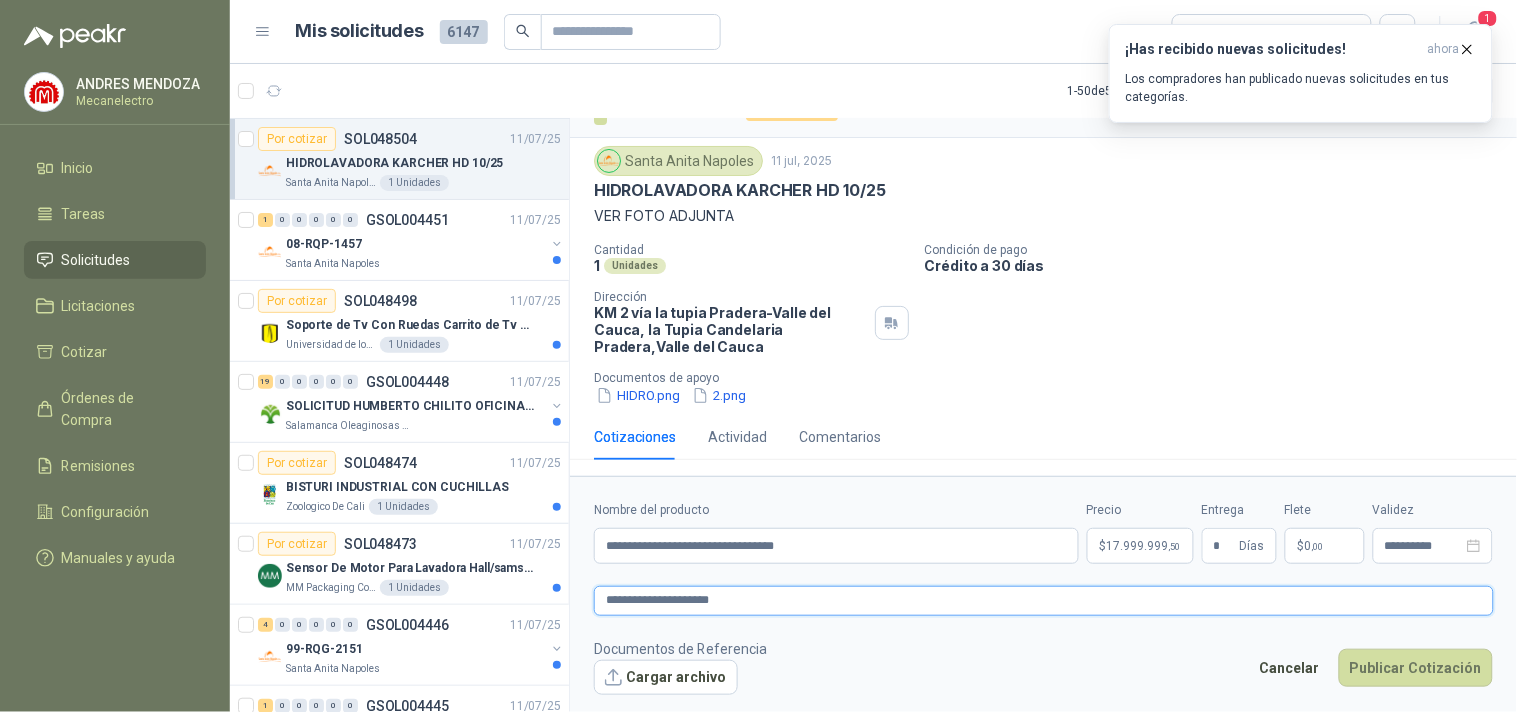 type 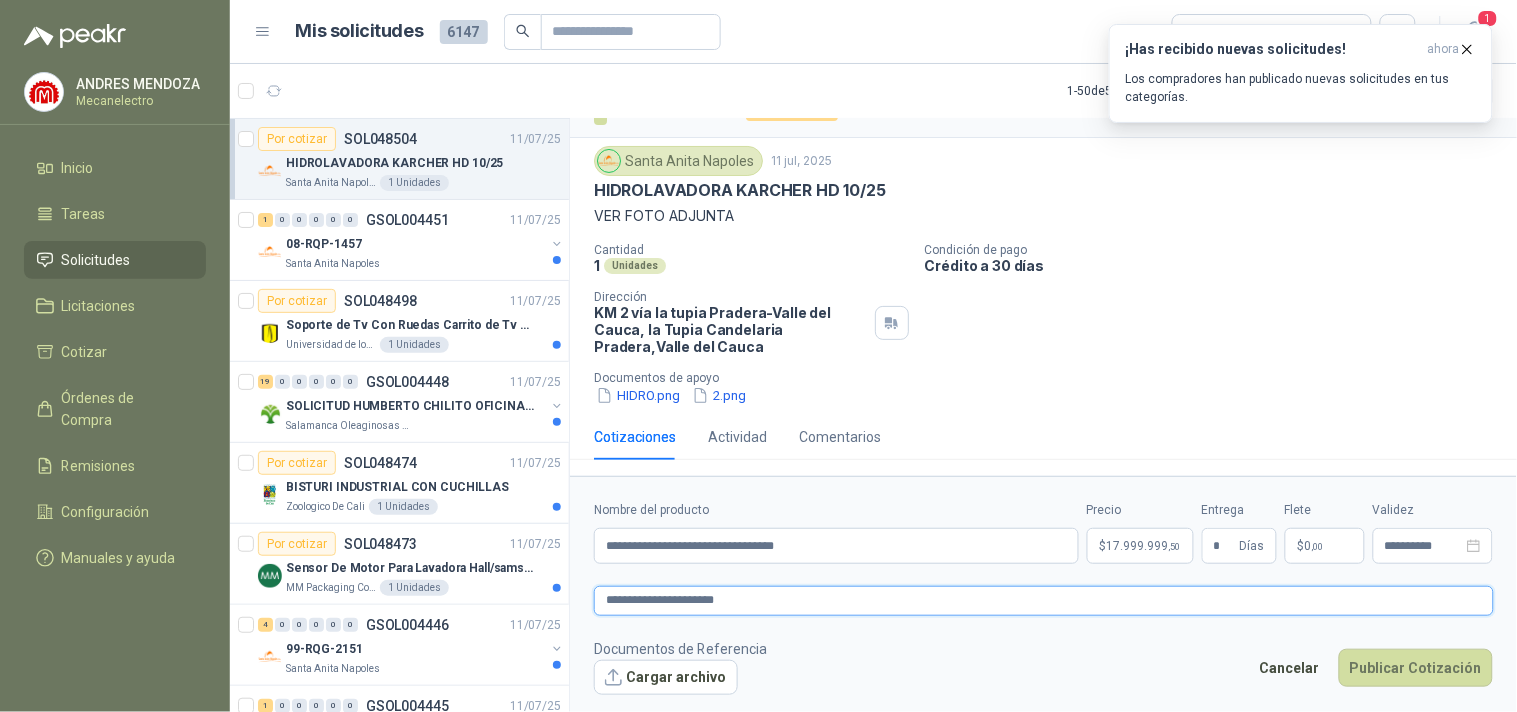 type 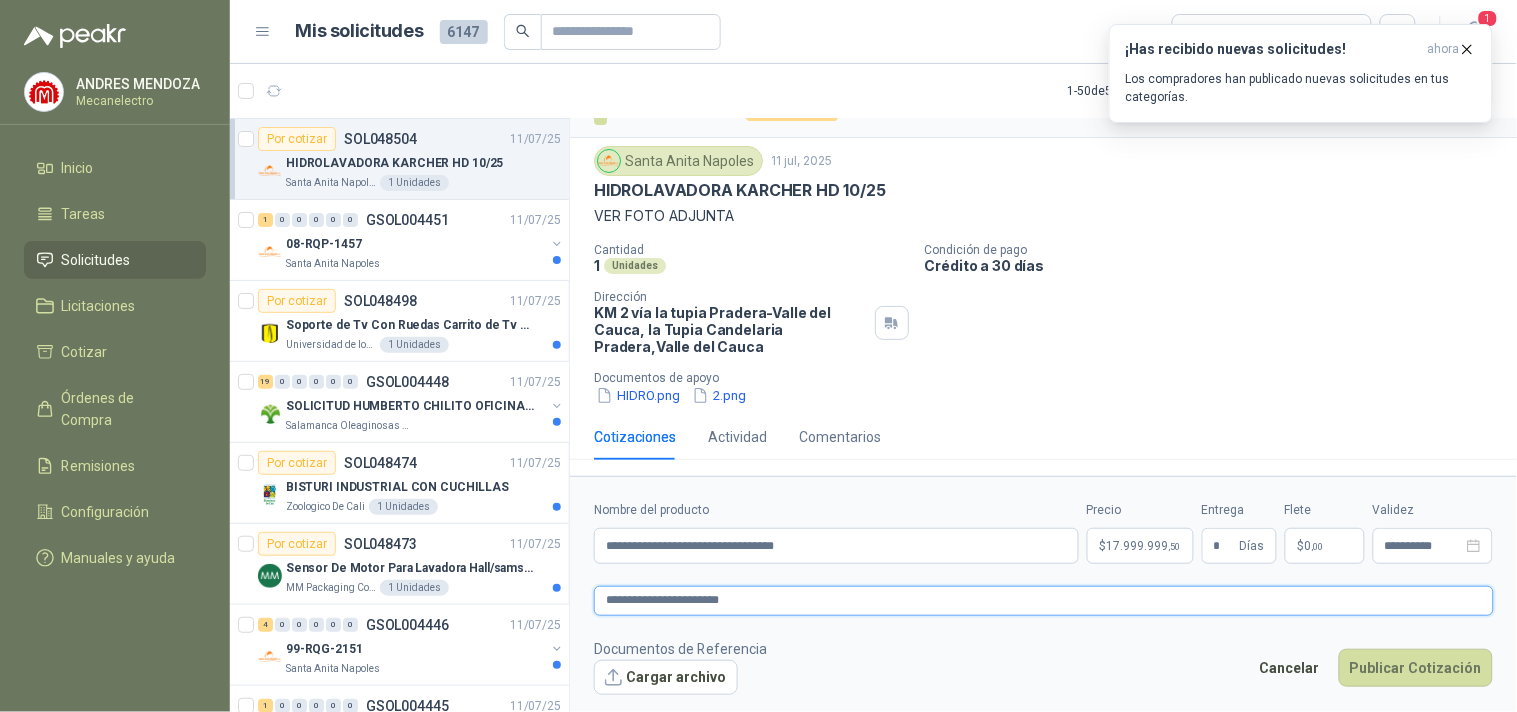 type 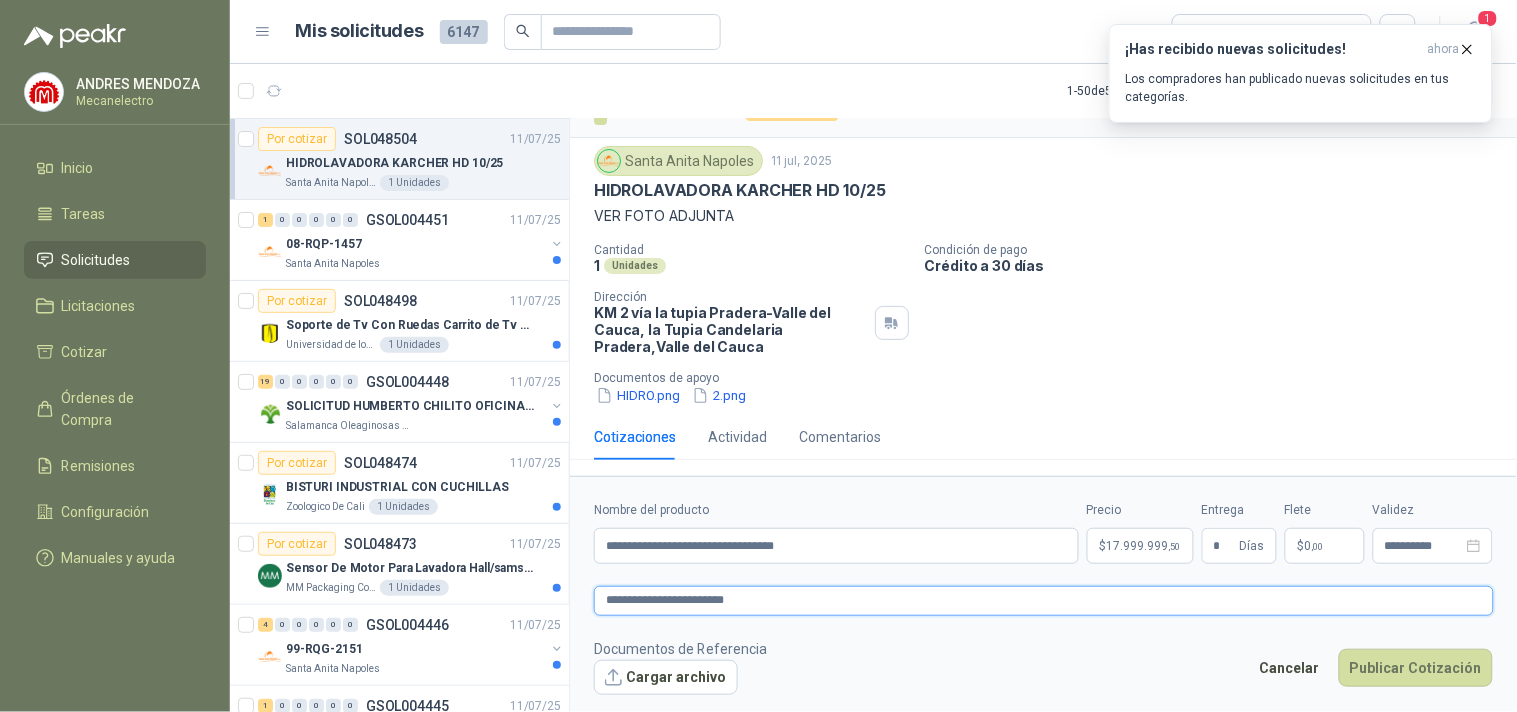 type on "**********" 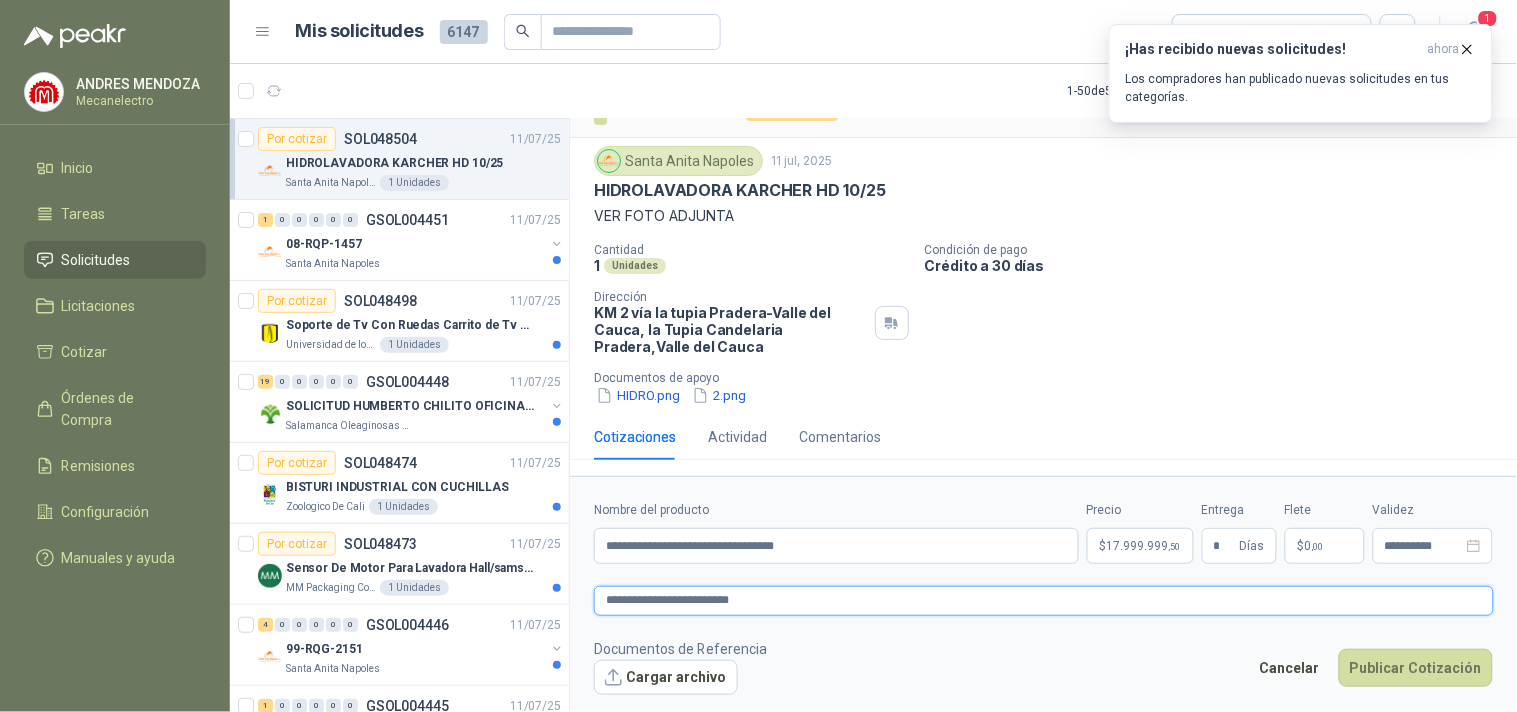 type 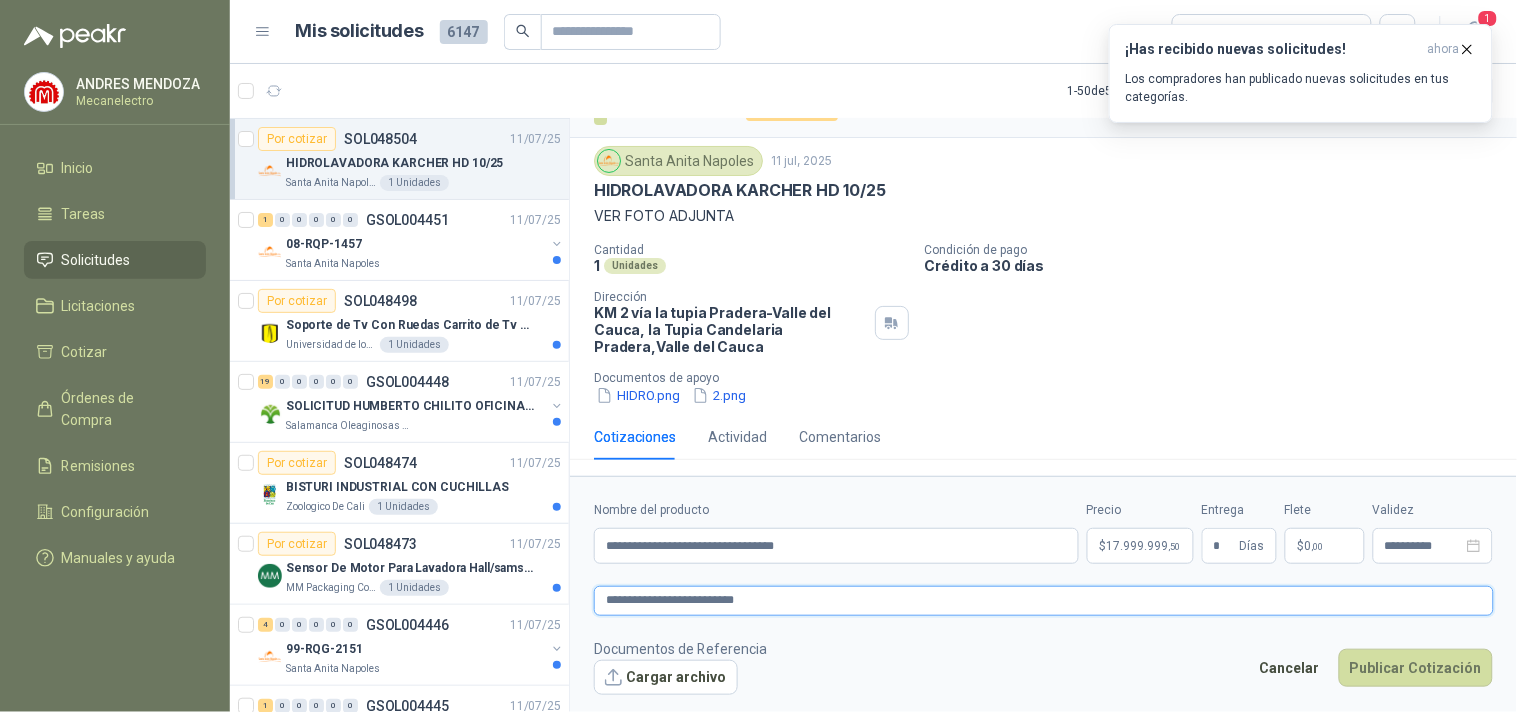 type 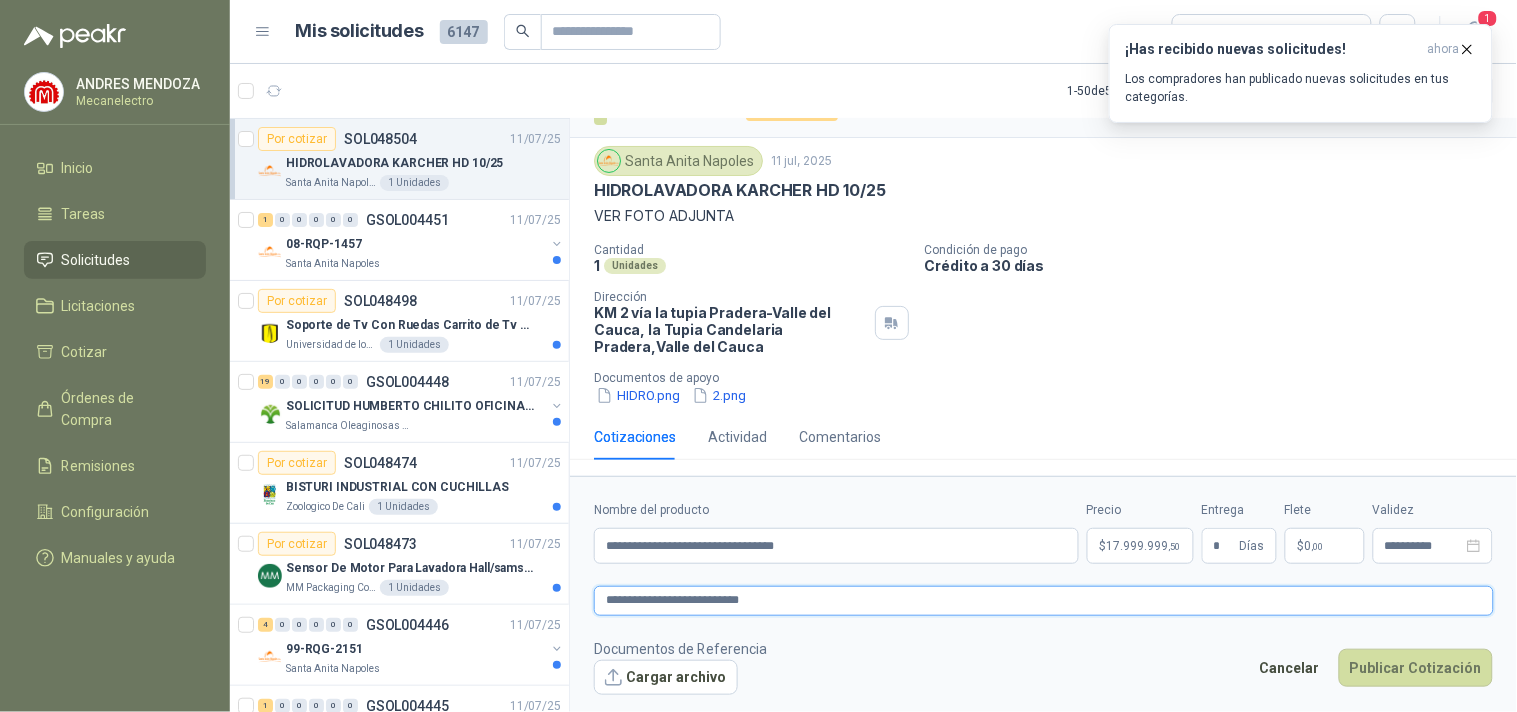 type 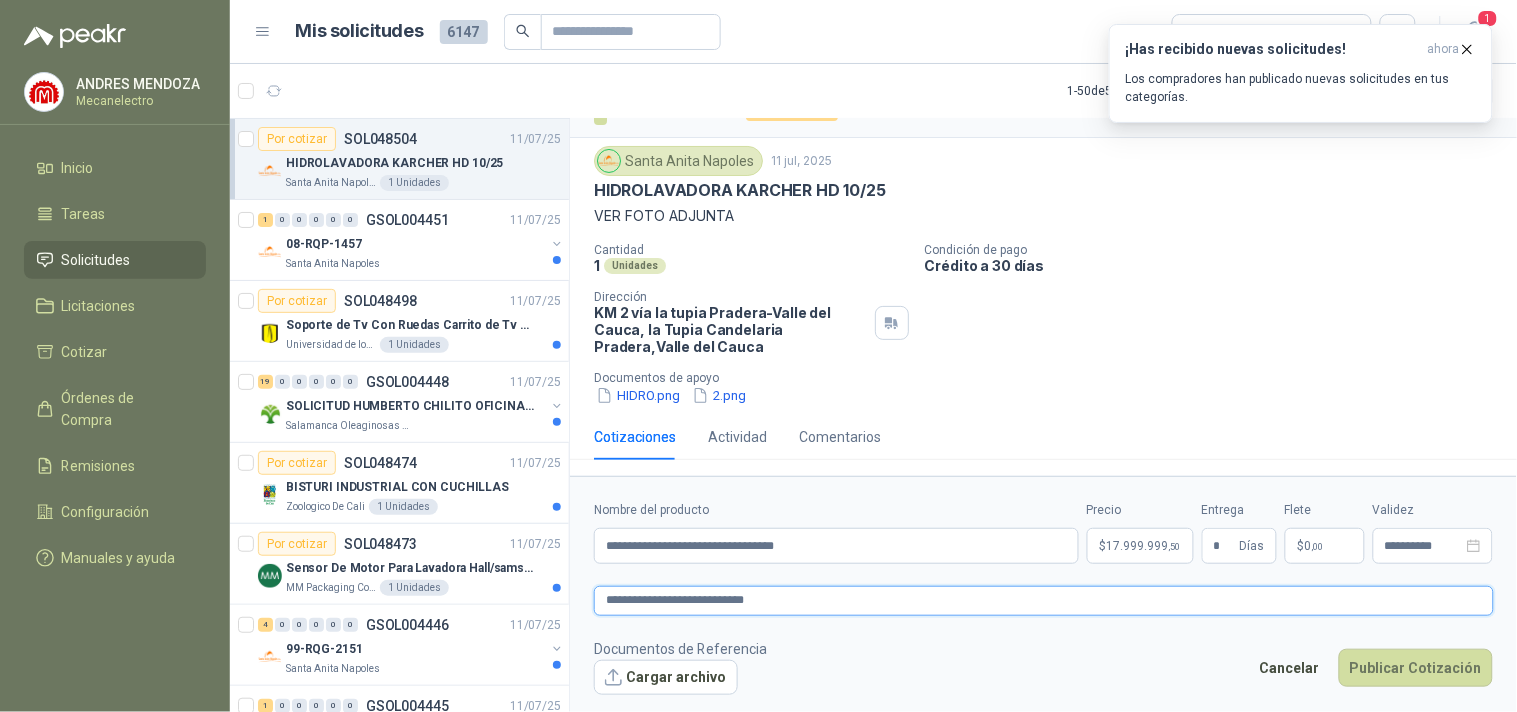 type 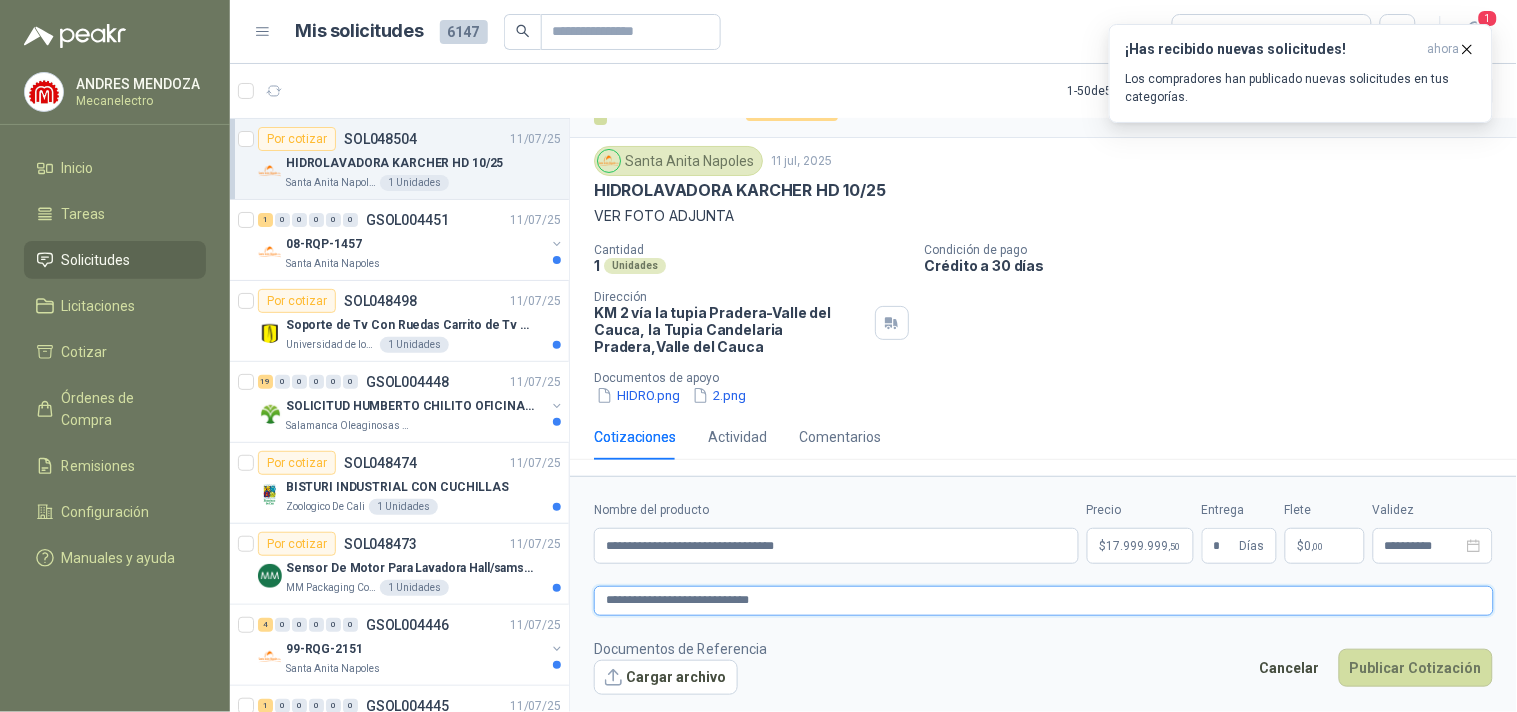 type 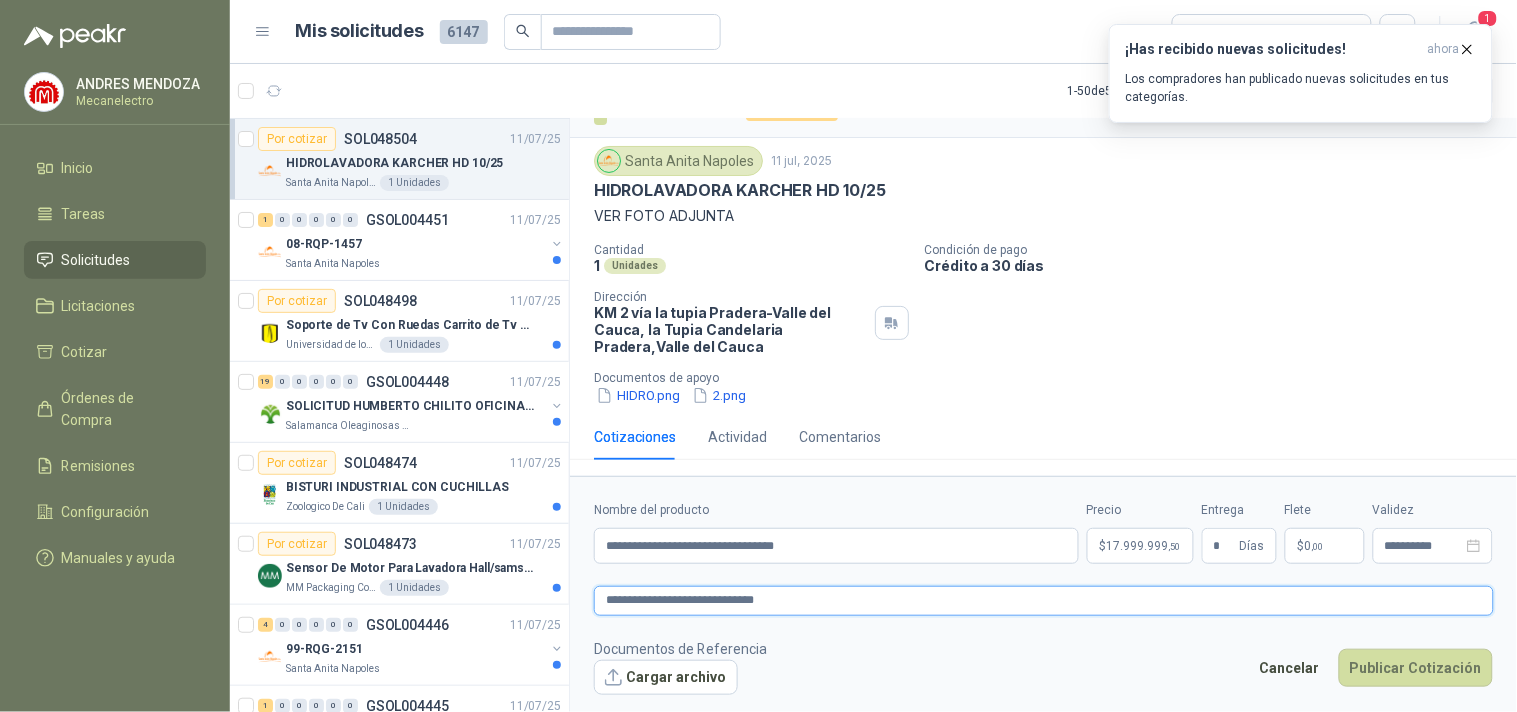 type 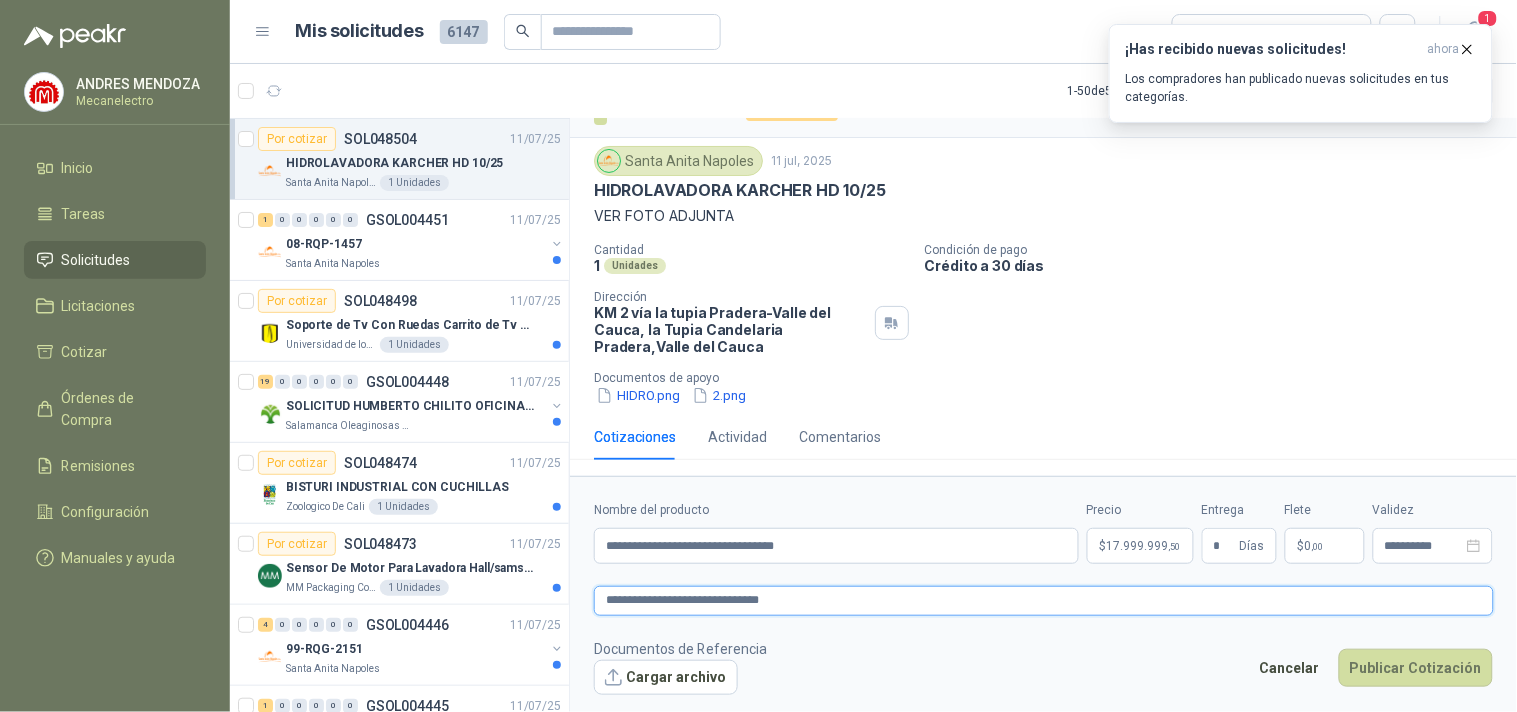 type 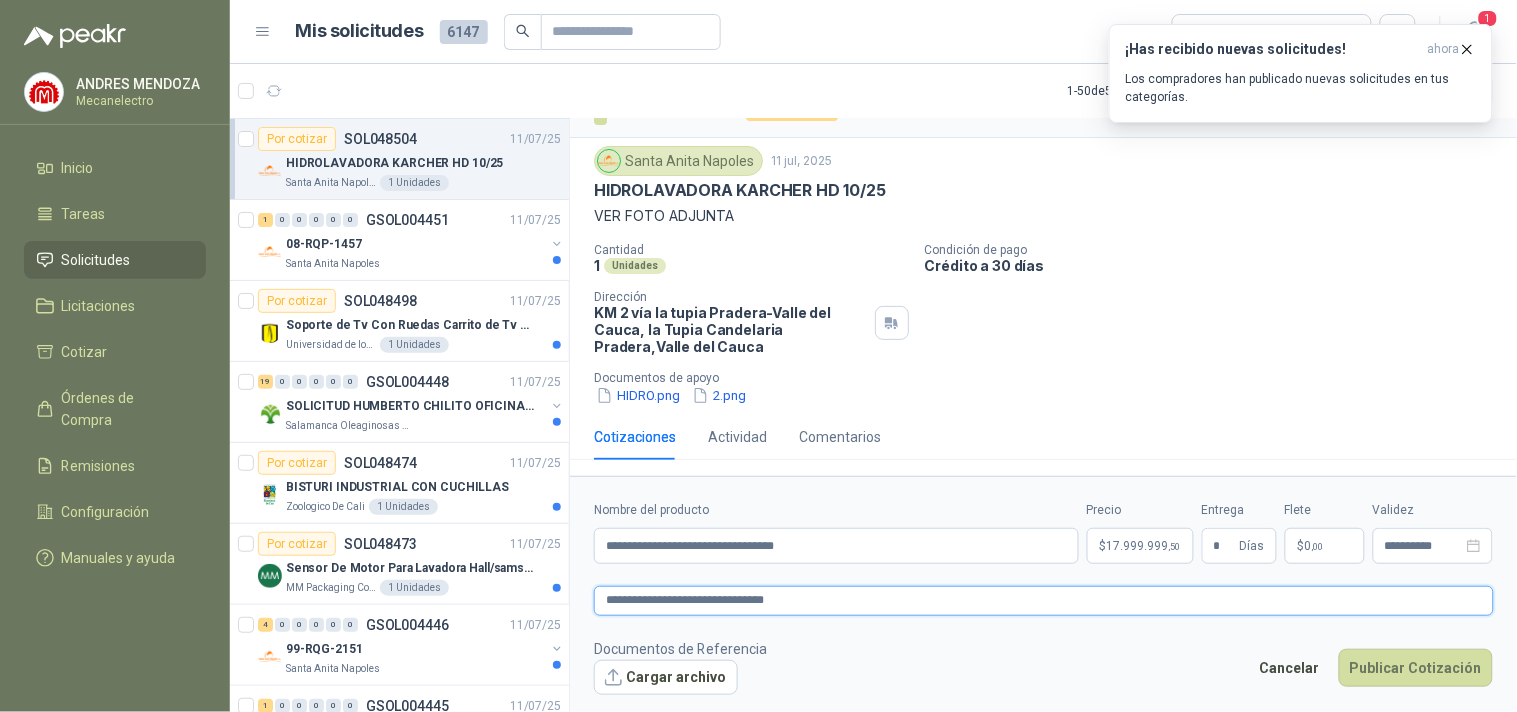 type 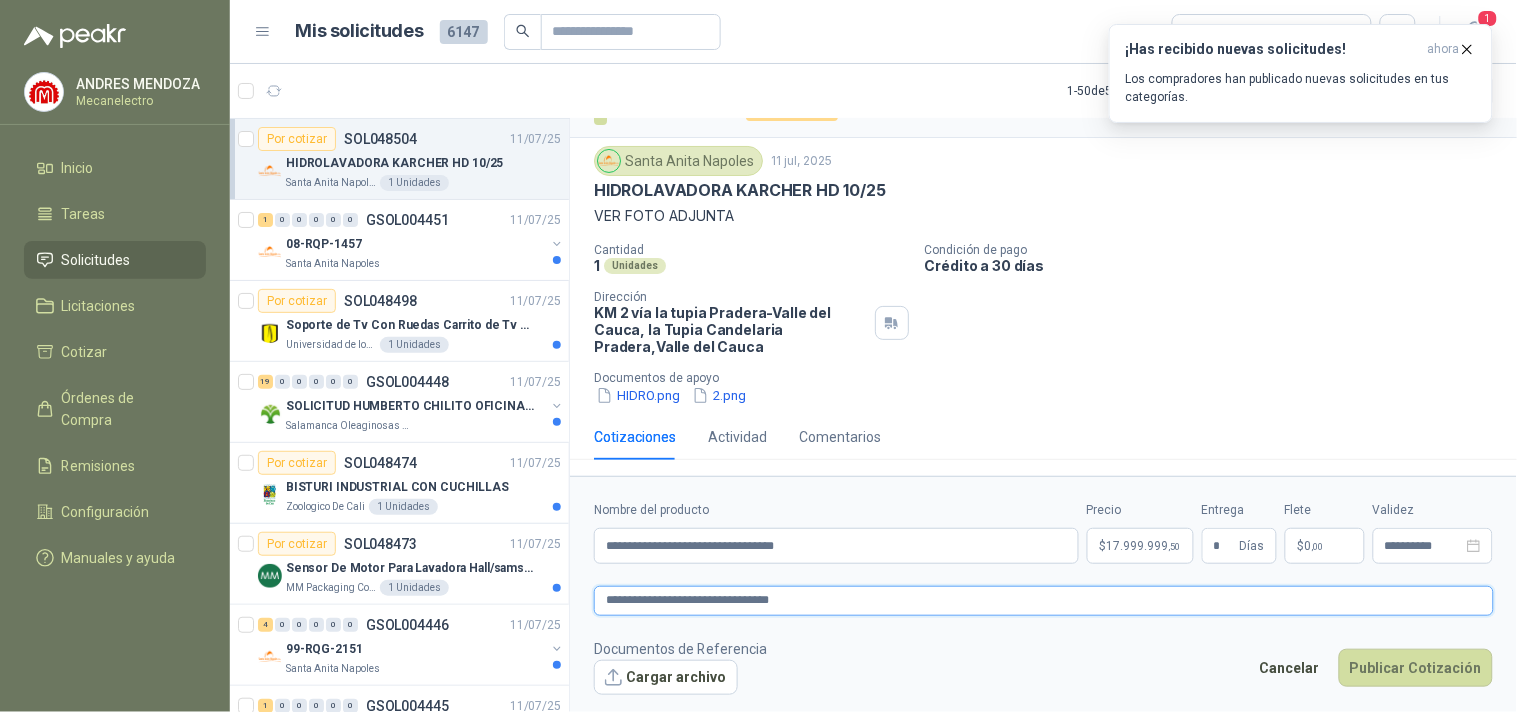 type 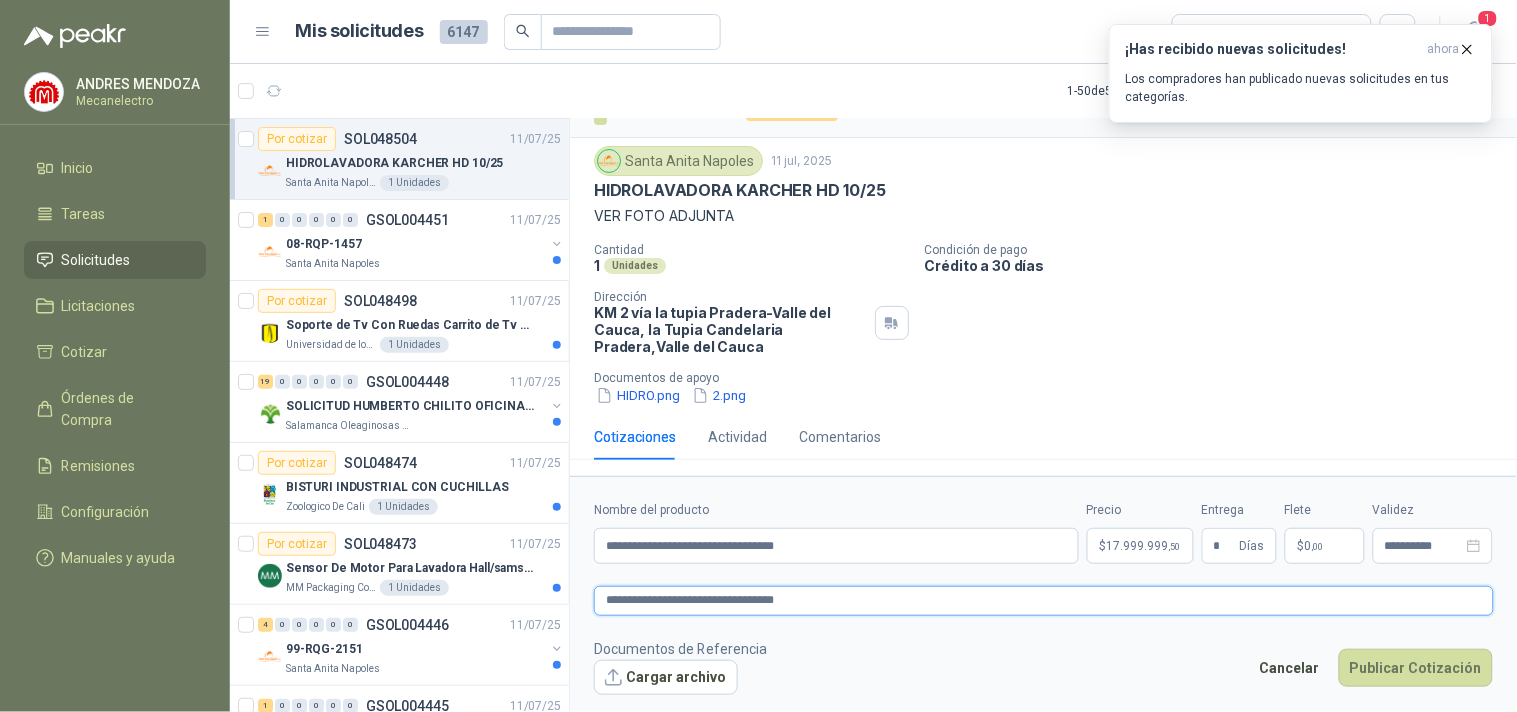 type 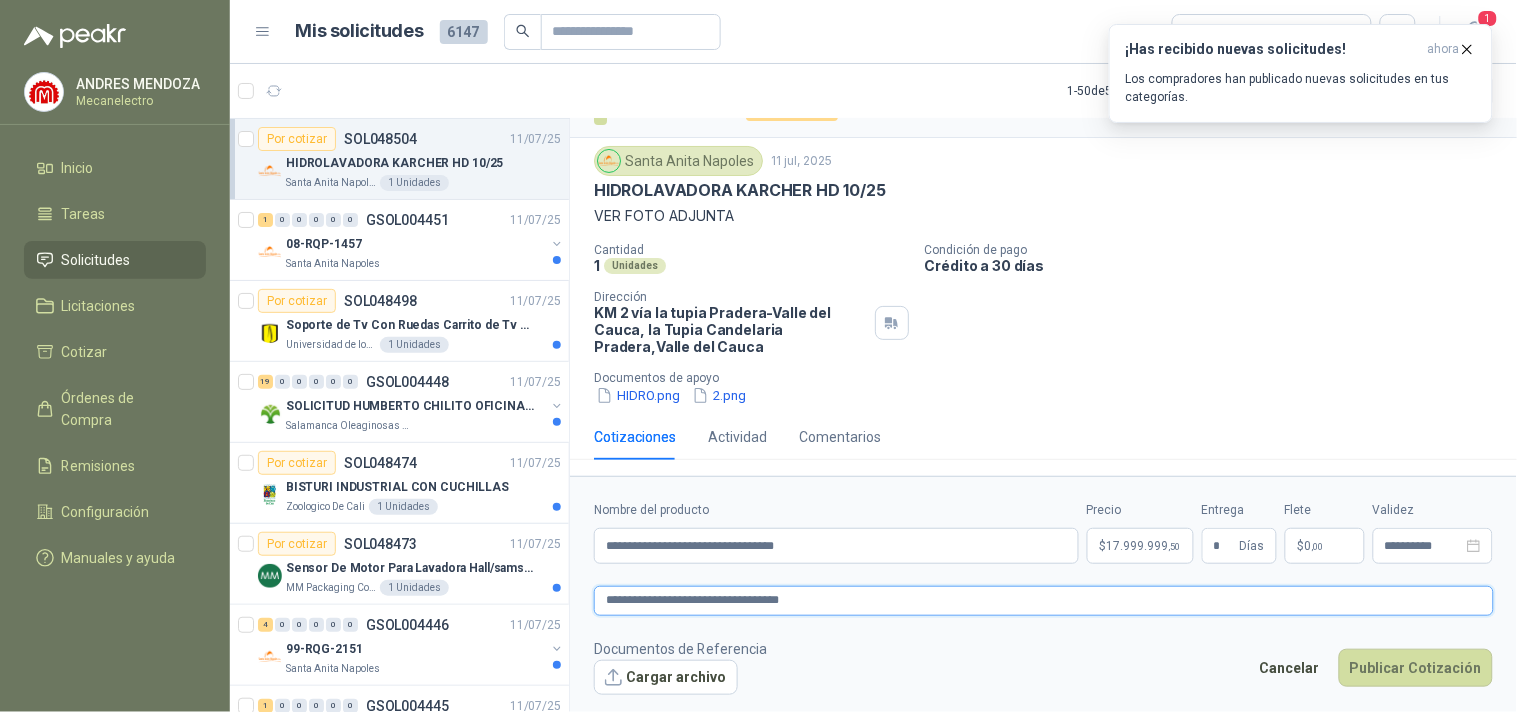 type 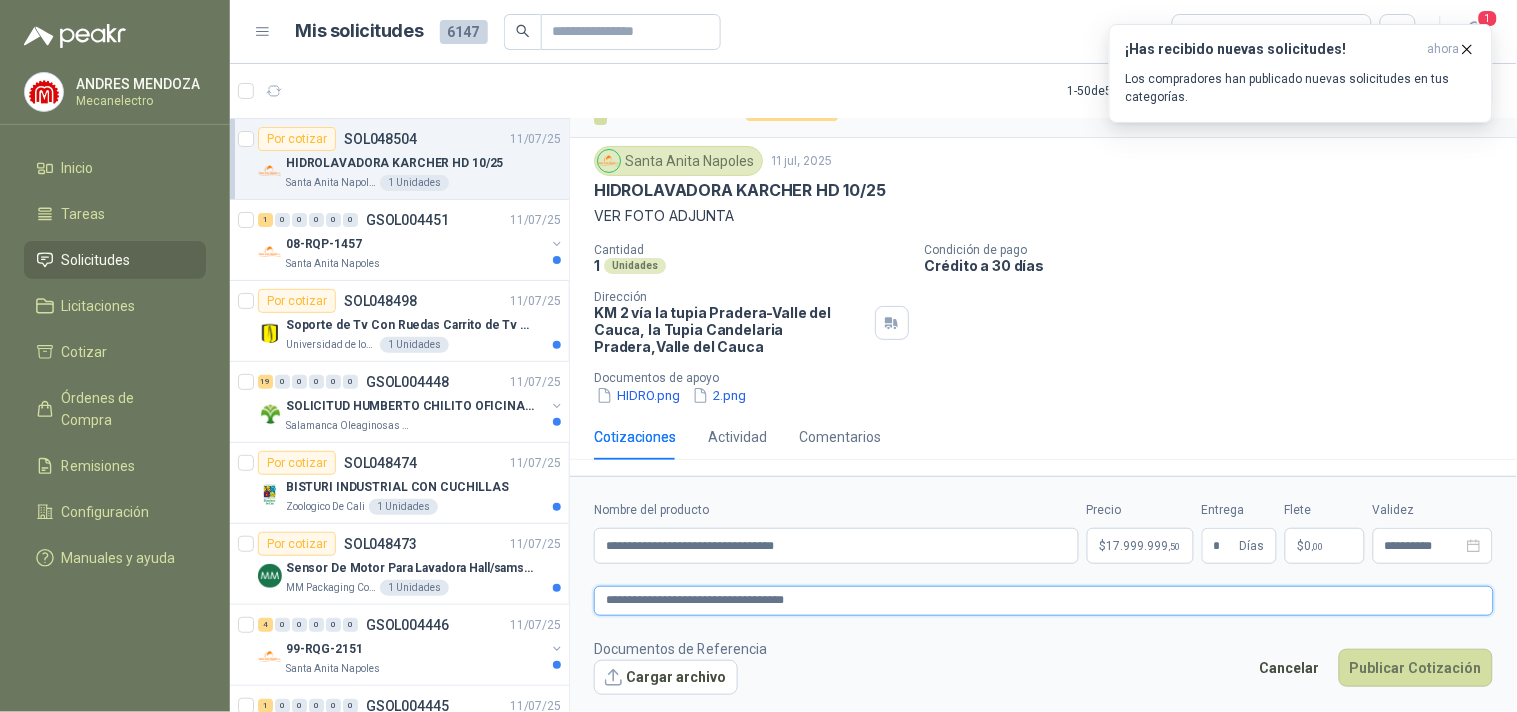 type 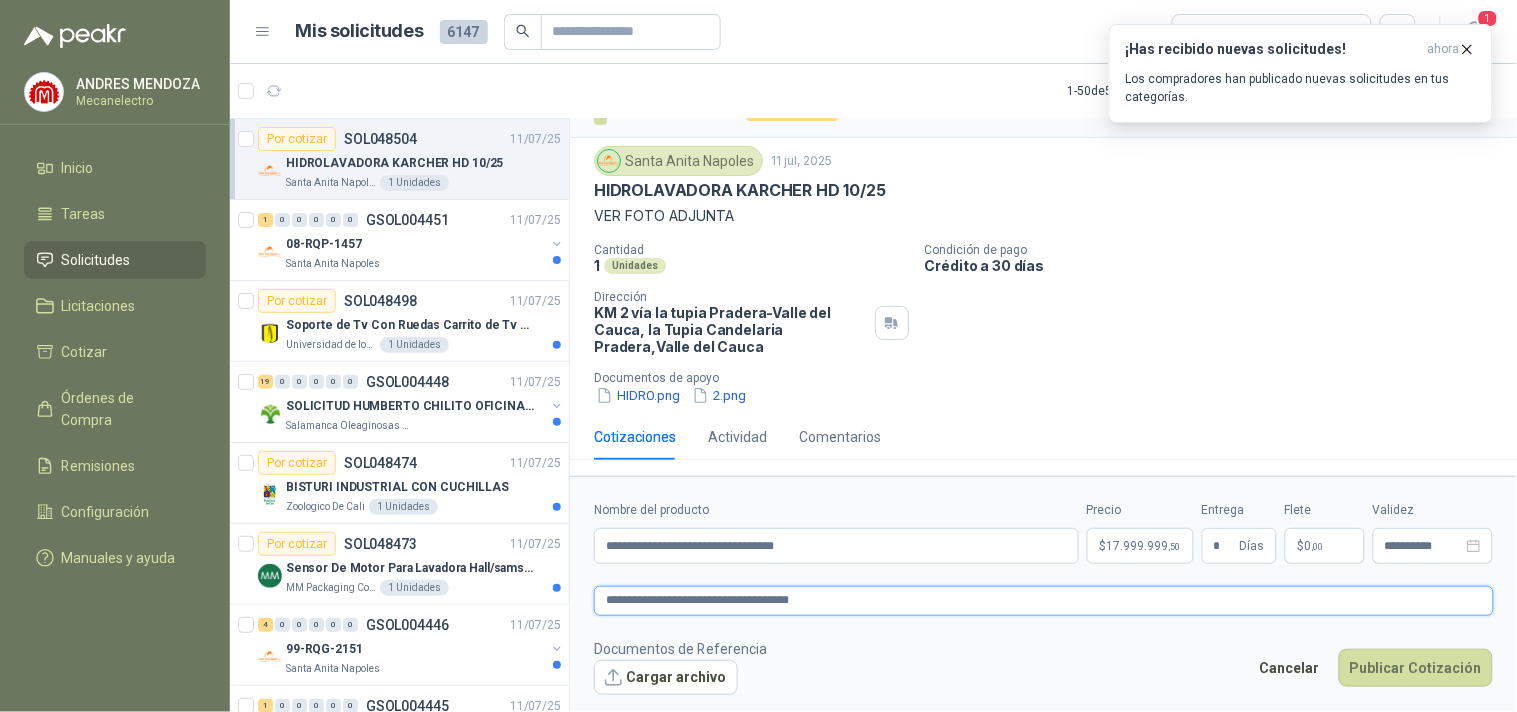 type 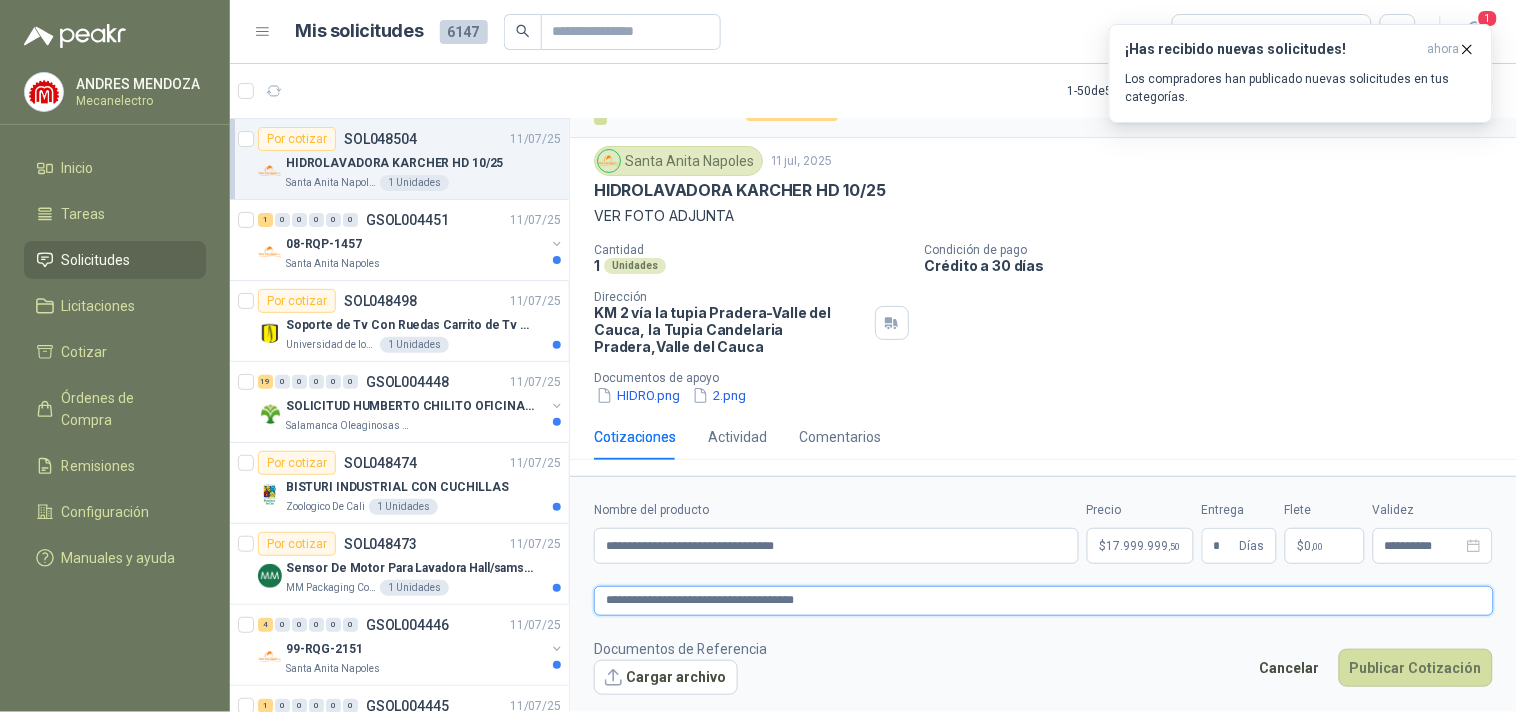 type 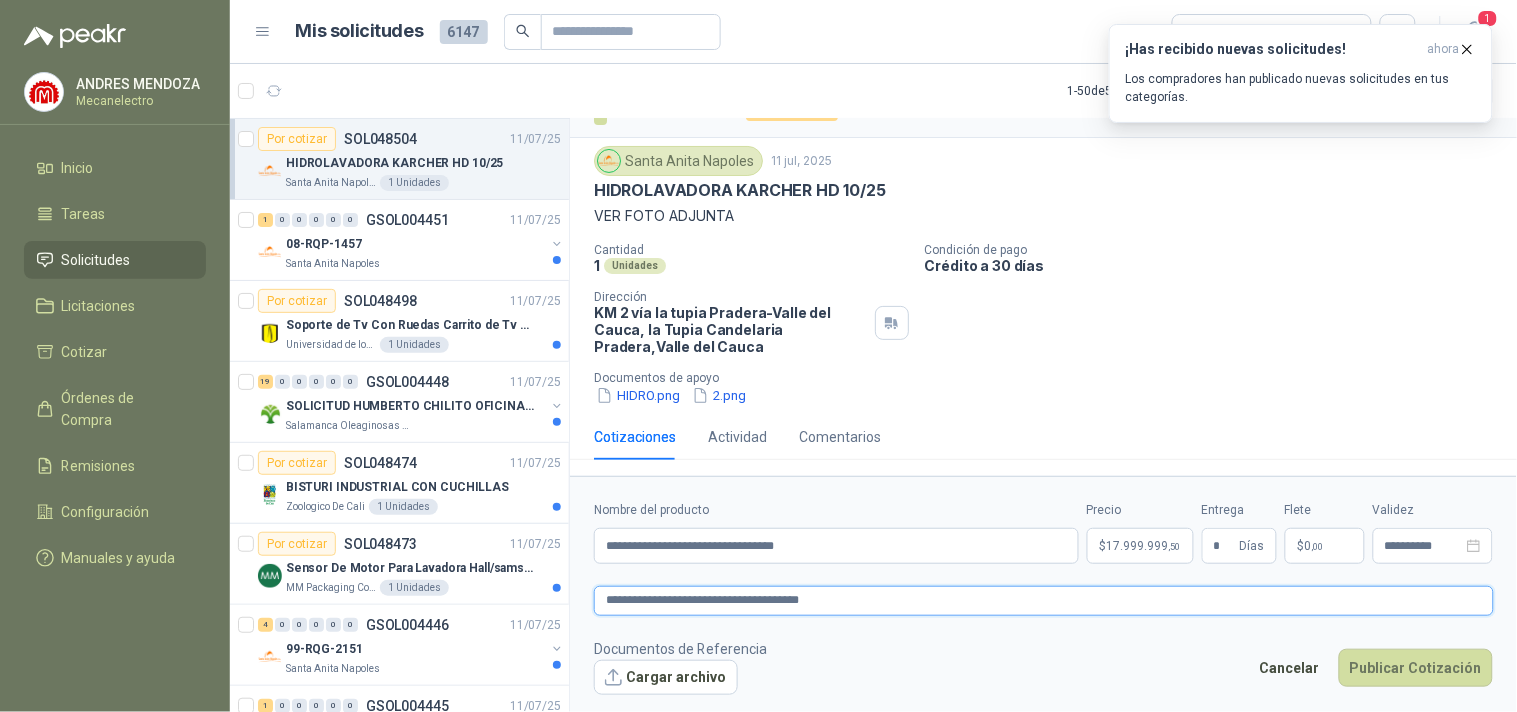 type 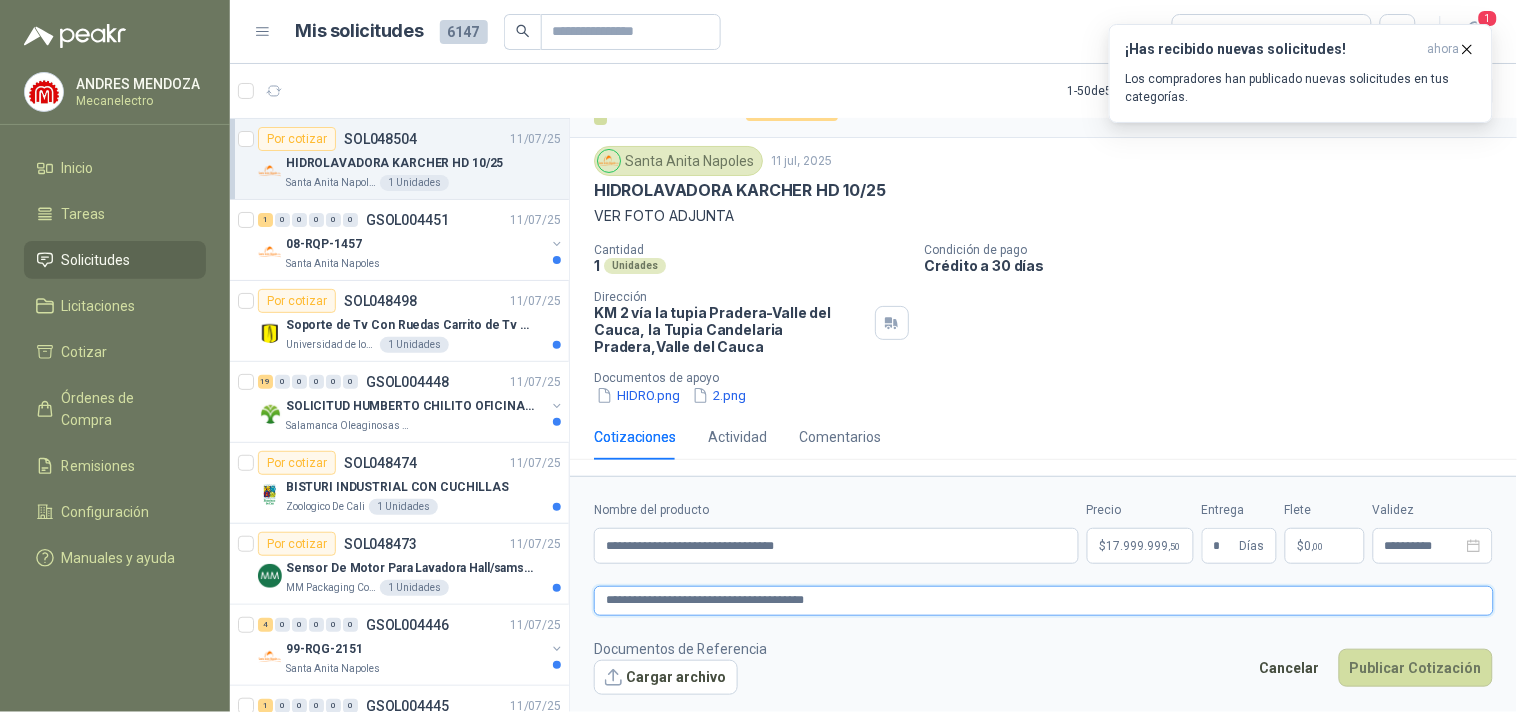 type 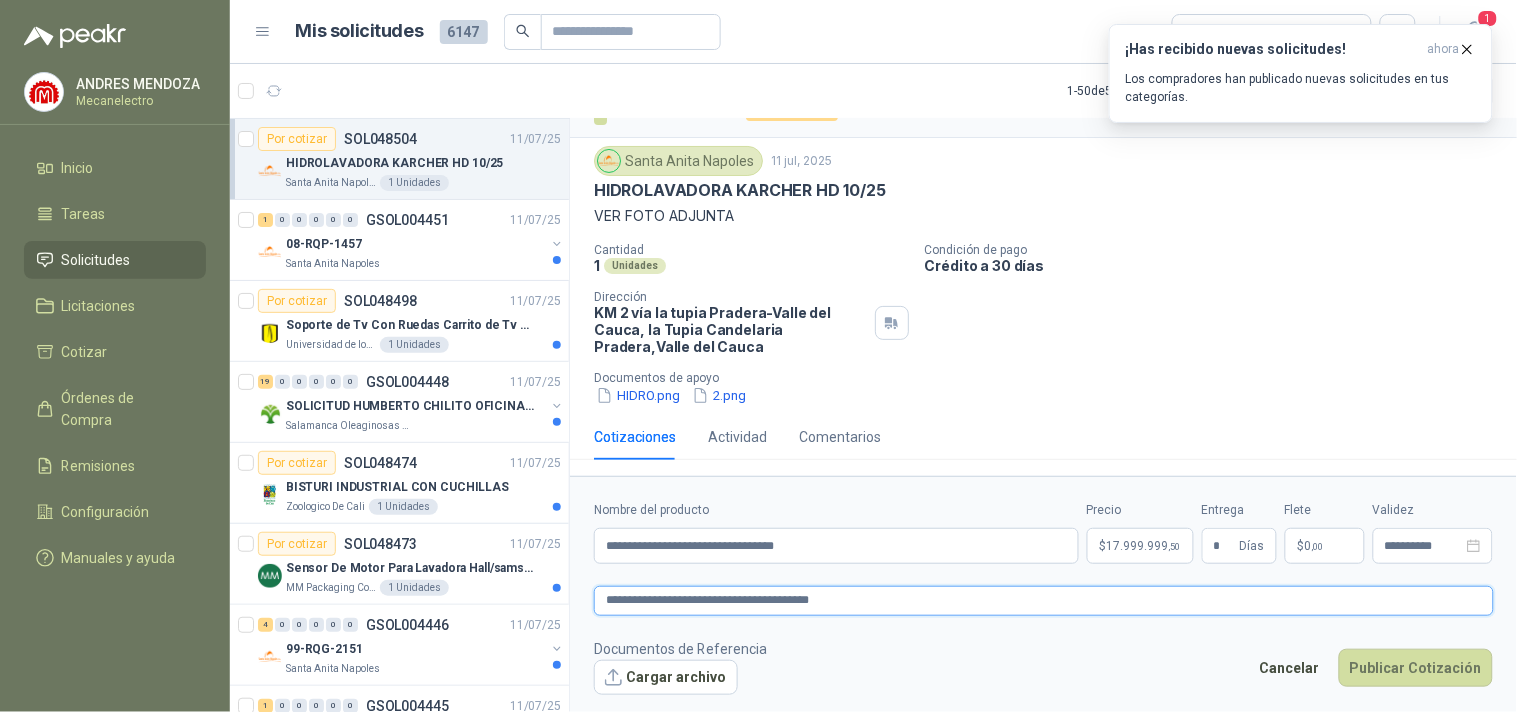 type on "**********" 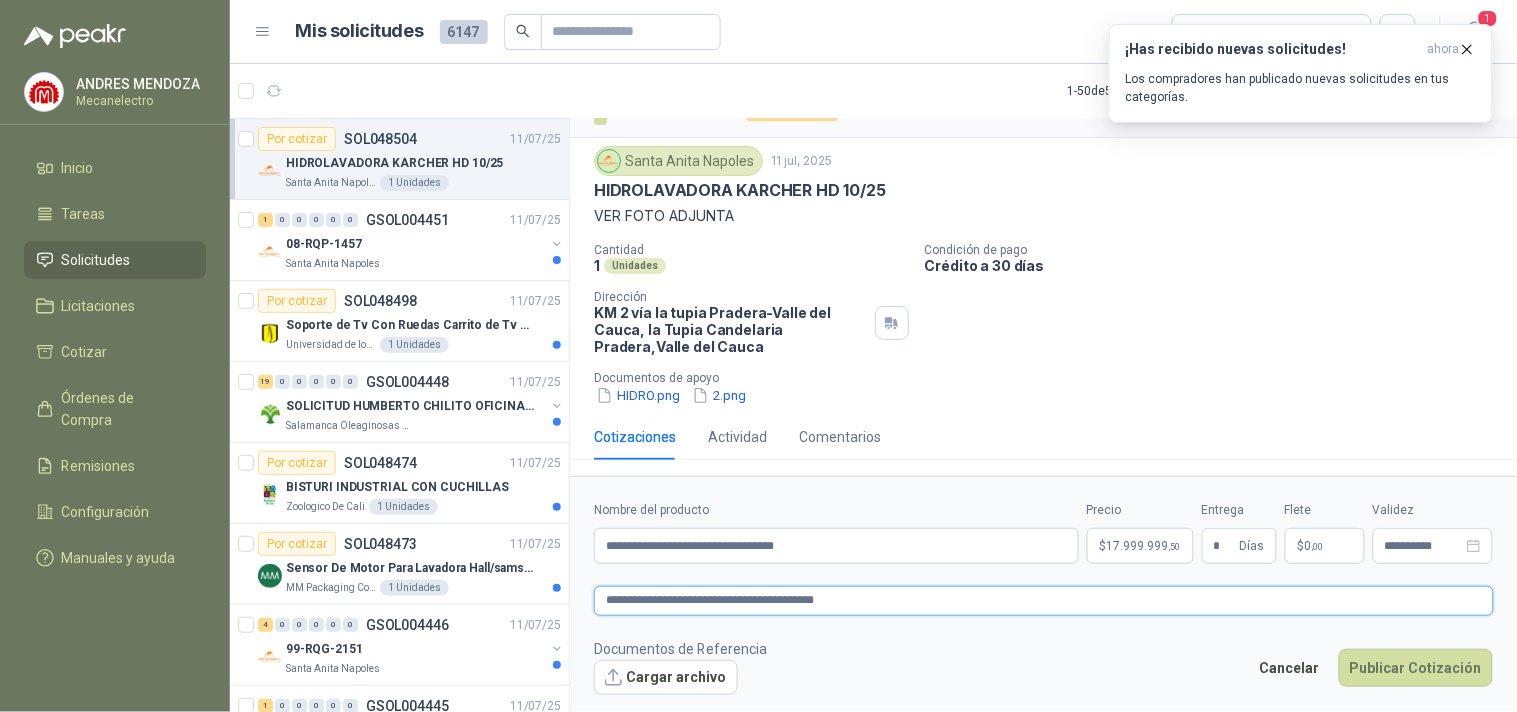 type 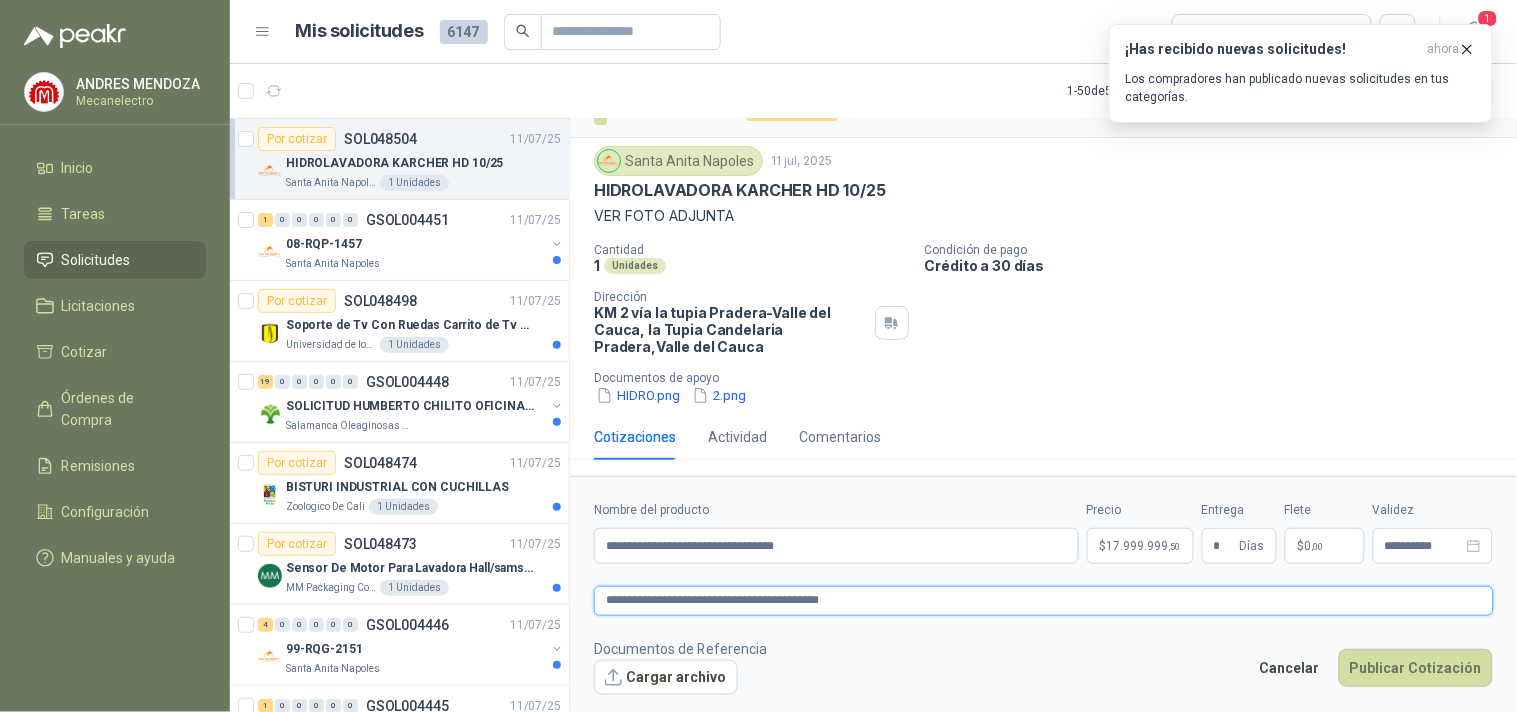 type 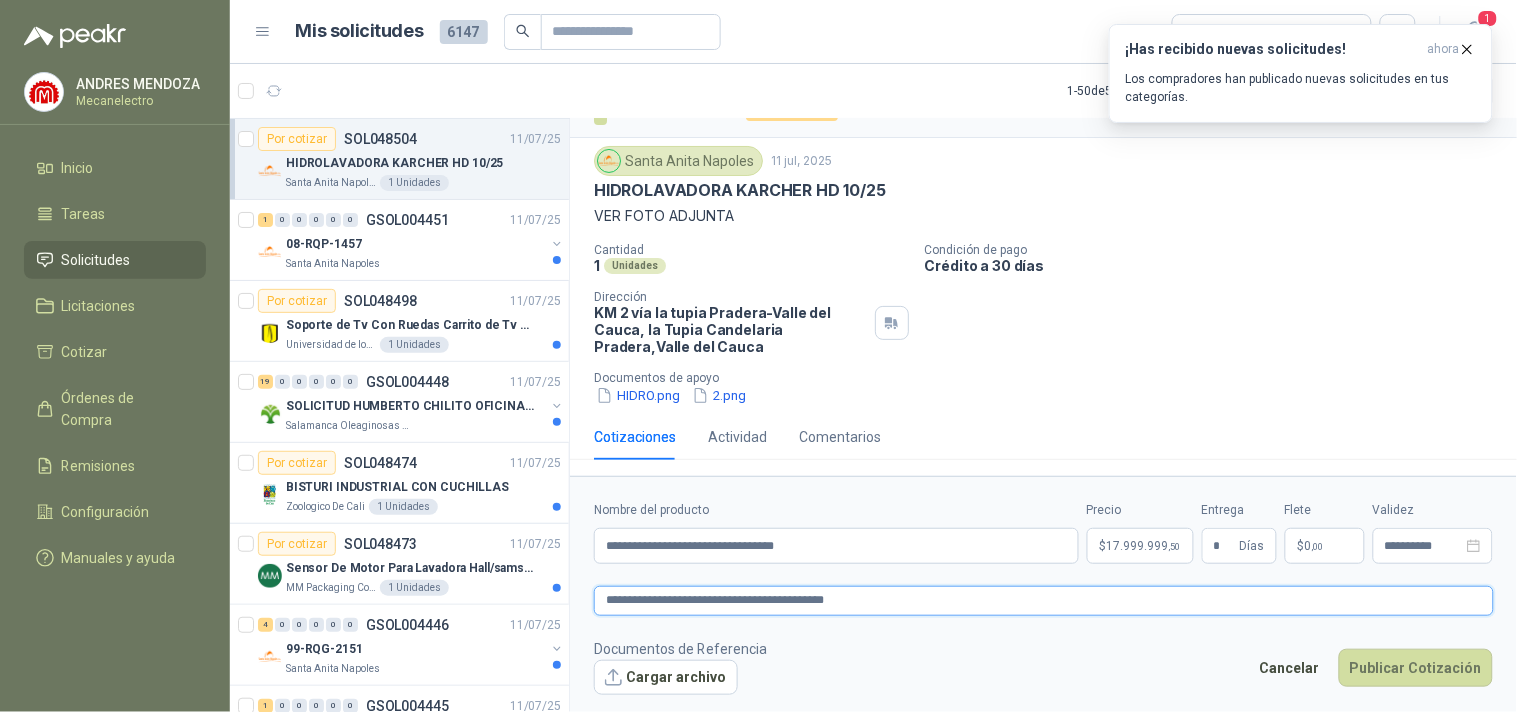type 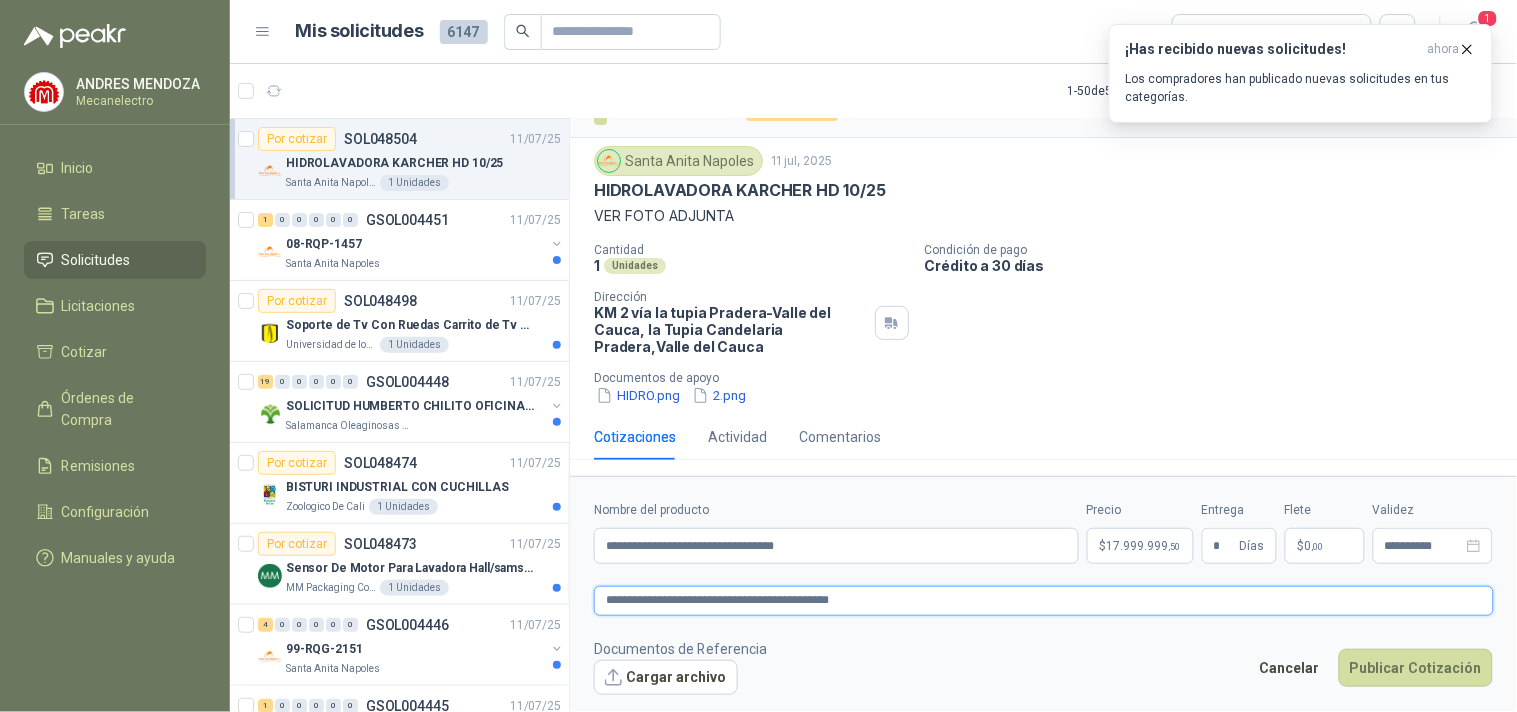 type on "**********" 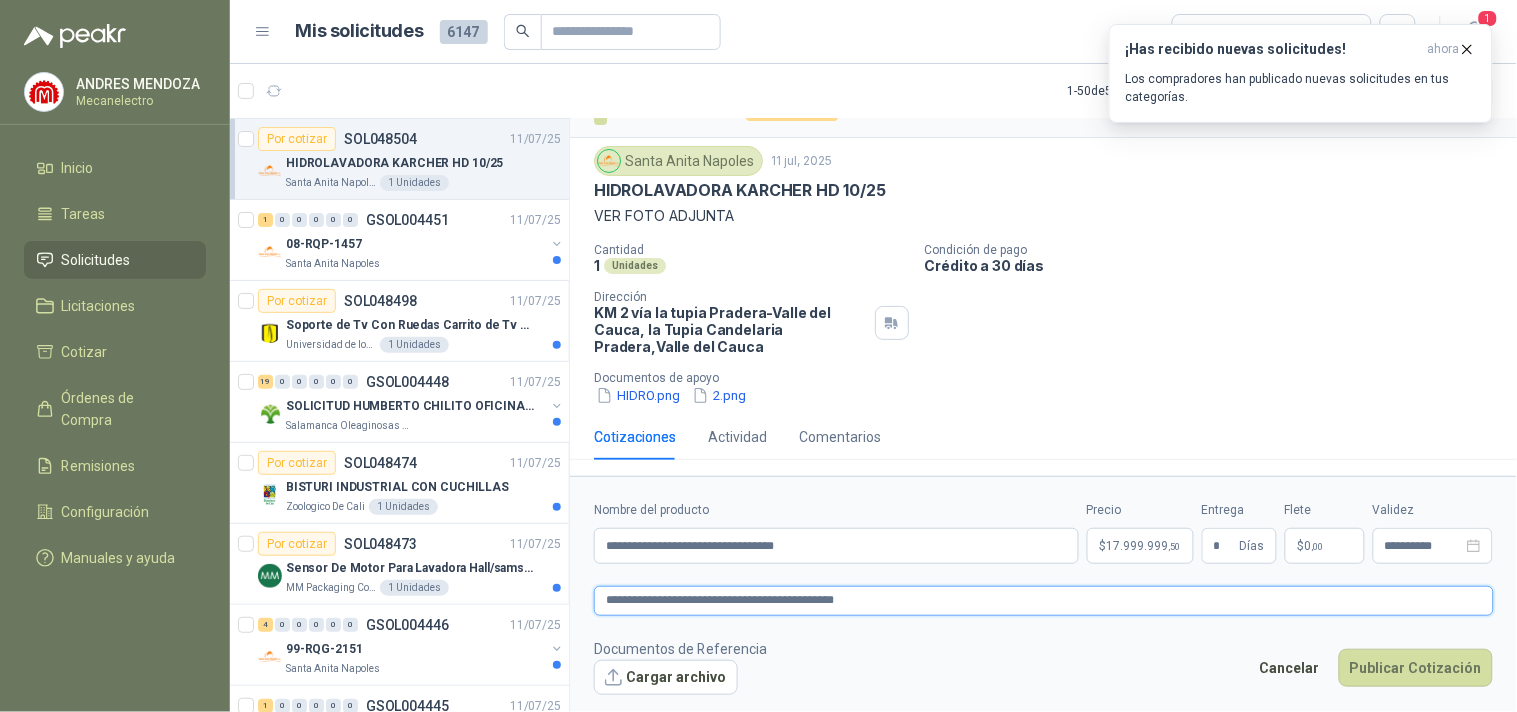type 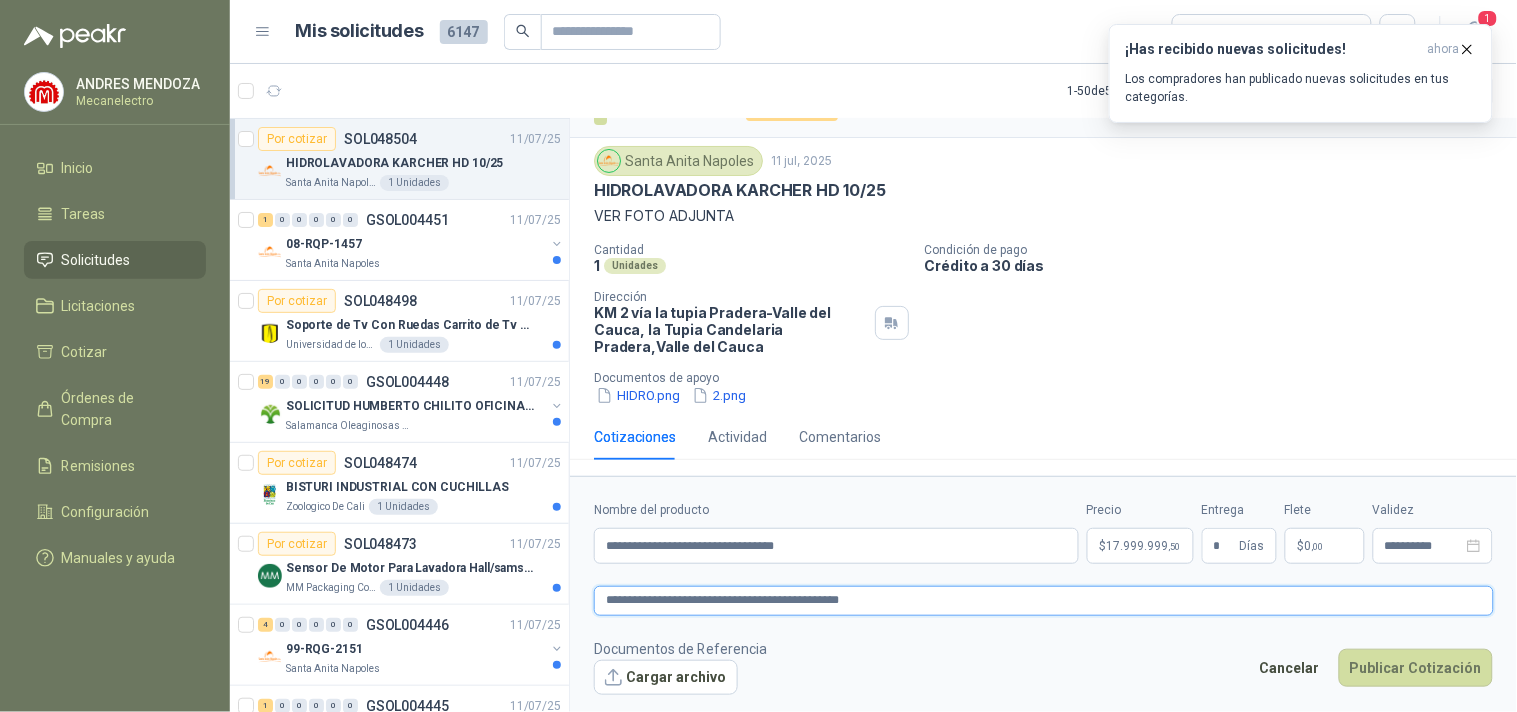 type 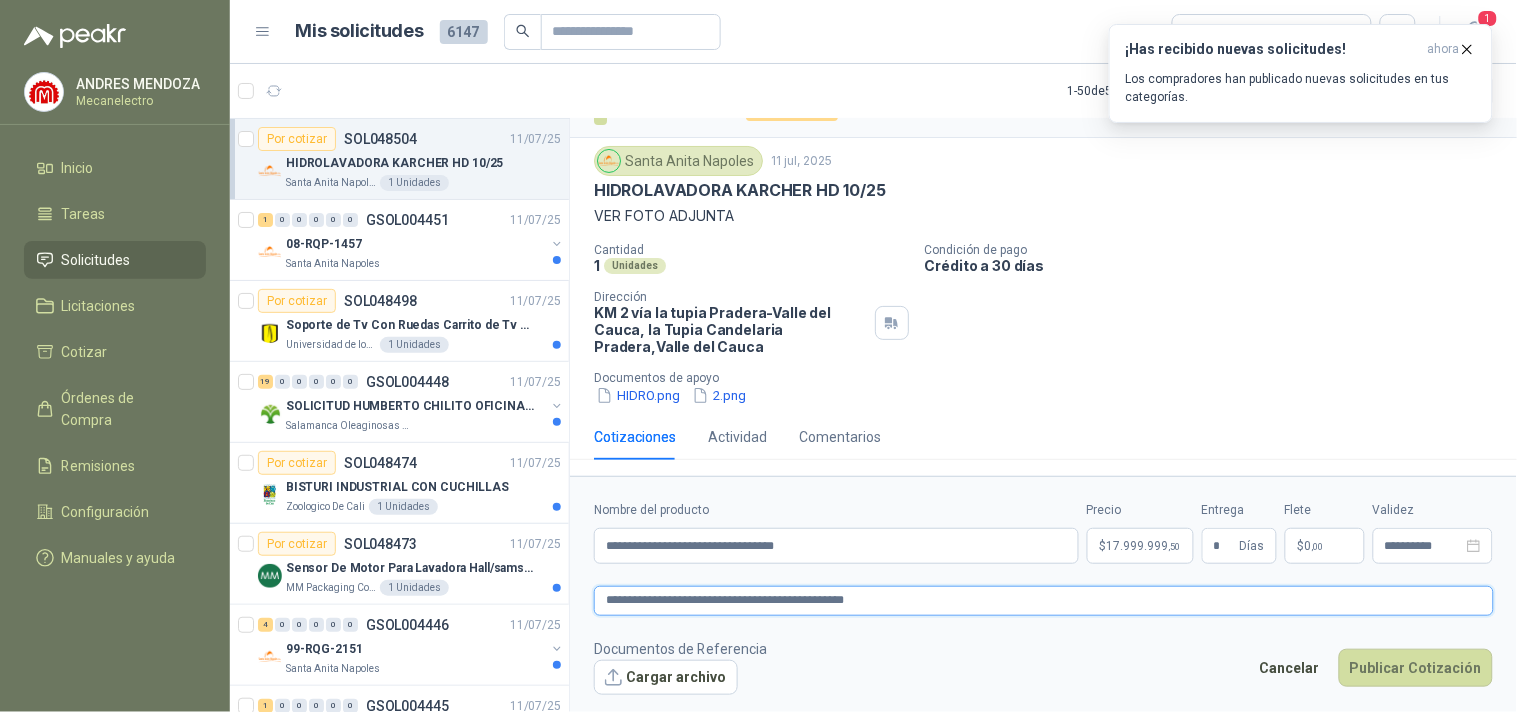 type 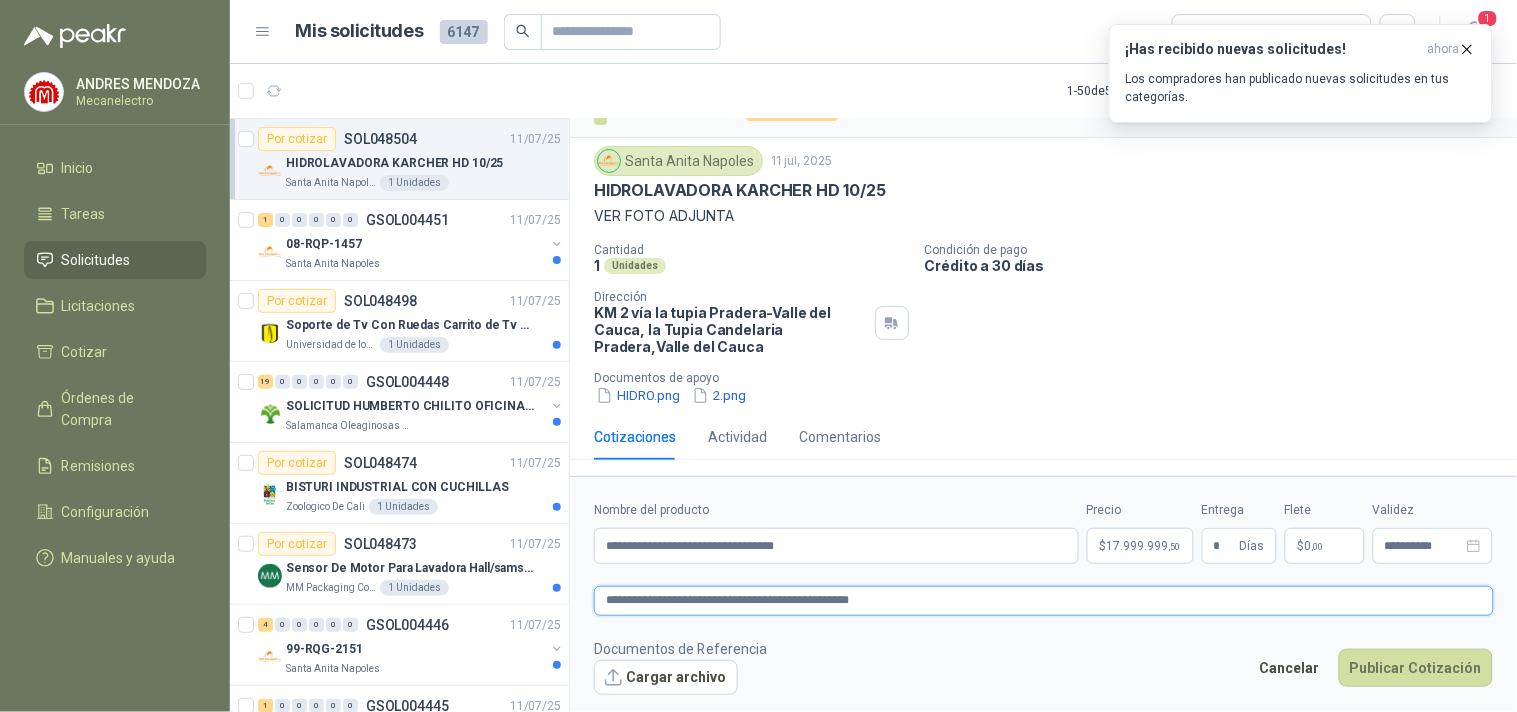 type 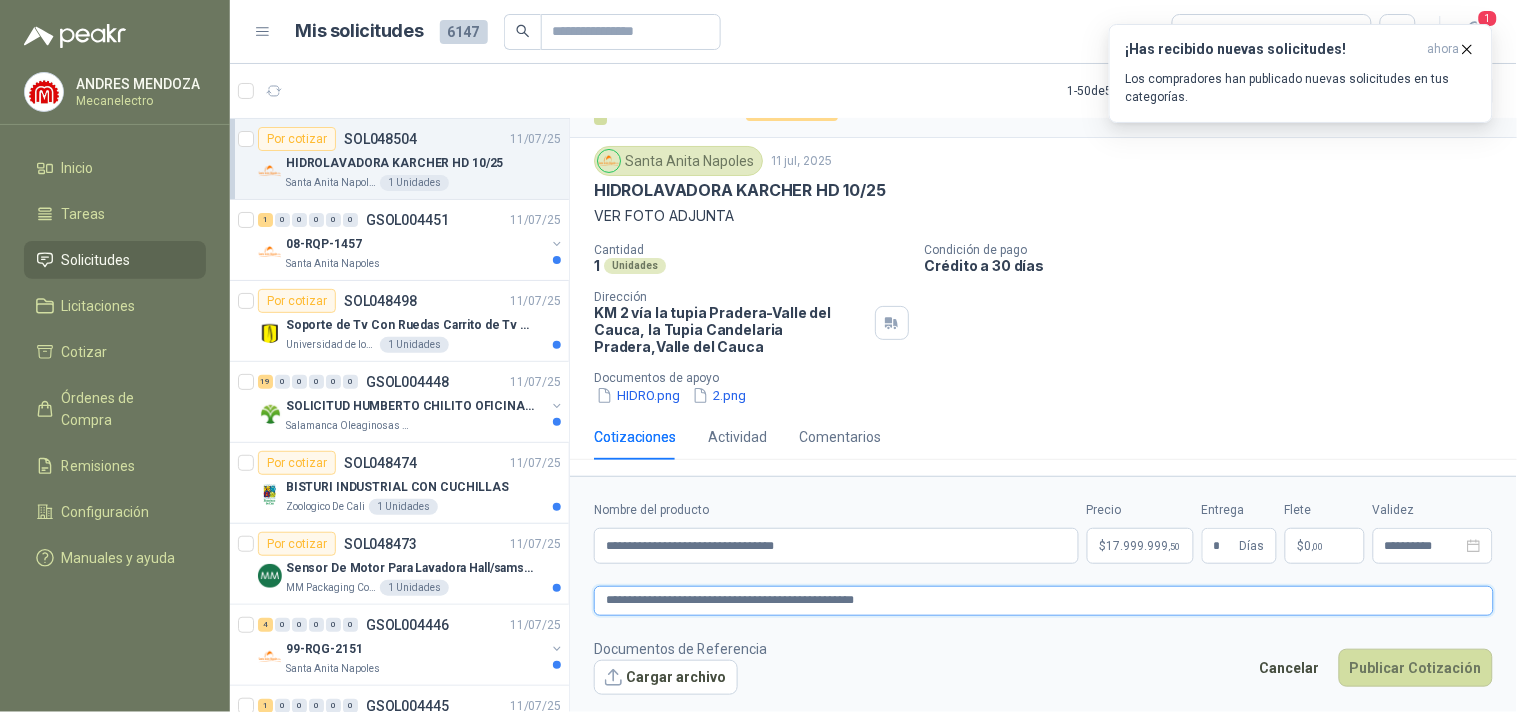 type 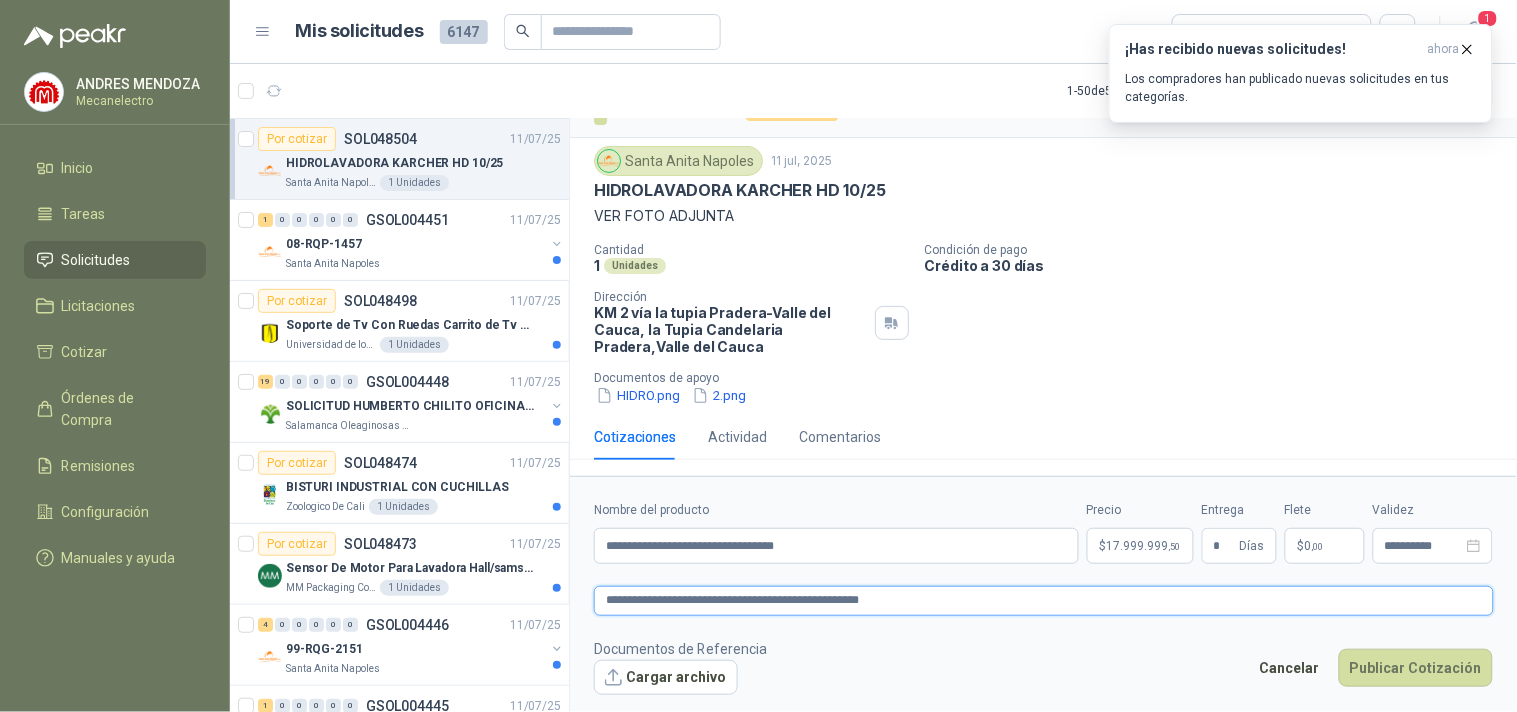 type 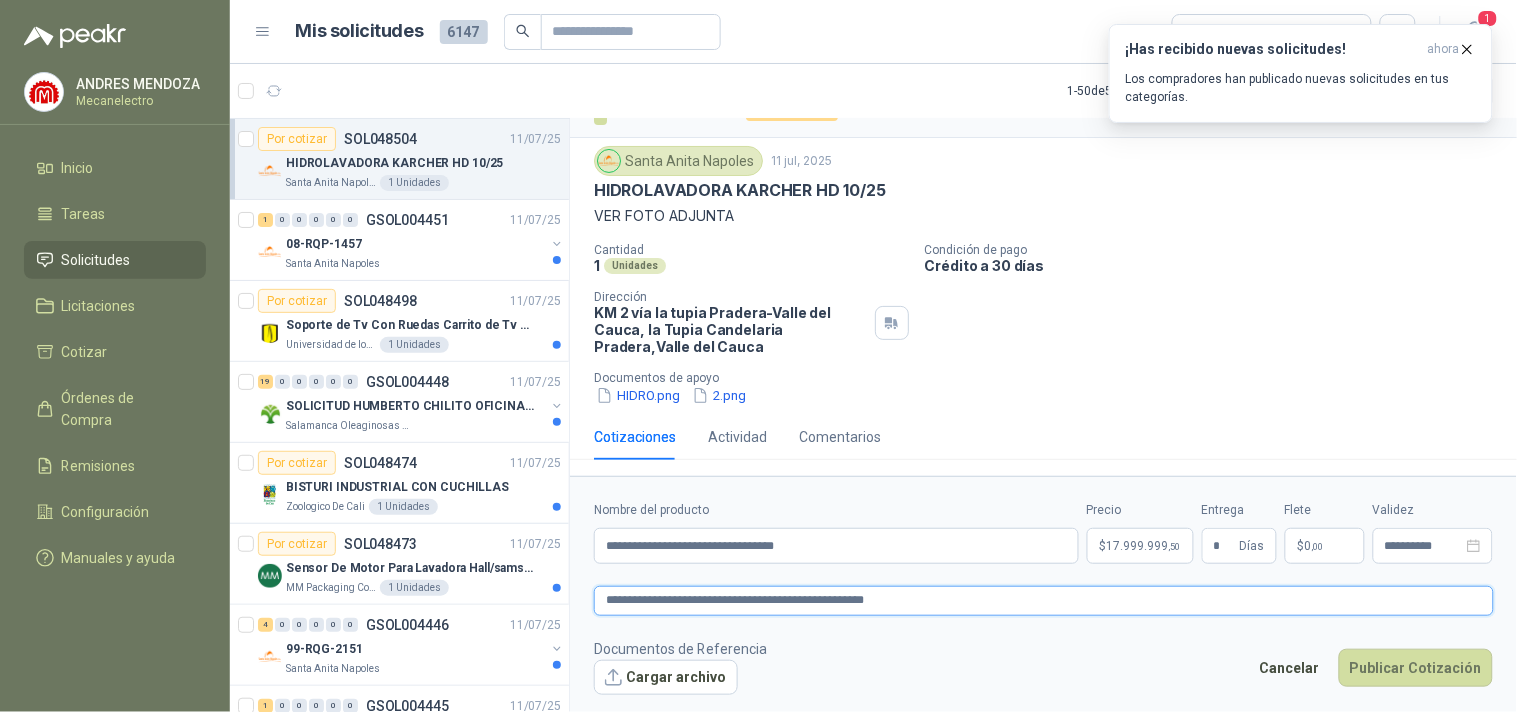type 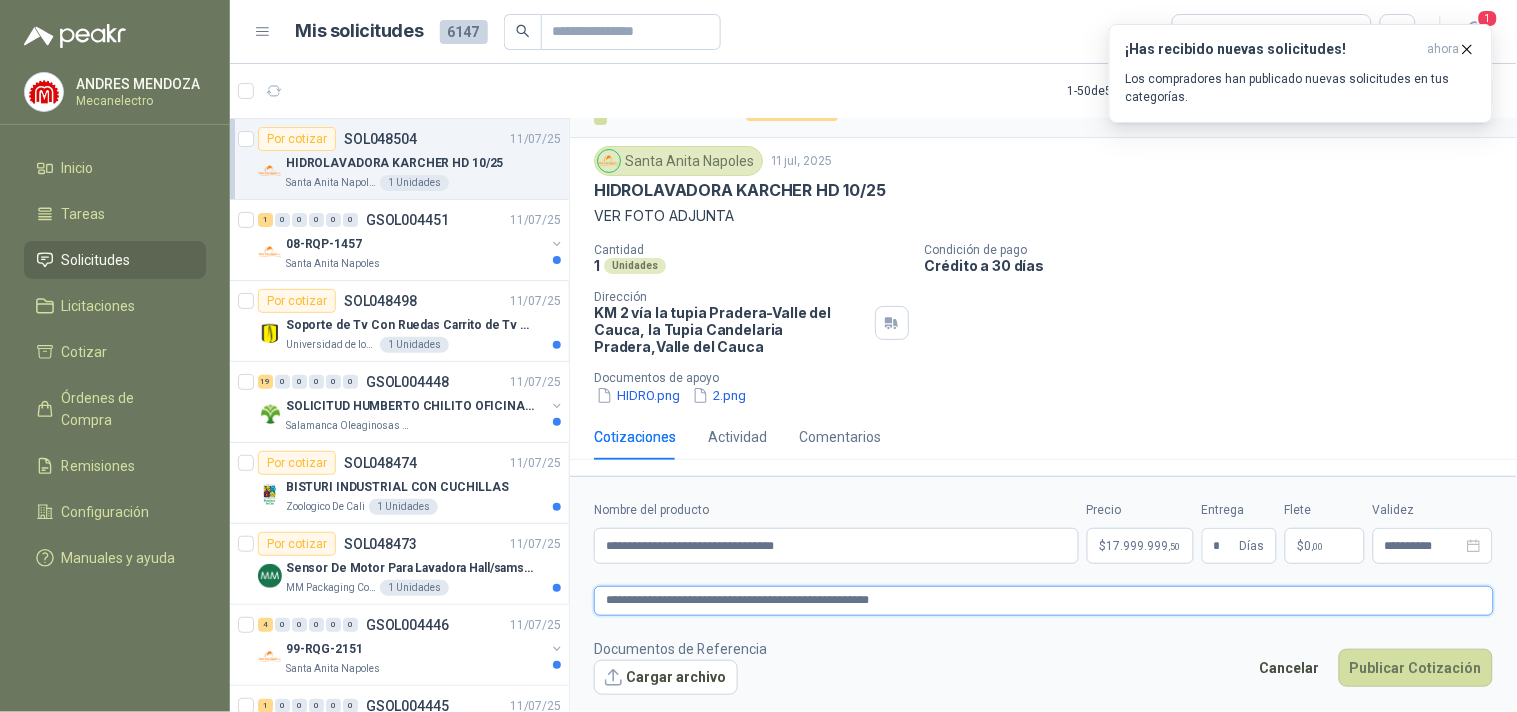 type 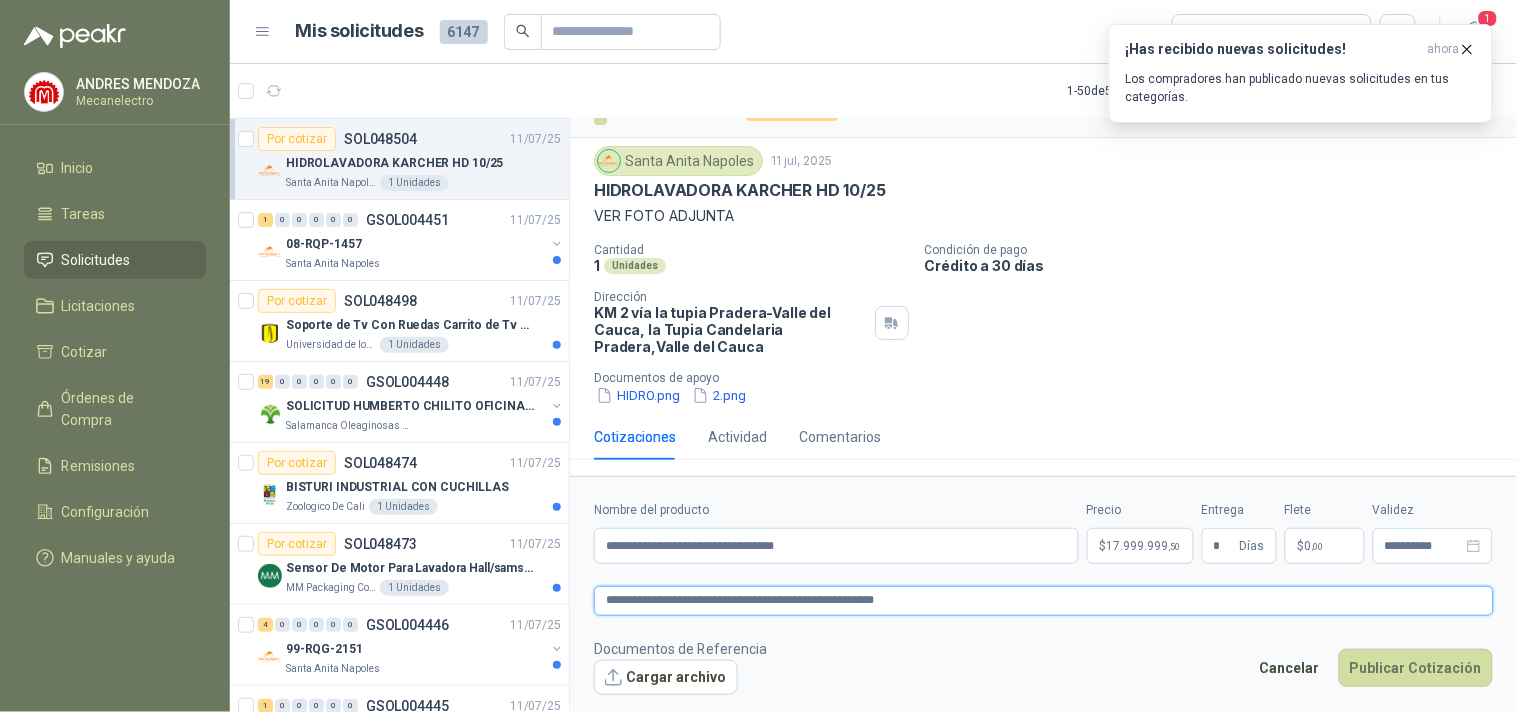 type 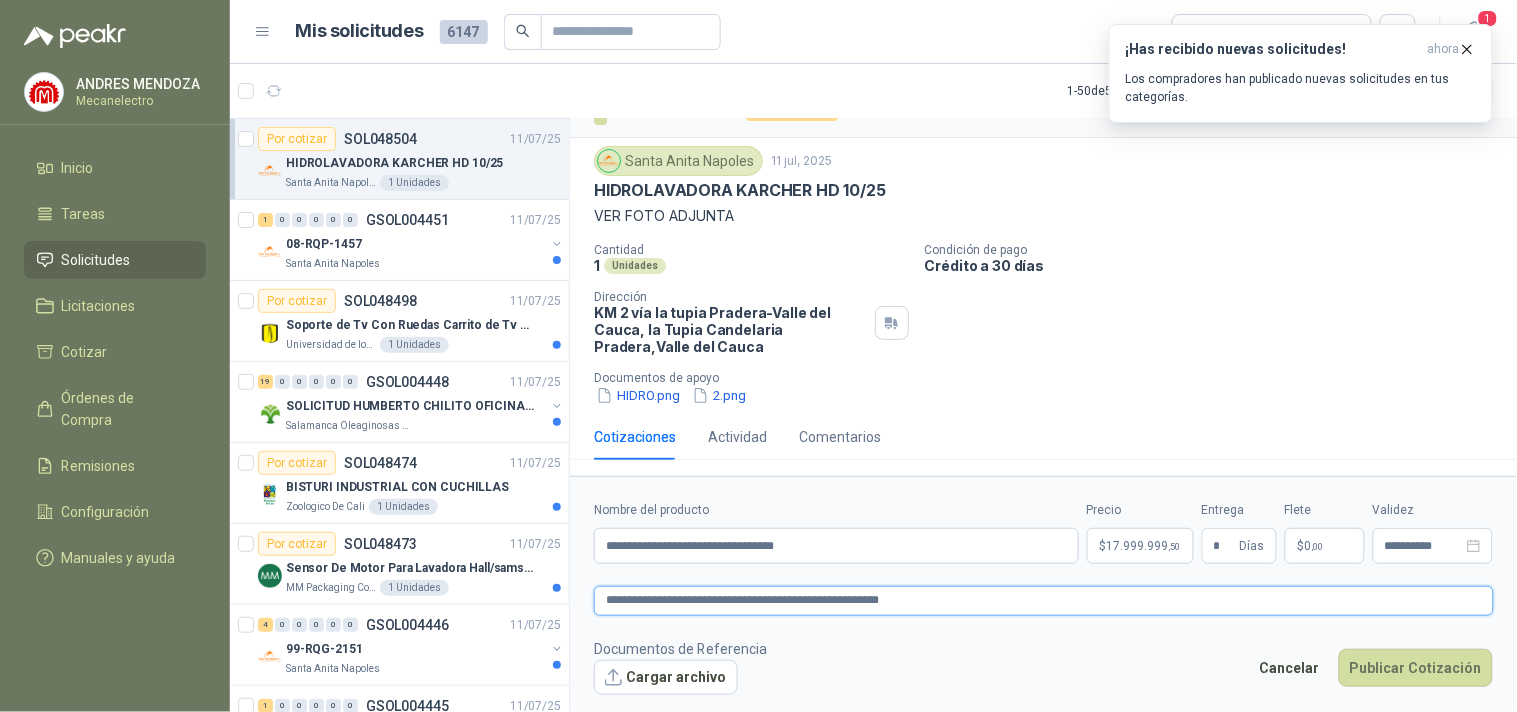 type 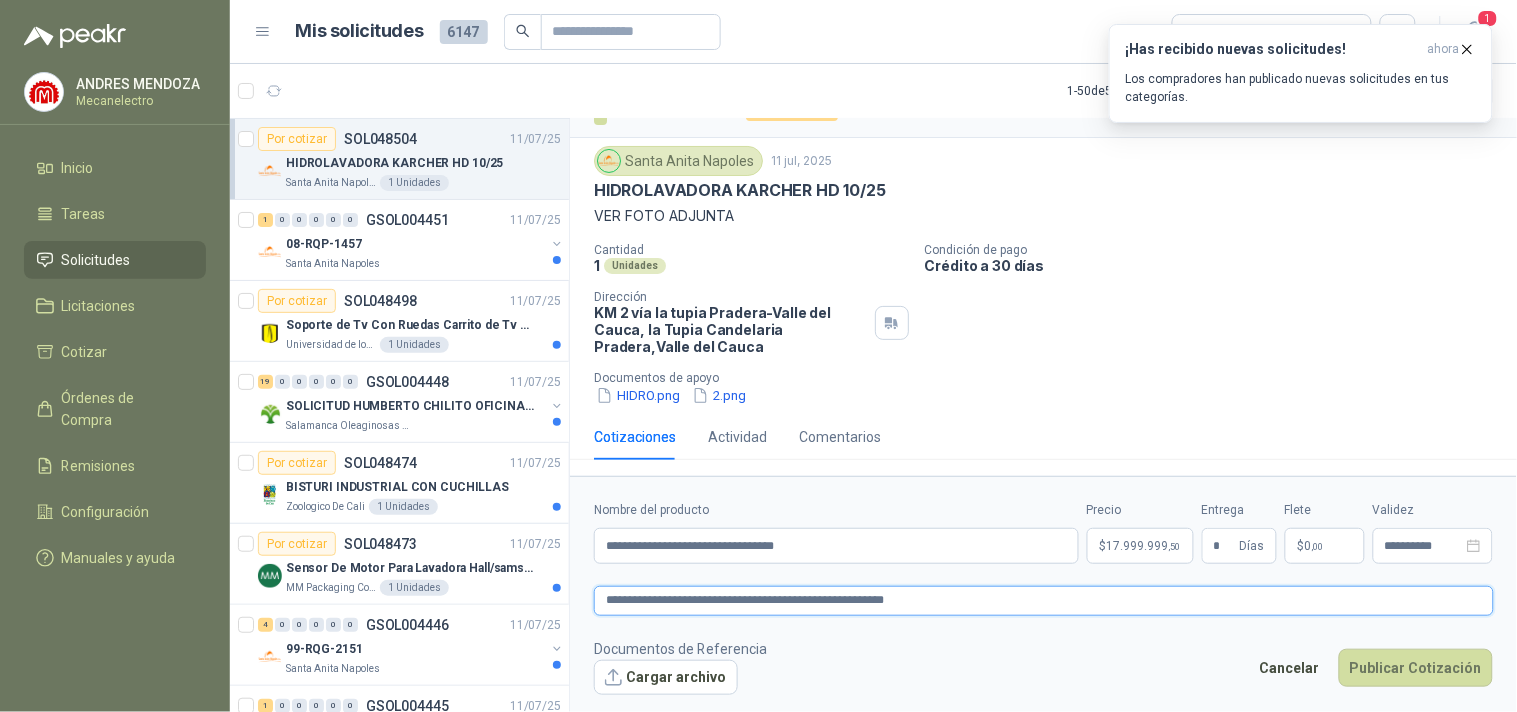 type 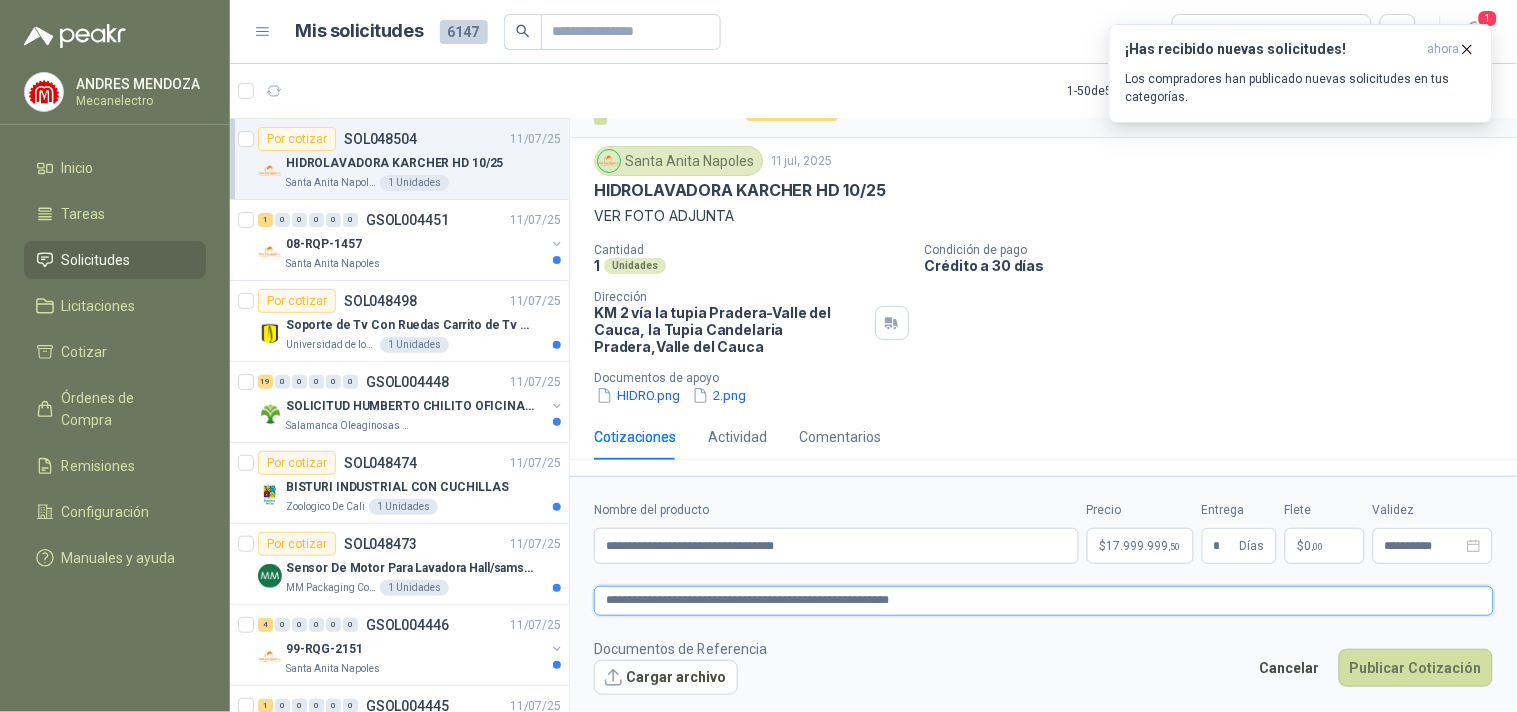 type 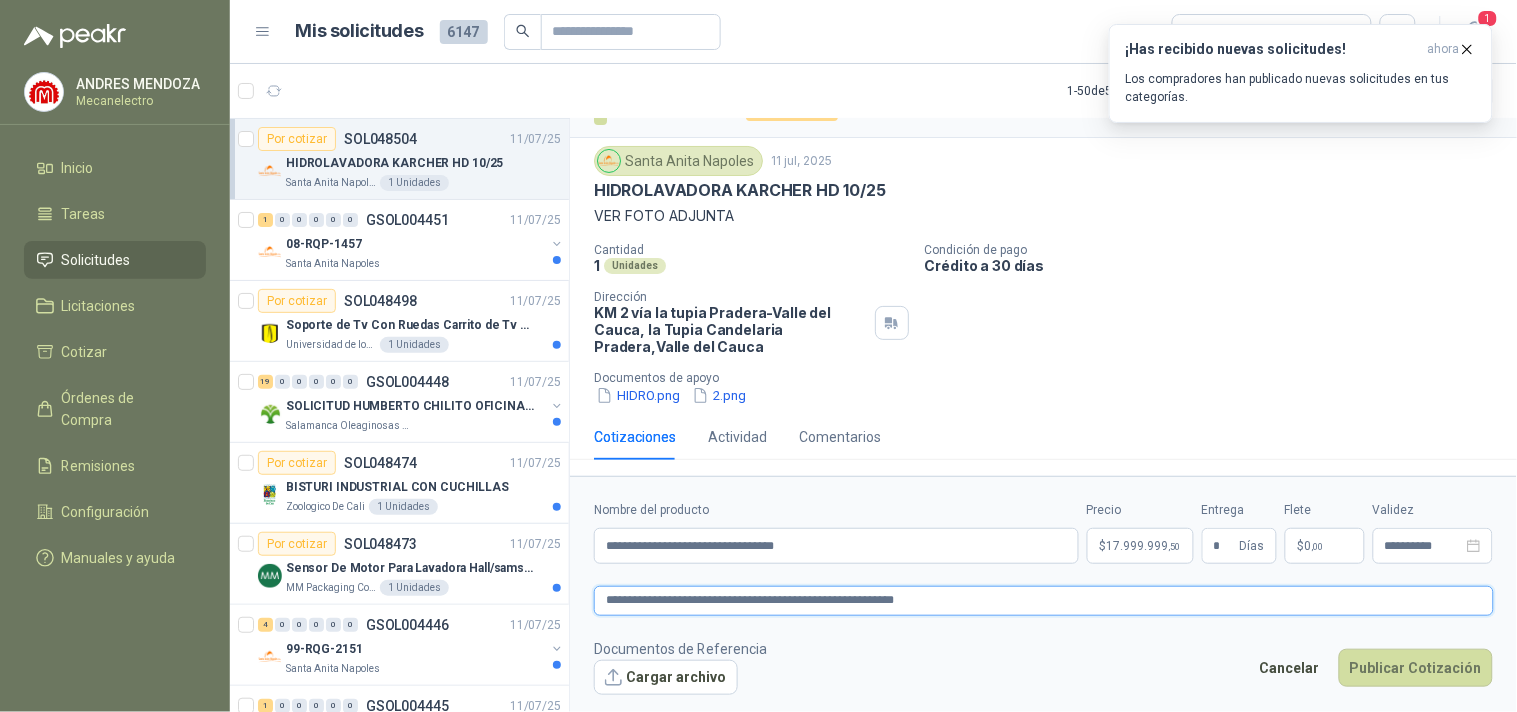 type 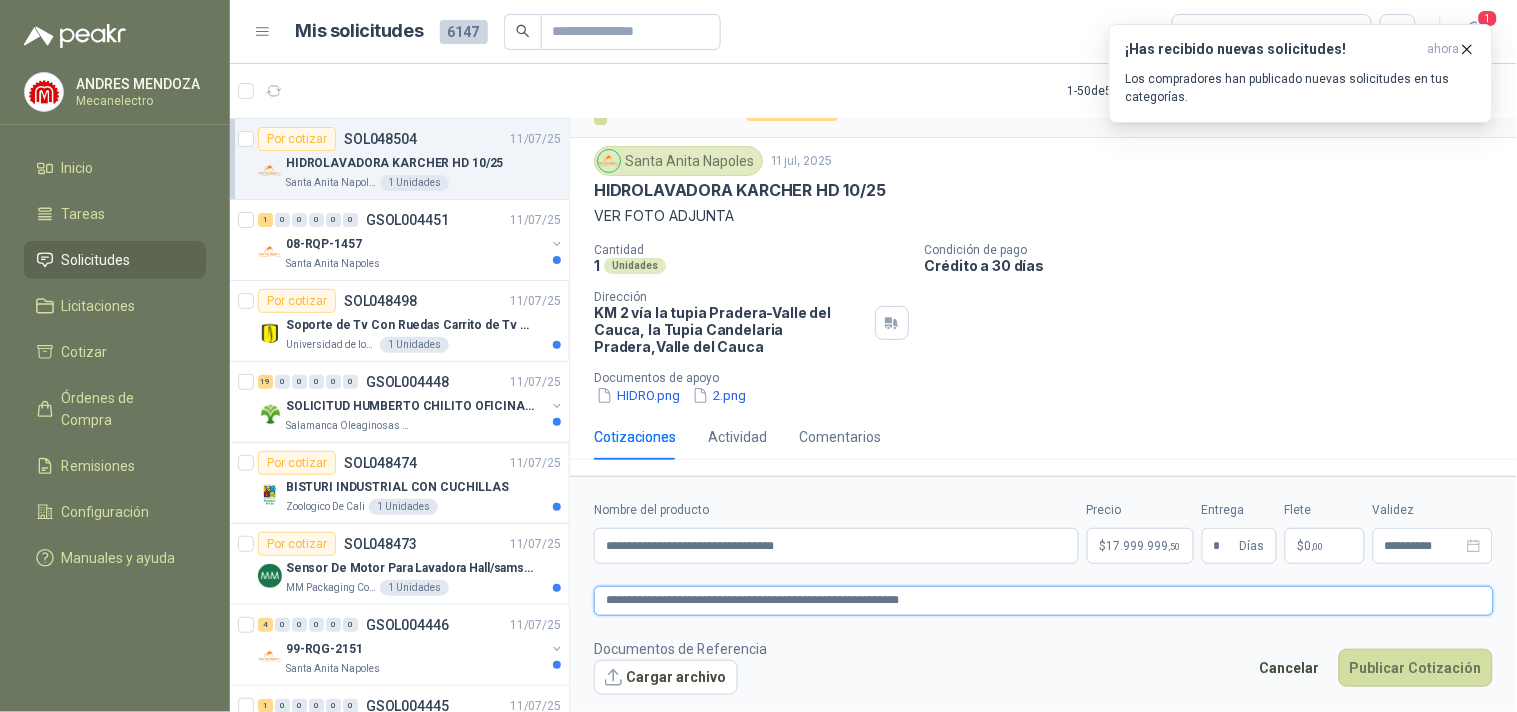 type 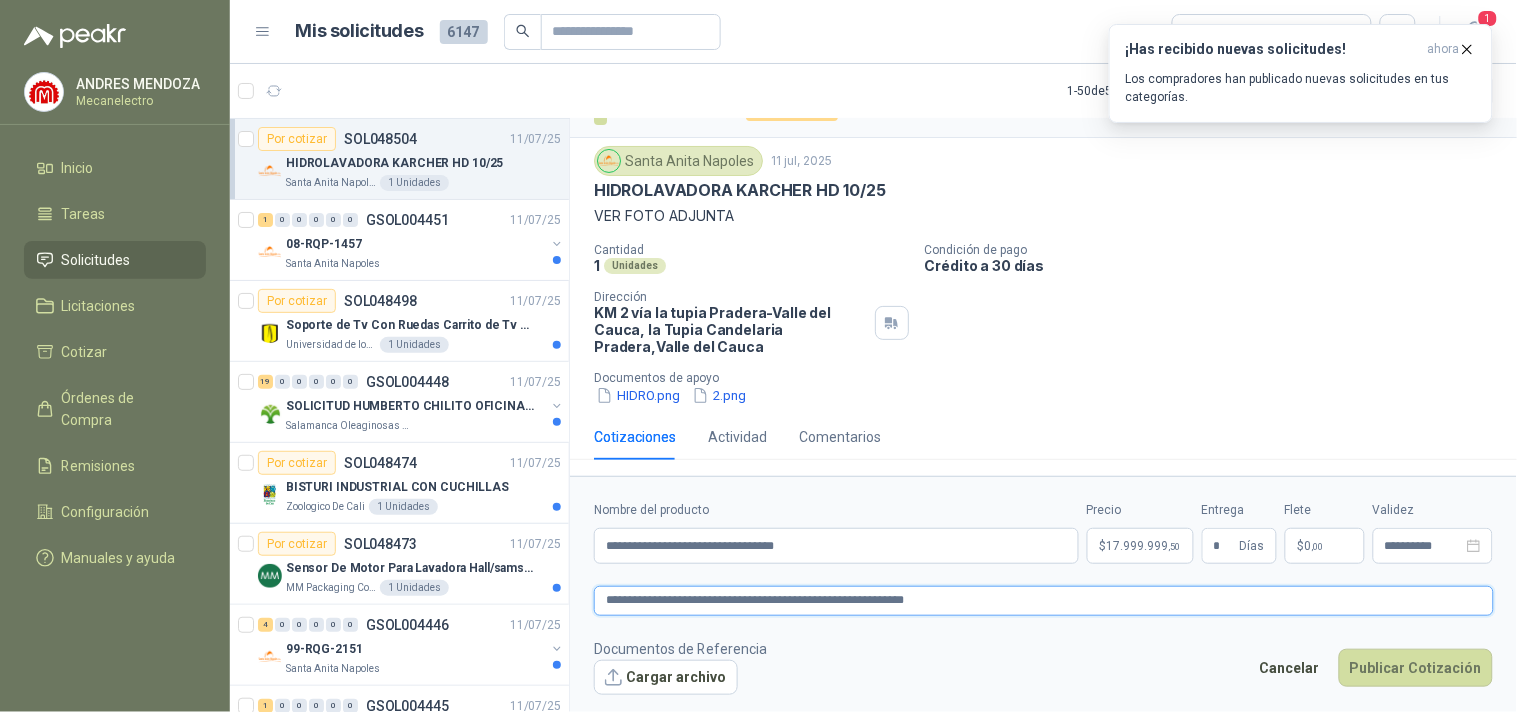 type 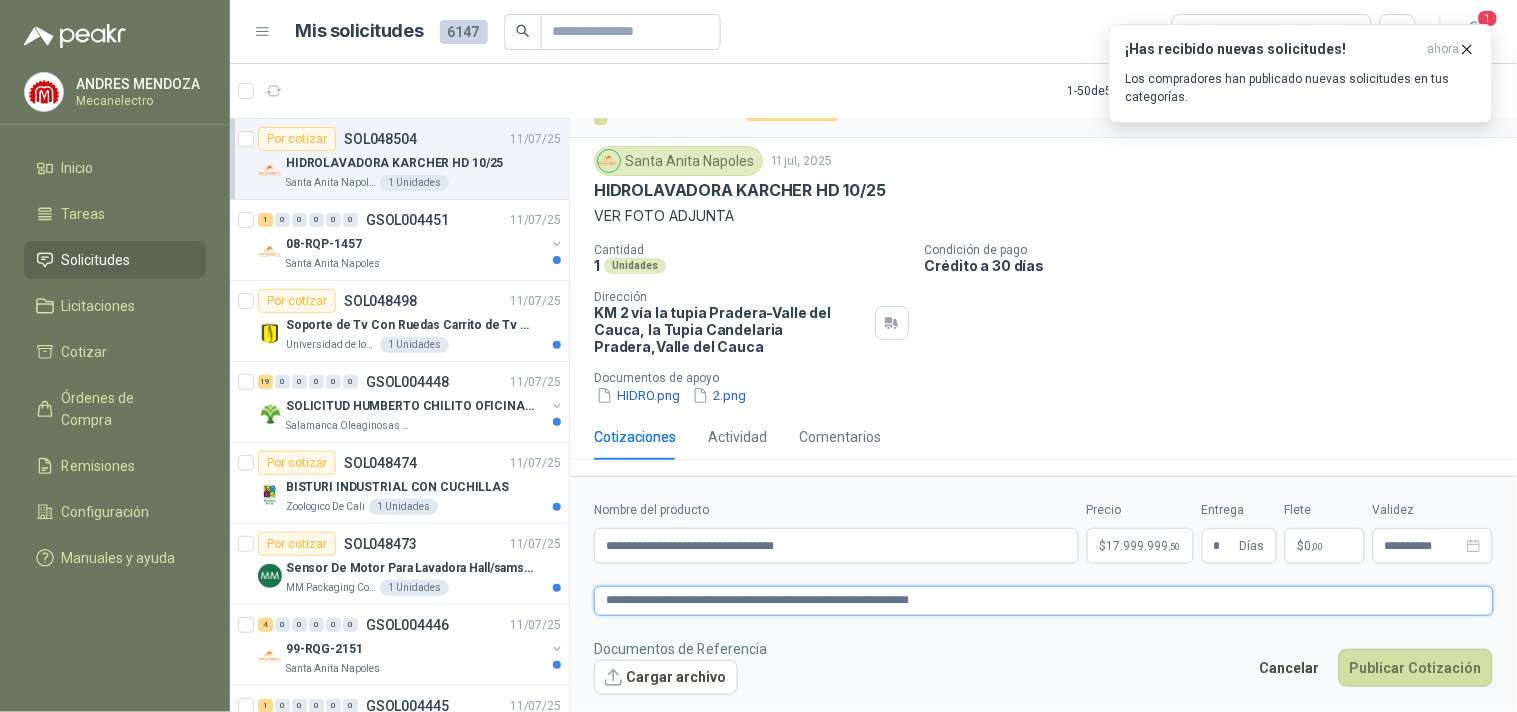 type 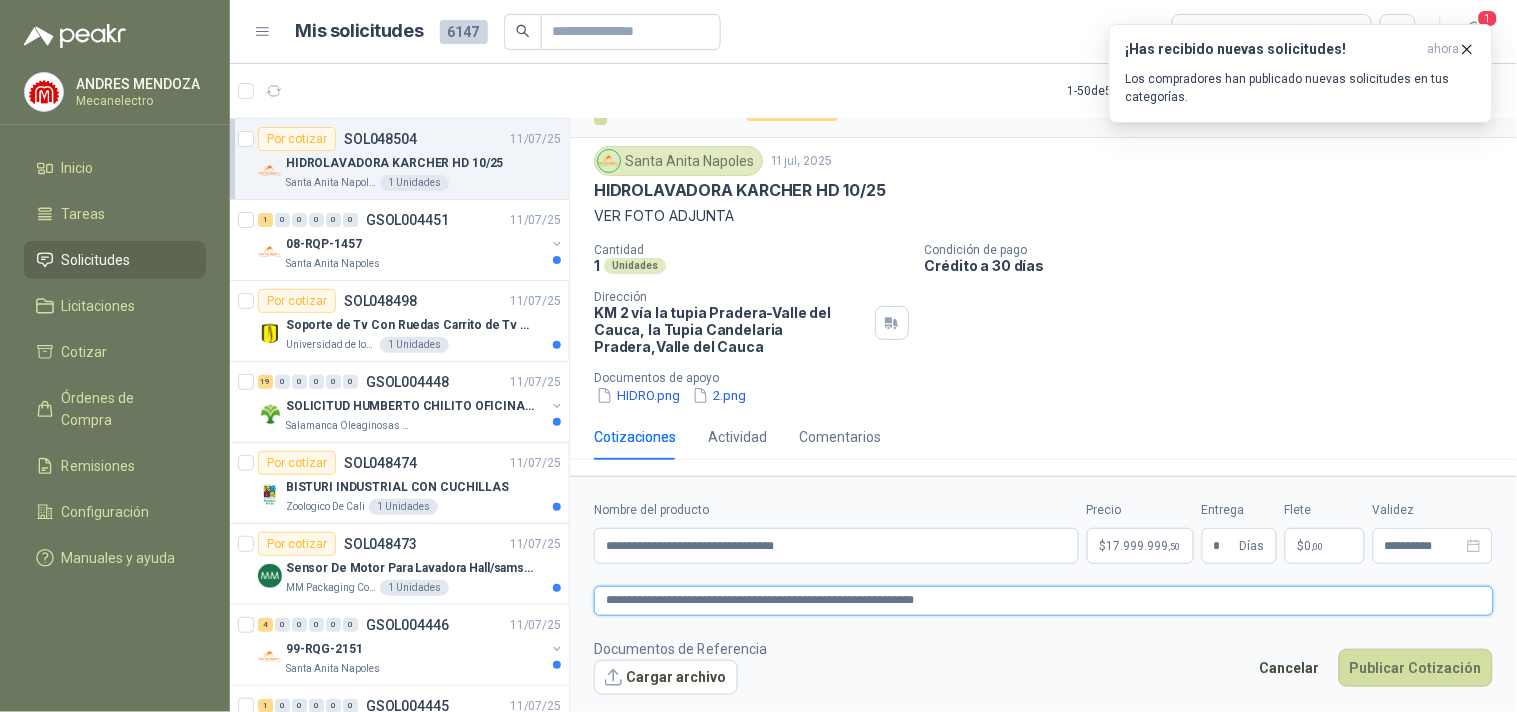 type 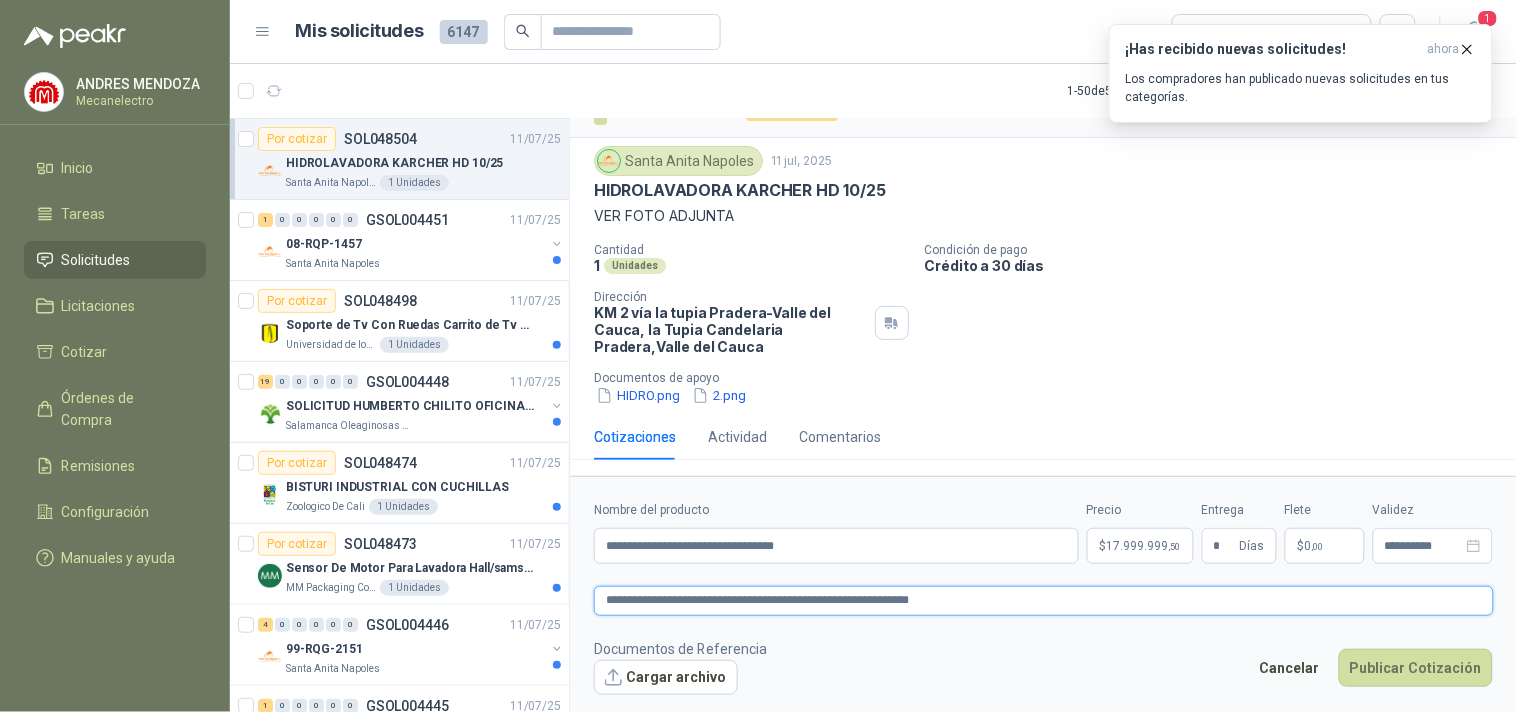 type 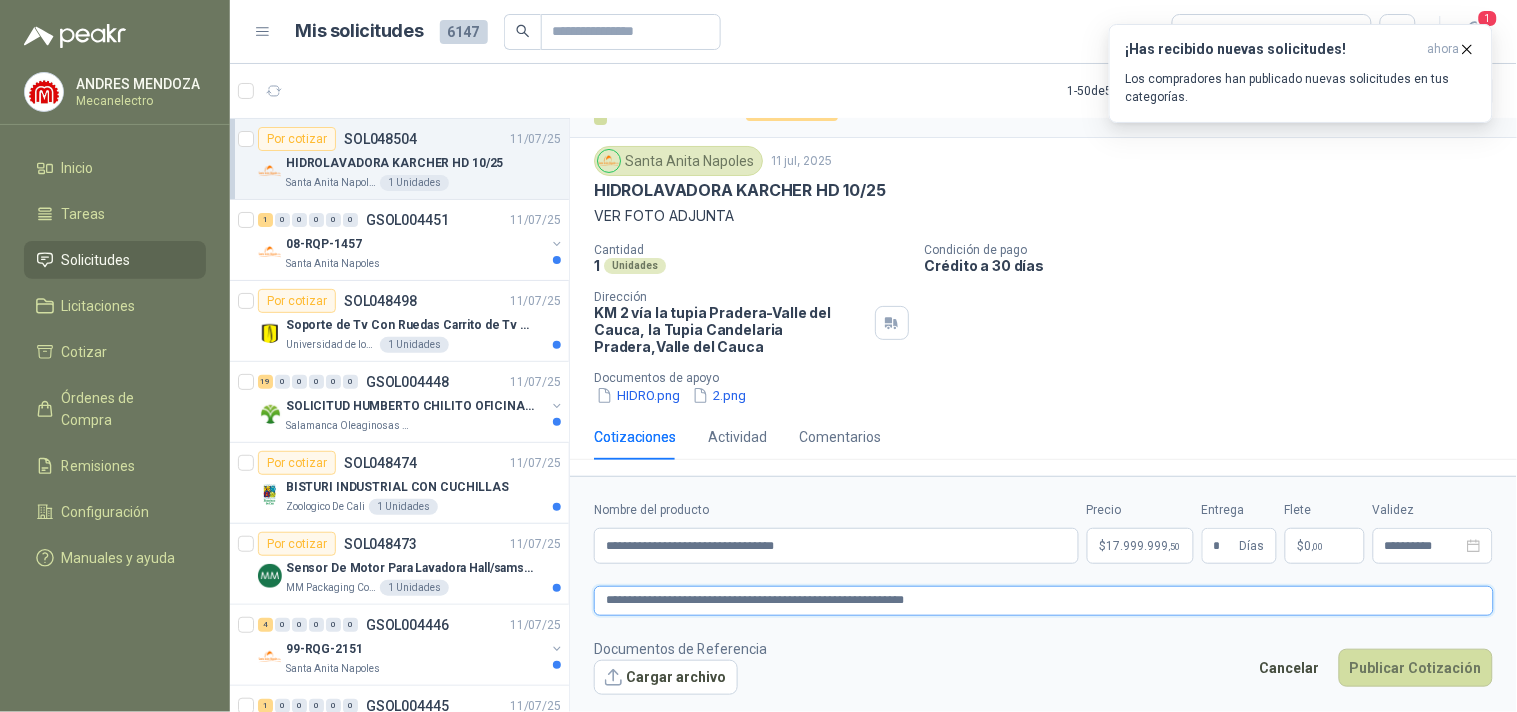 type 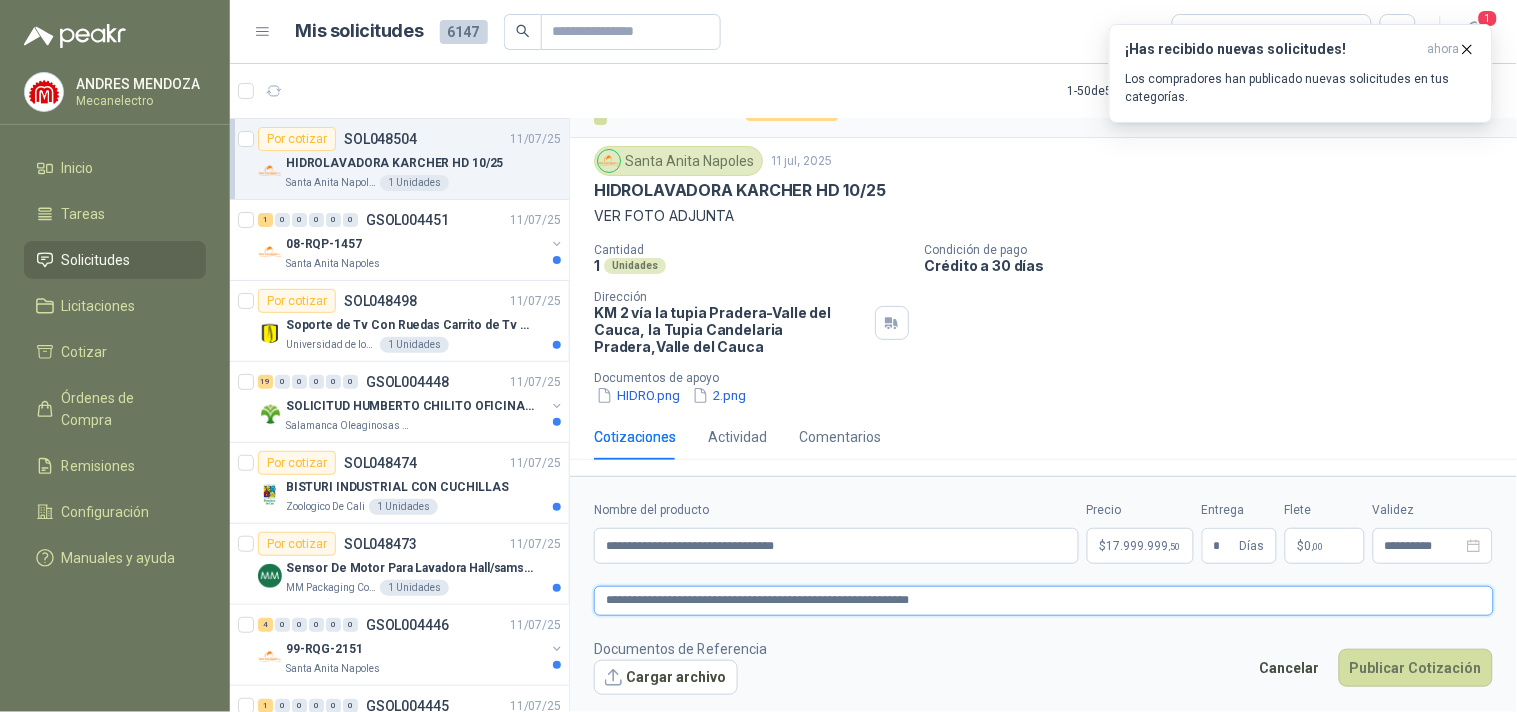 type 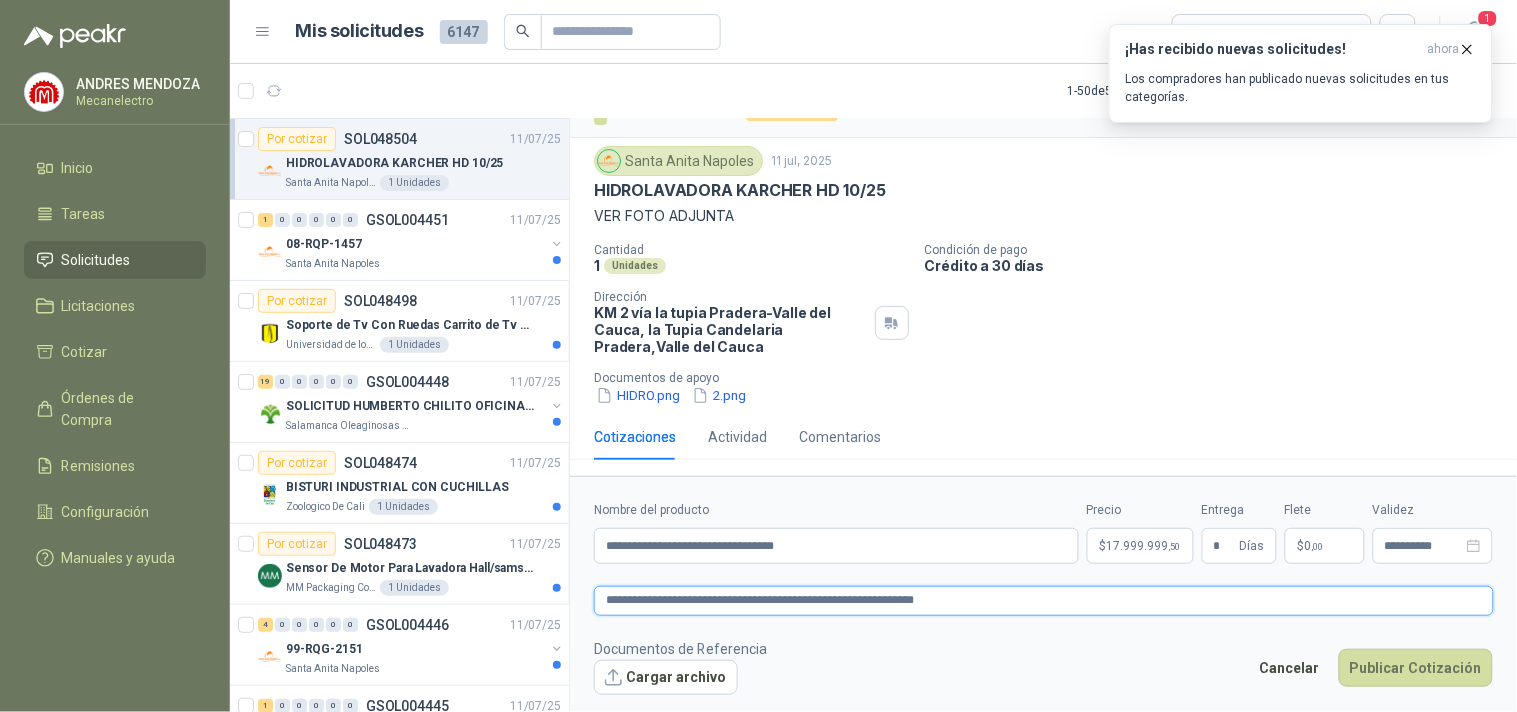 type 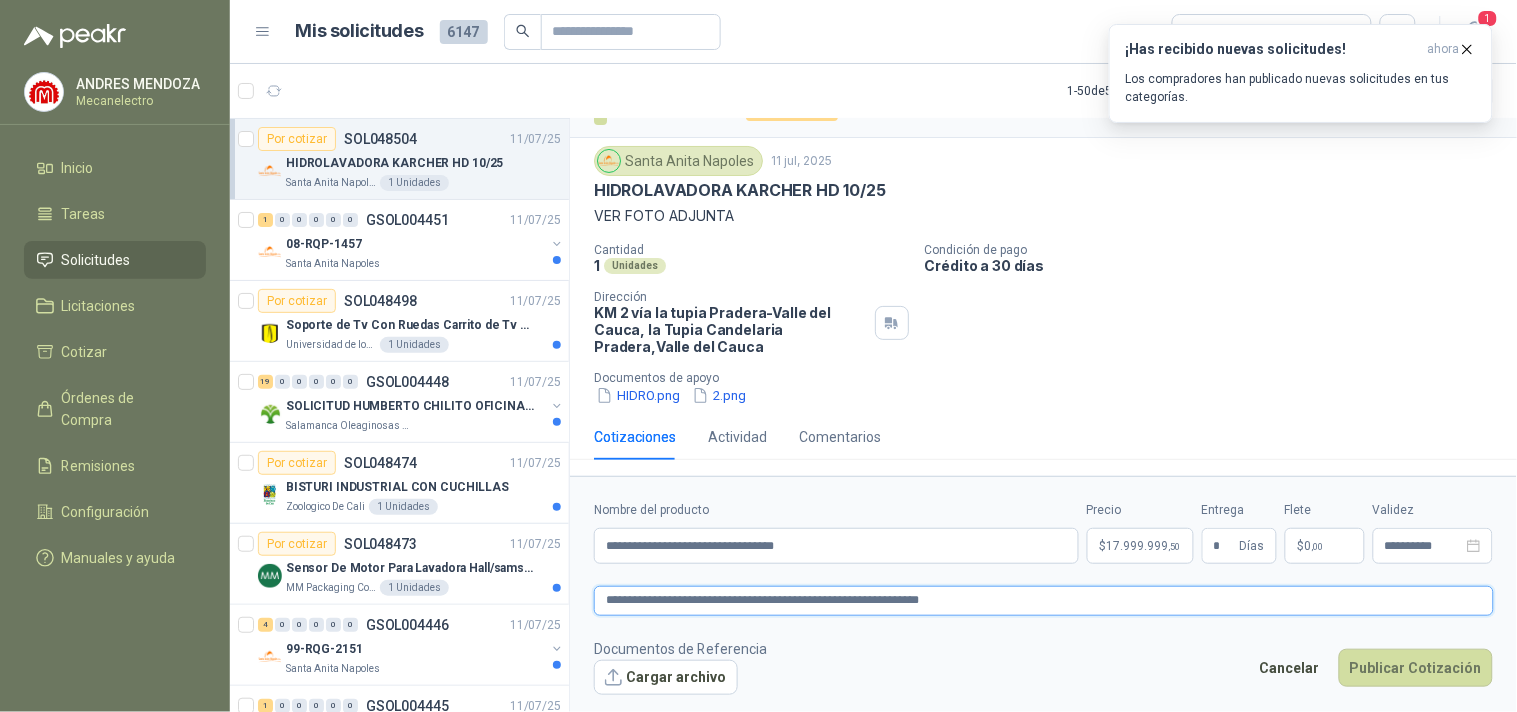 type 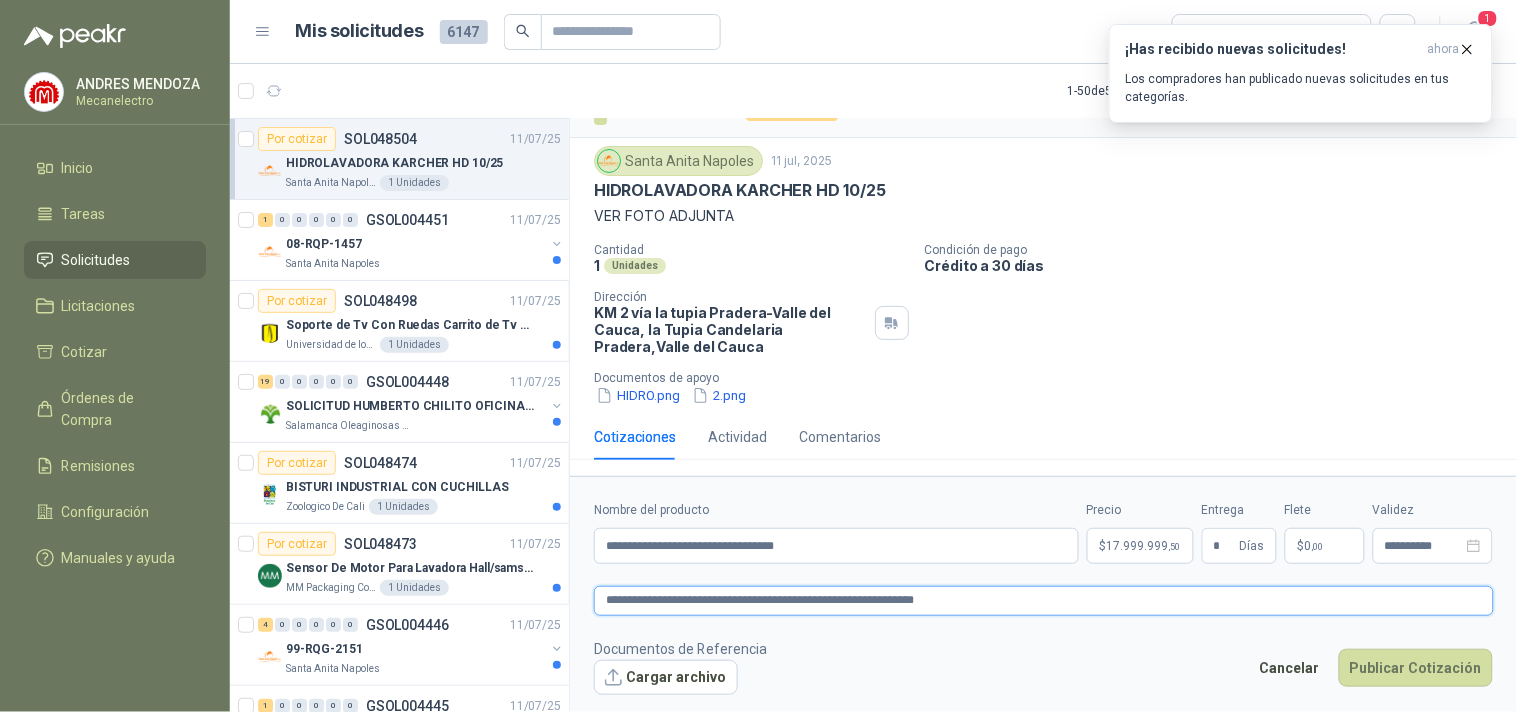 type 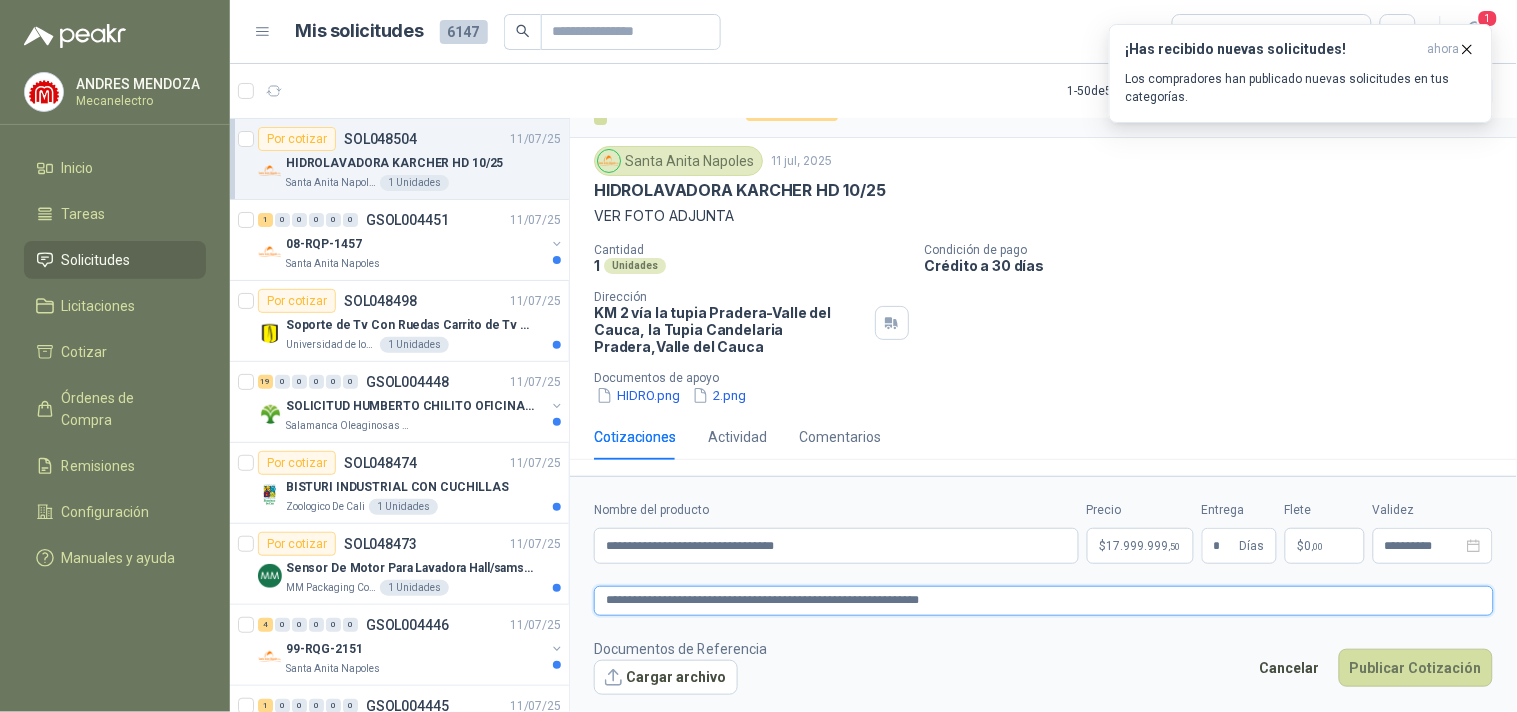 type 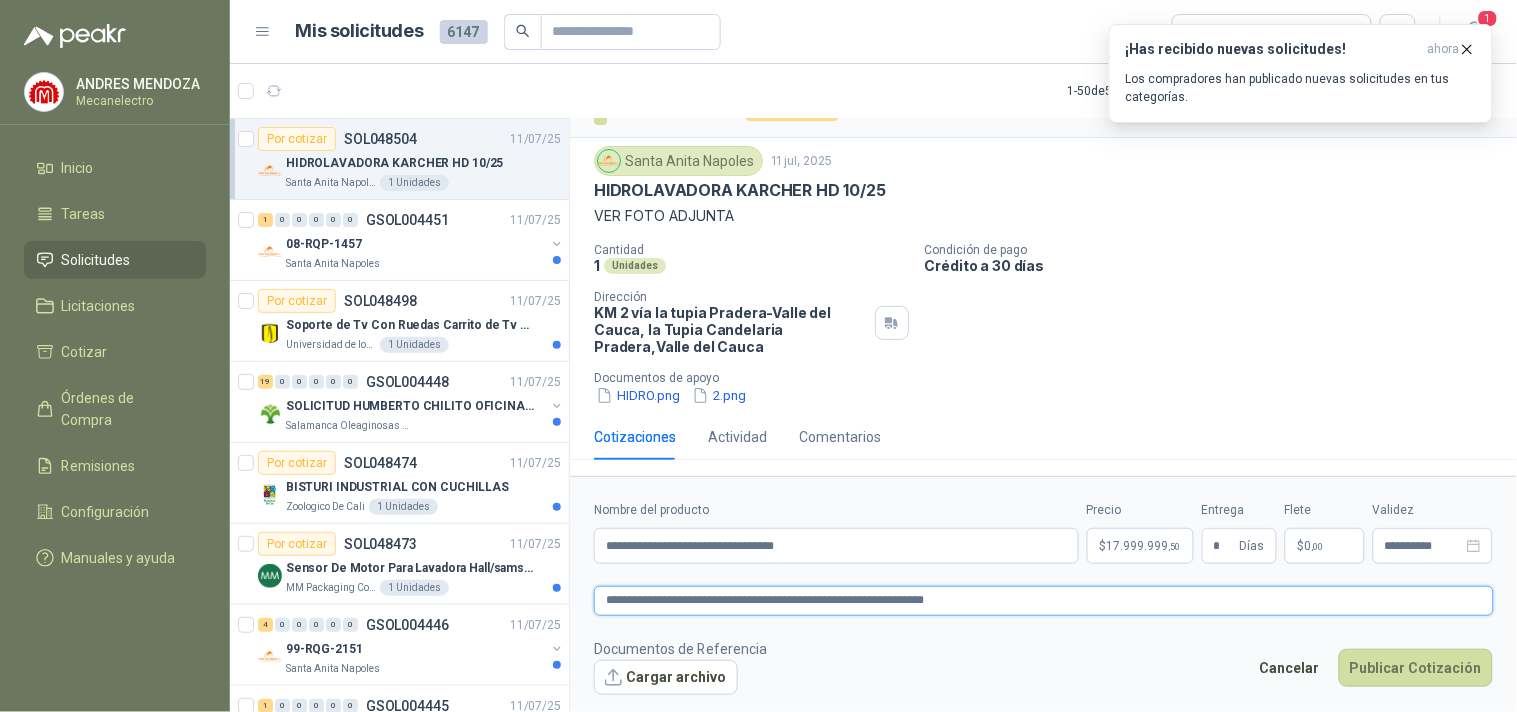 type 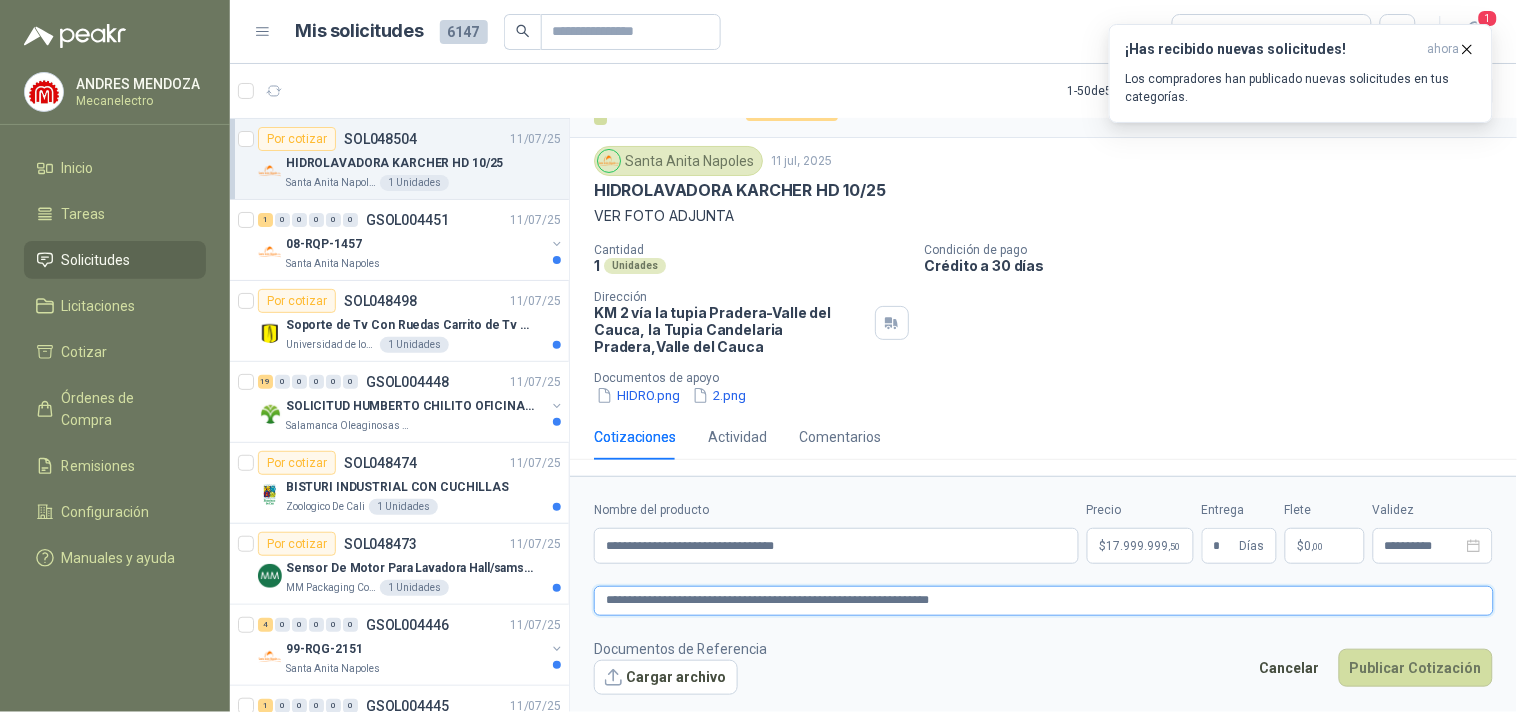 type 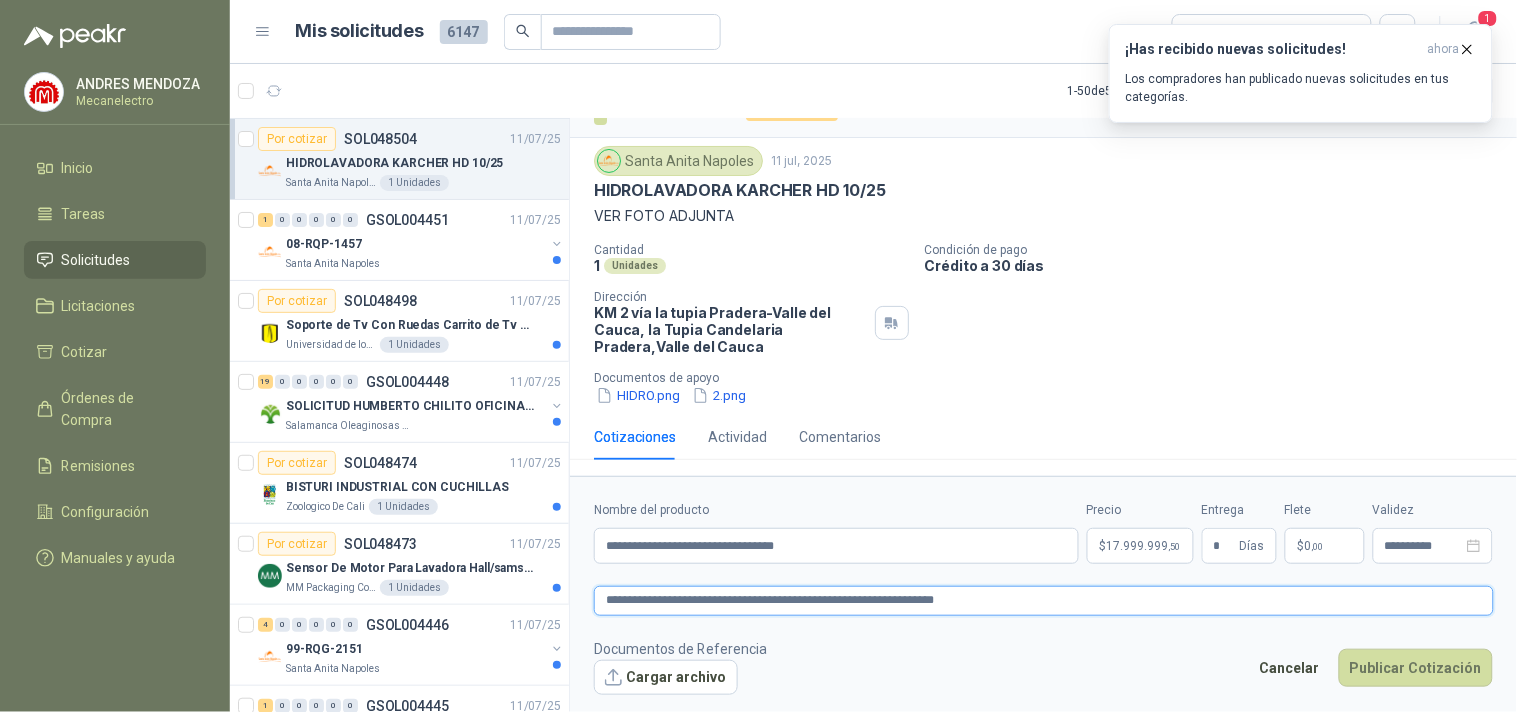 type 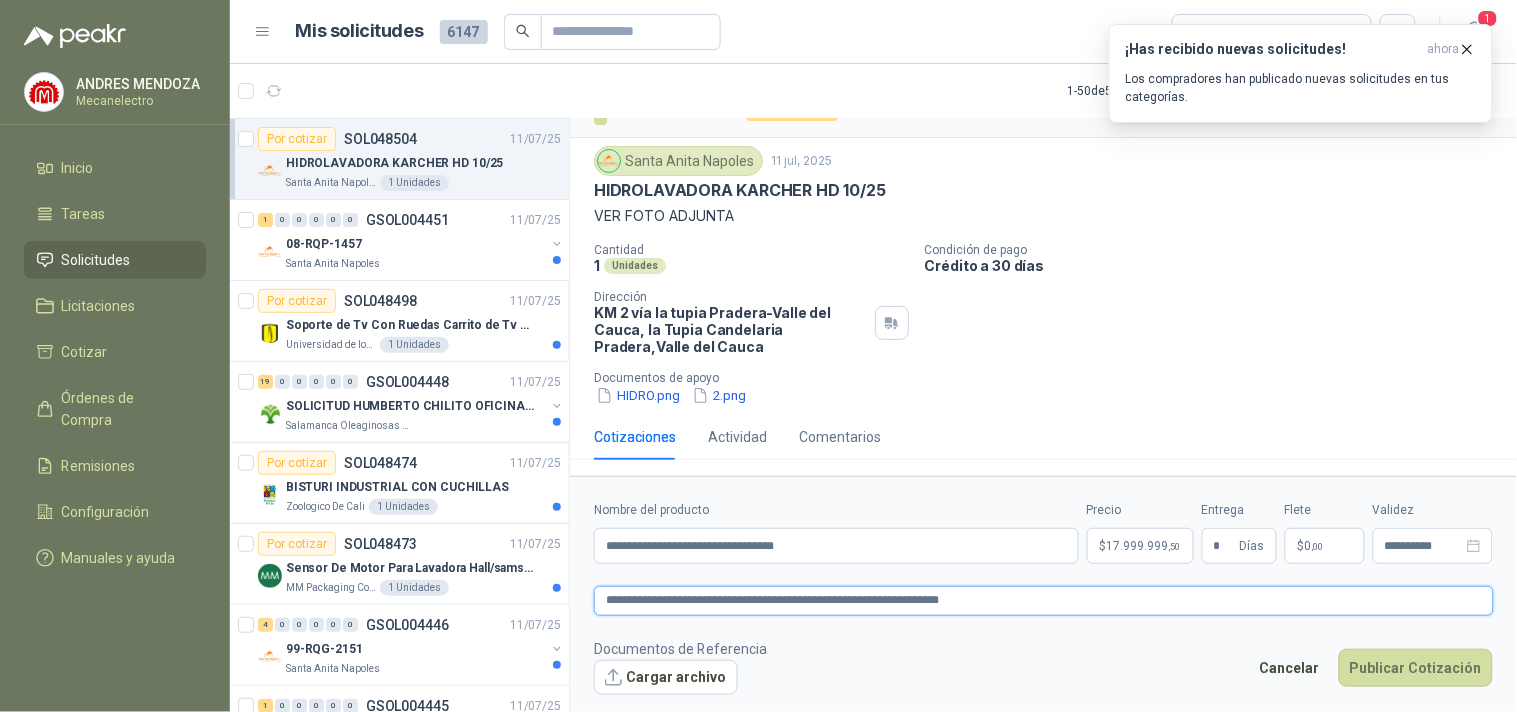 type 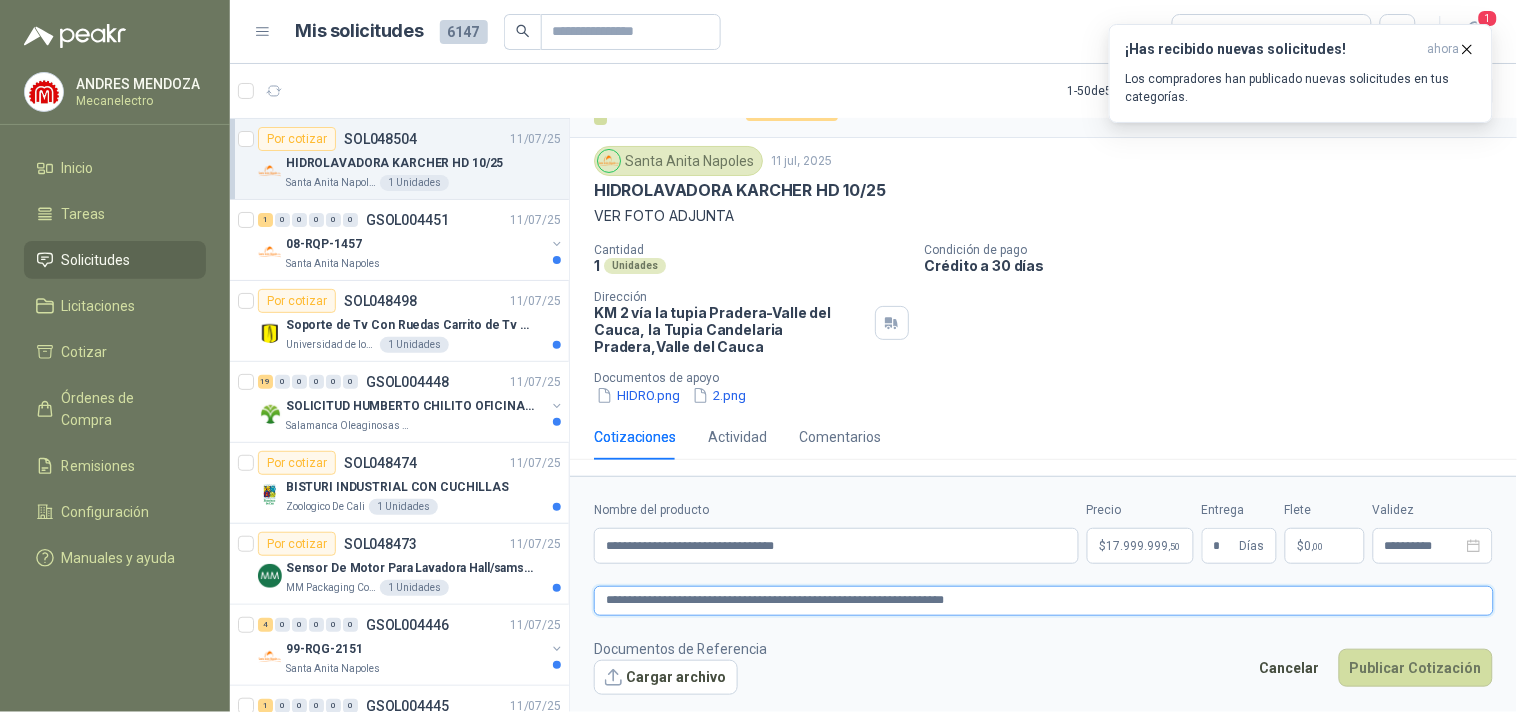 type 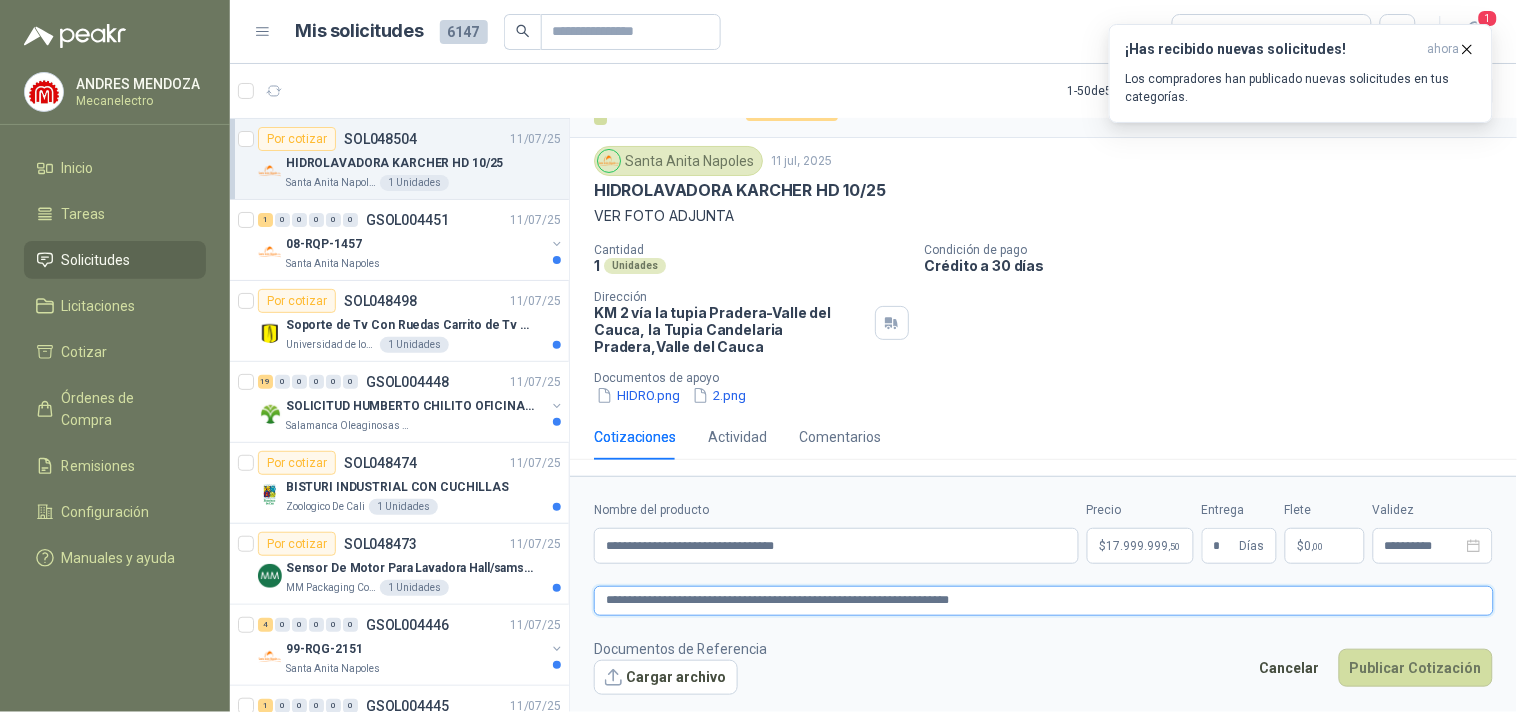 type 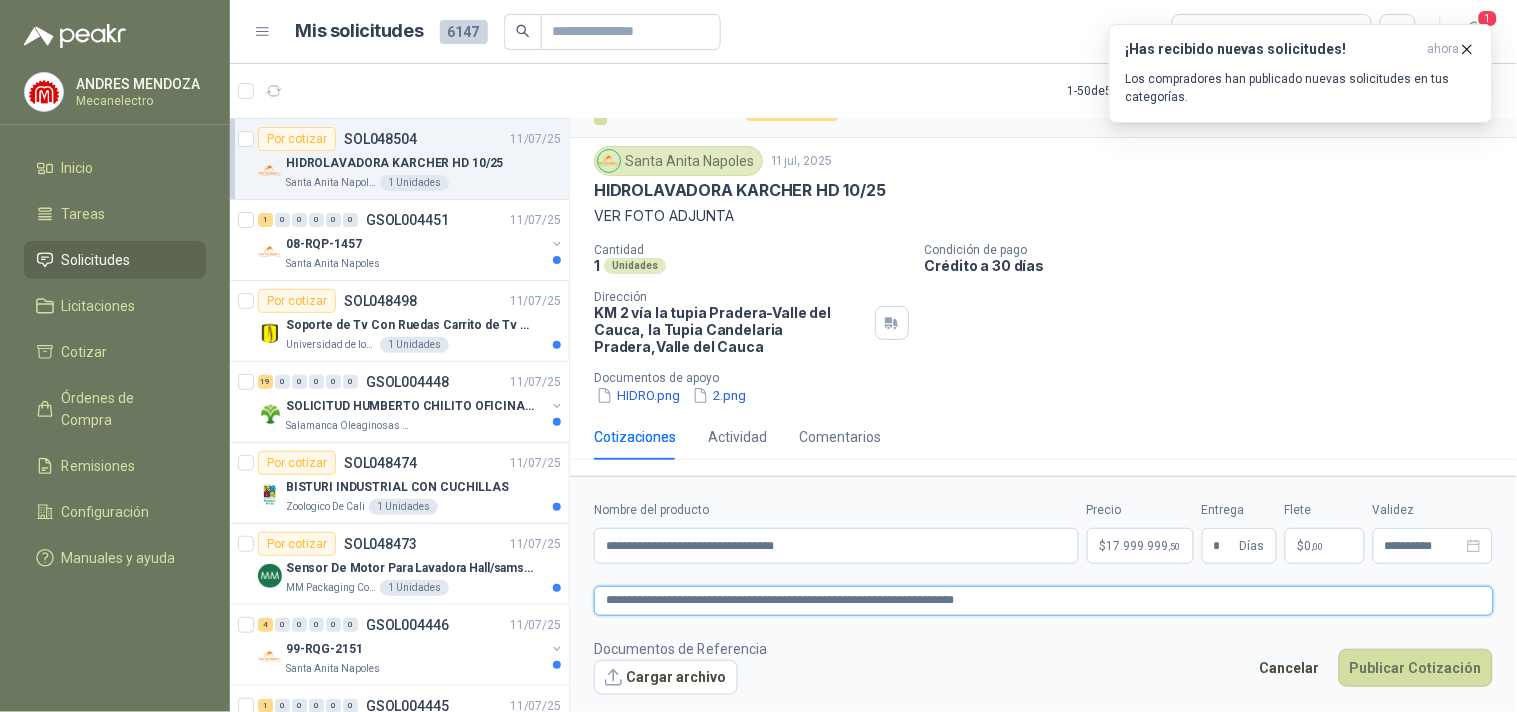 type 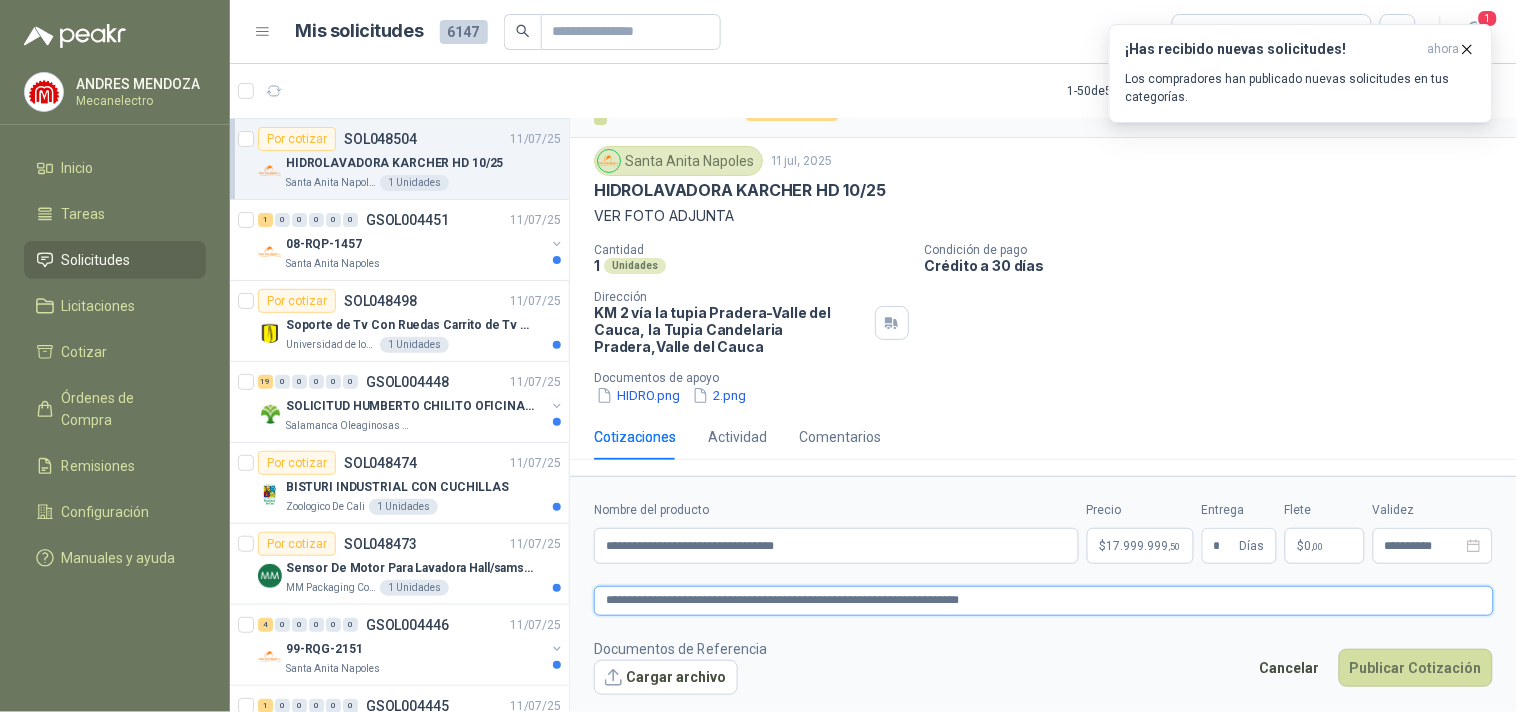 type 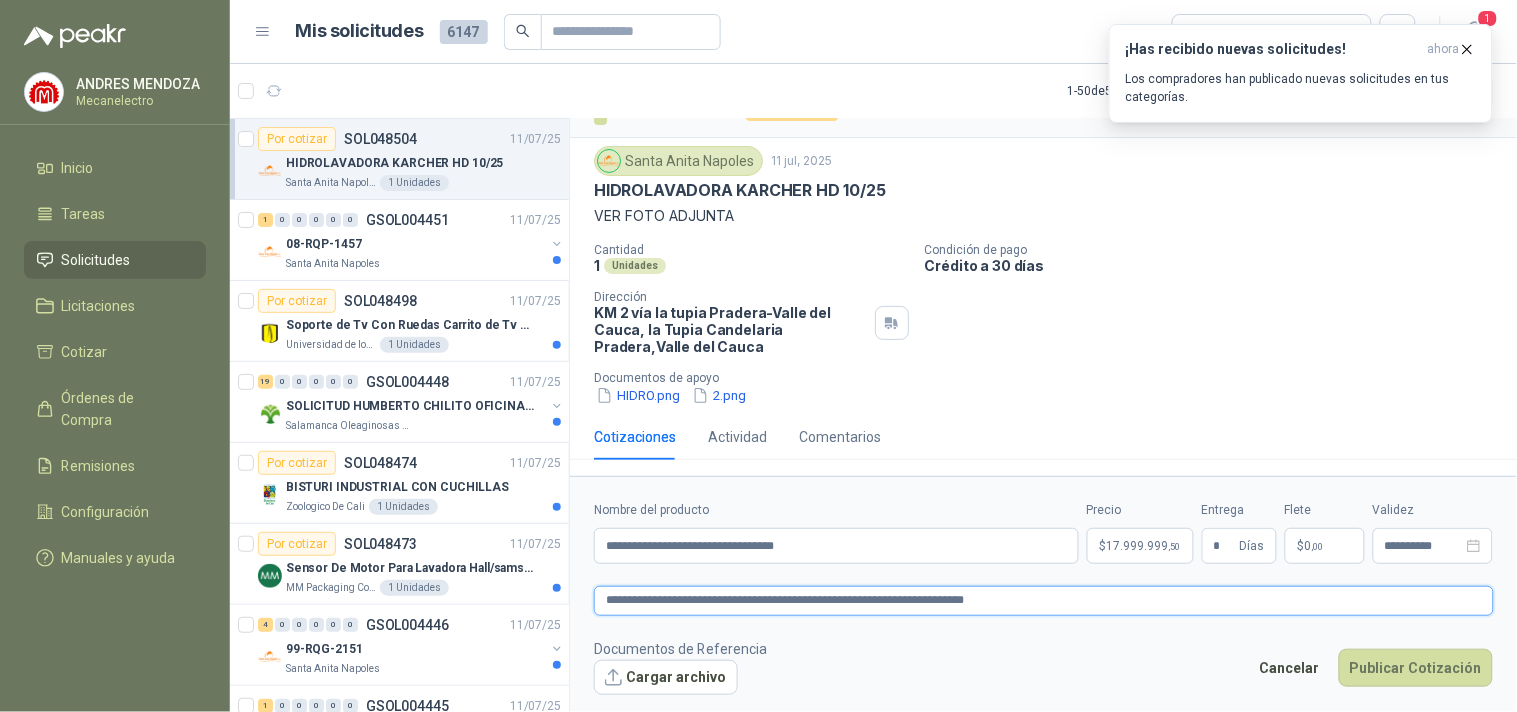 type 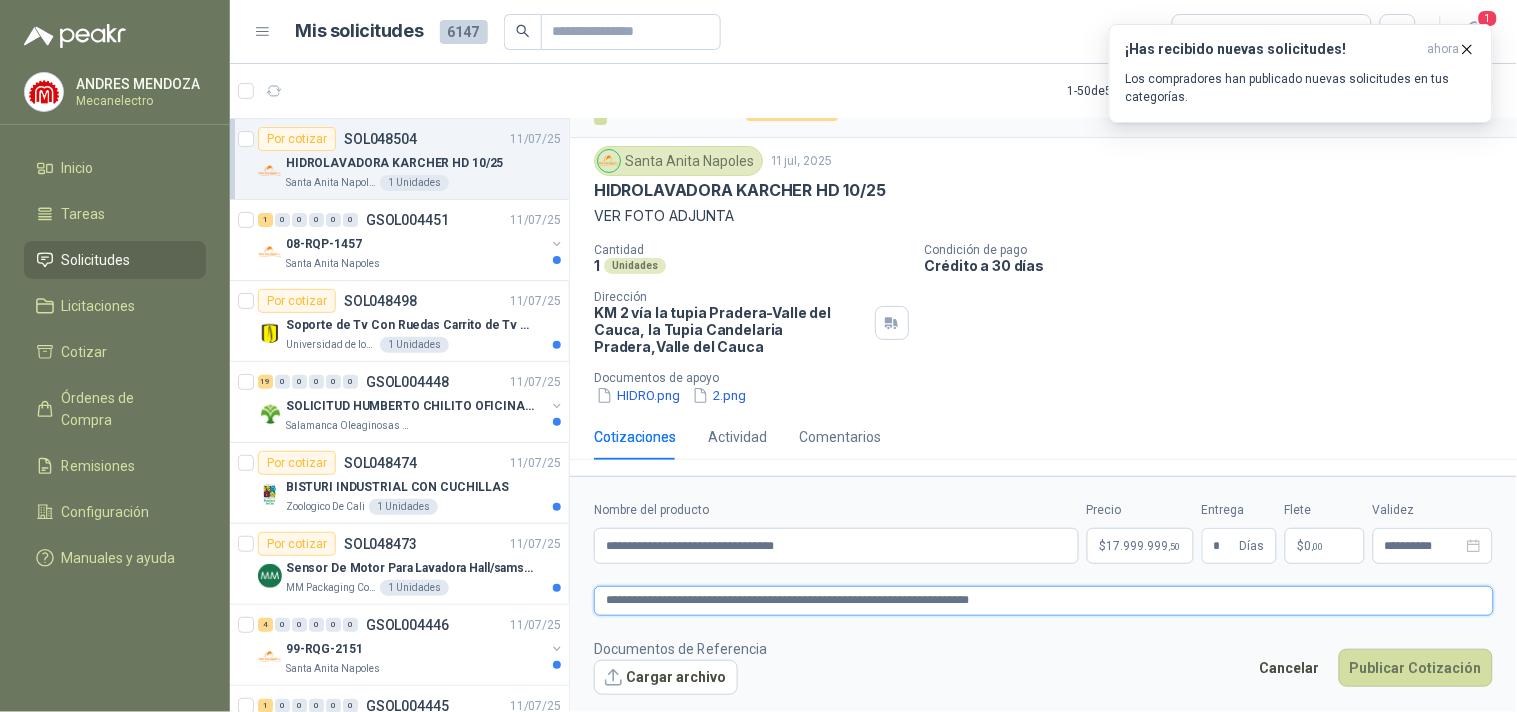 type 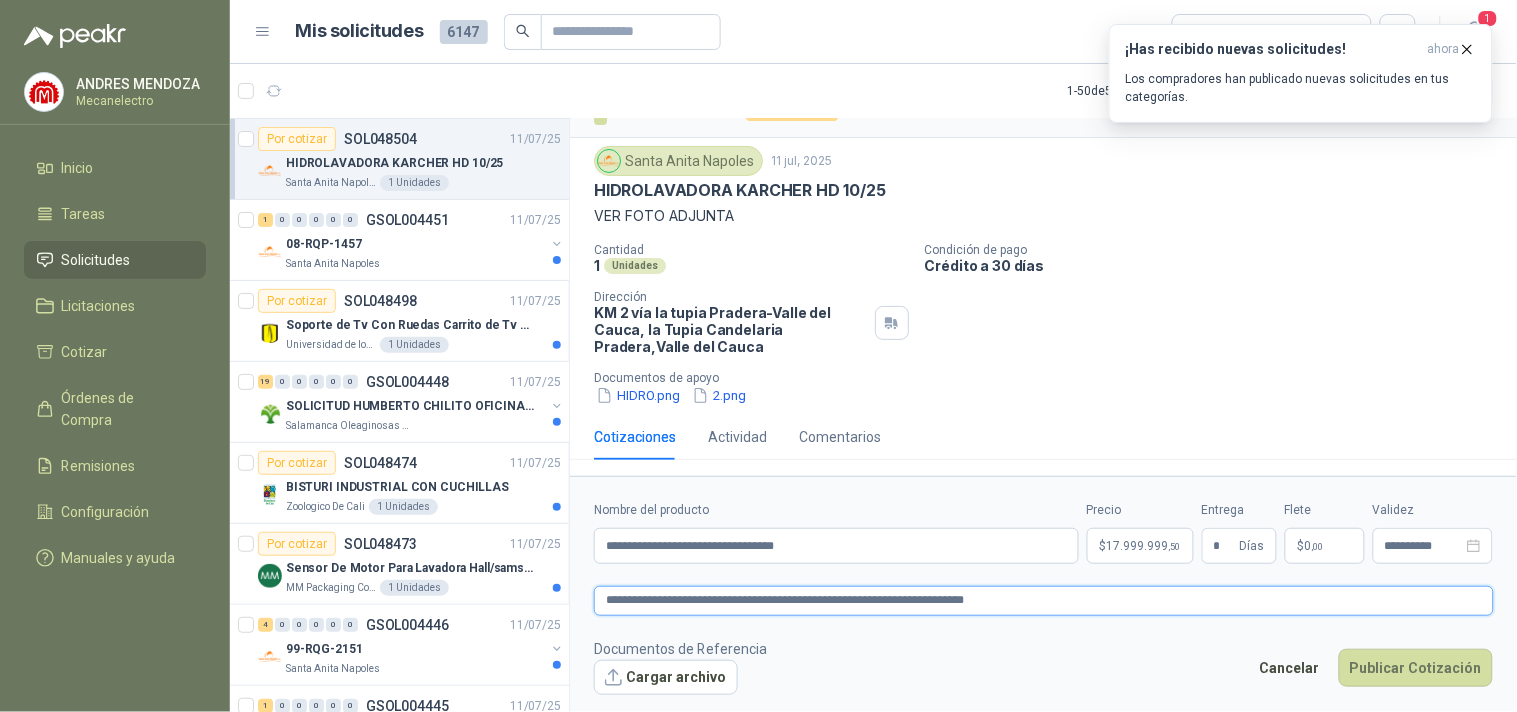 type 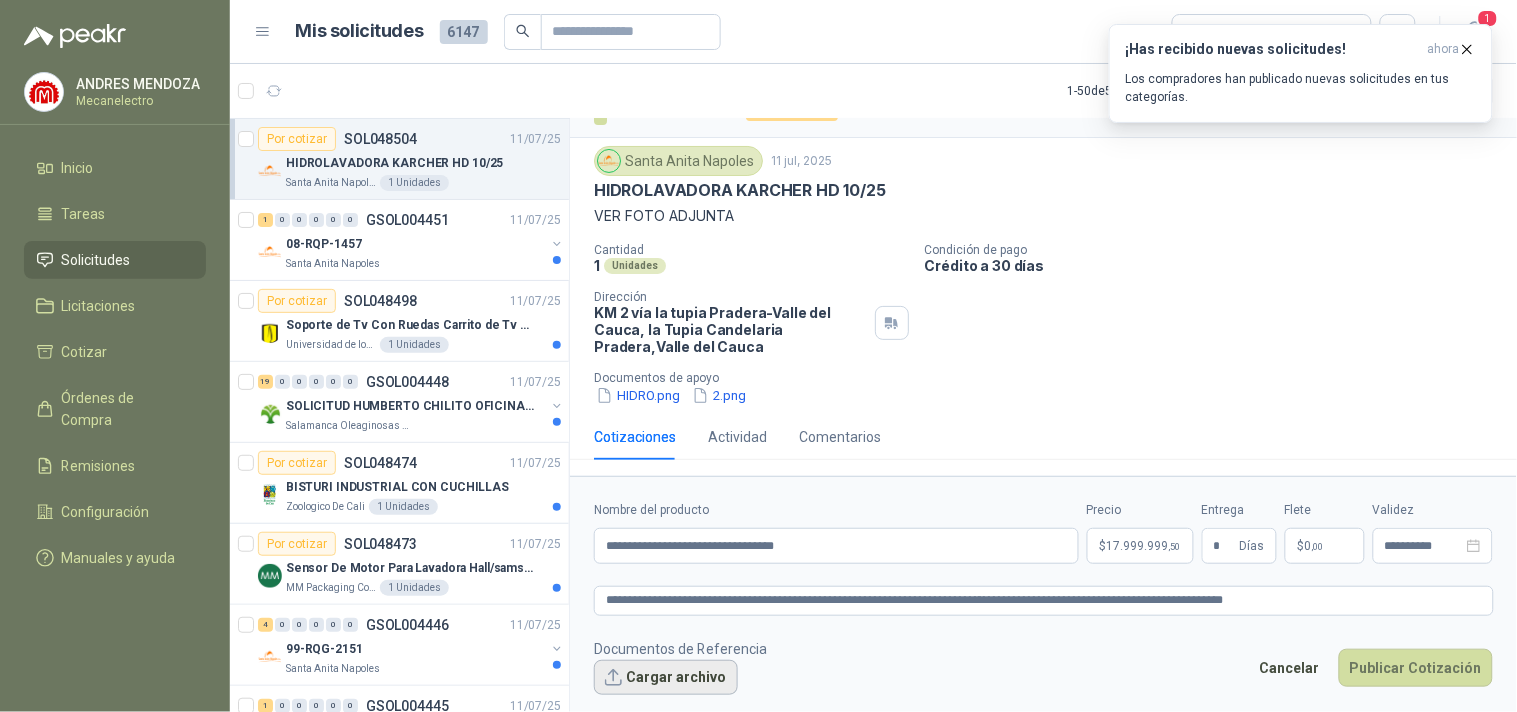 click on "Cargar archivo" at bounding box center [666, 678] 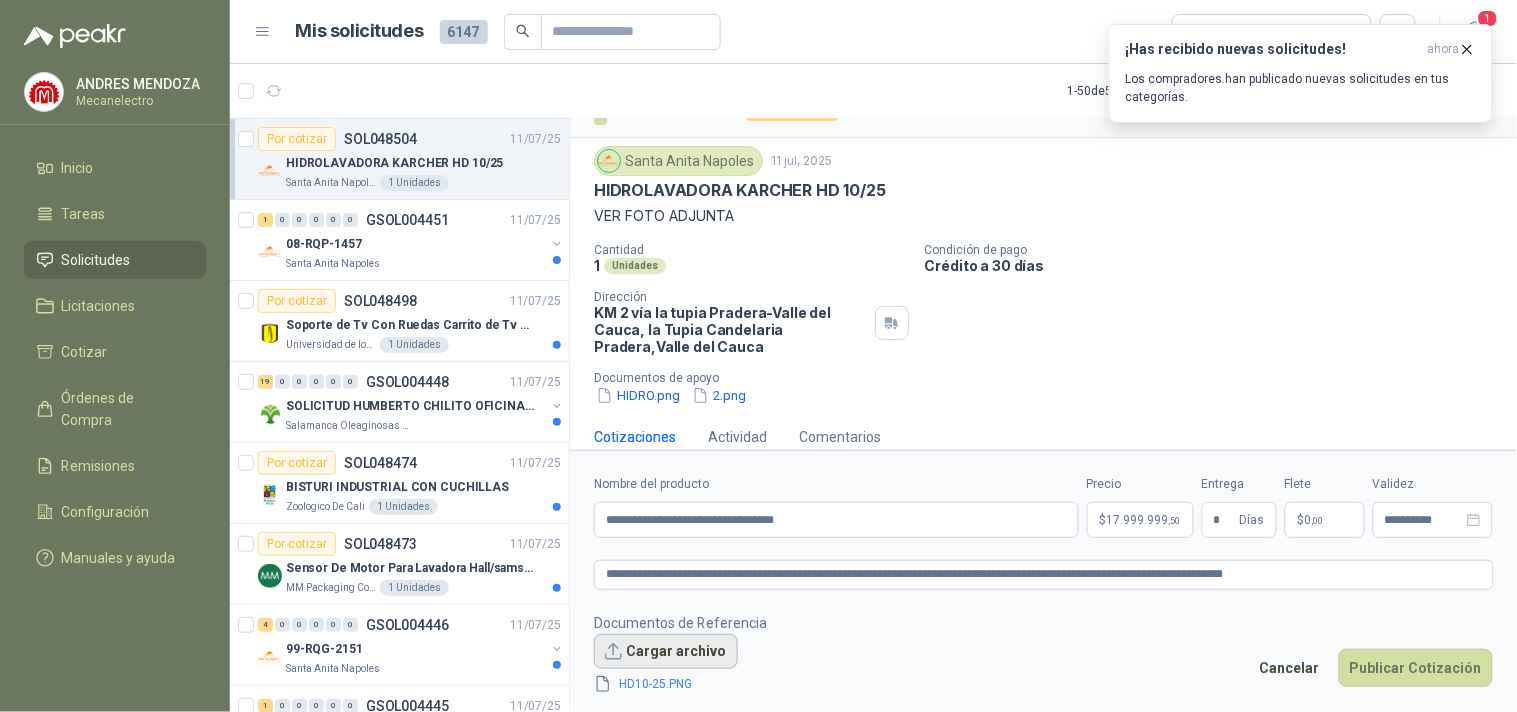 scroll, scrollTop: 50, scrollLeft: 0, axis: vertical 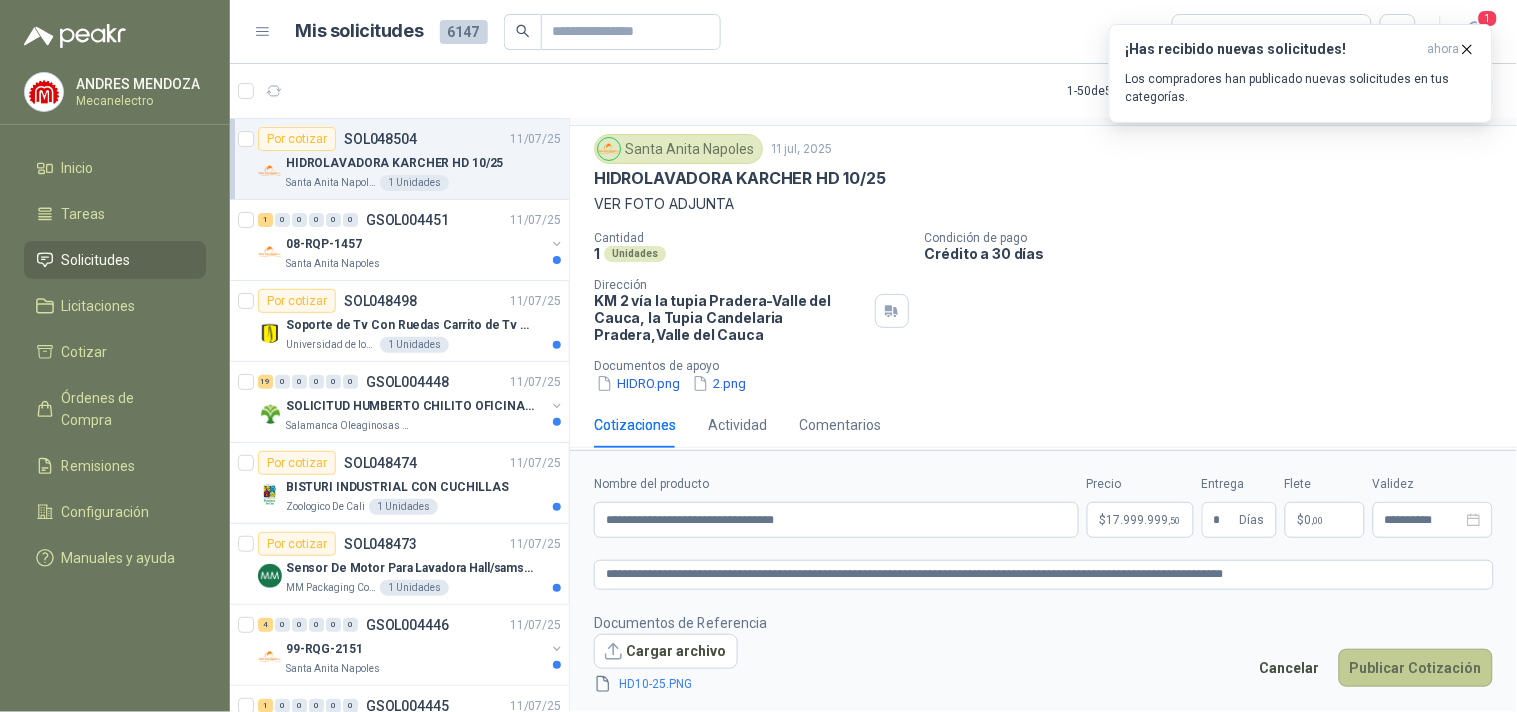 click on "Publicar Cotización" at bounding box center (1416, 668) 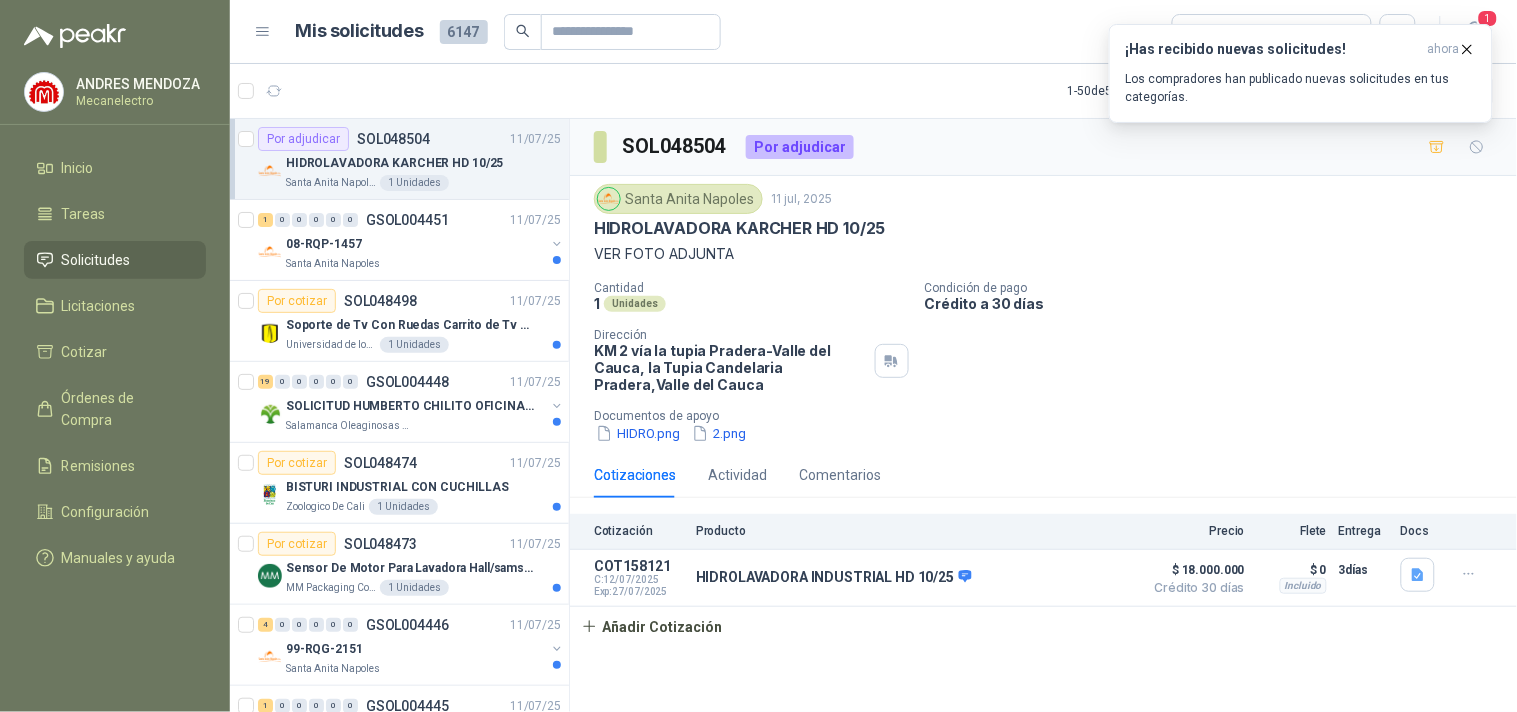 scroll, scrollTop: 0, scrollLeft: 0, axis: both 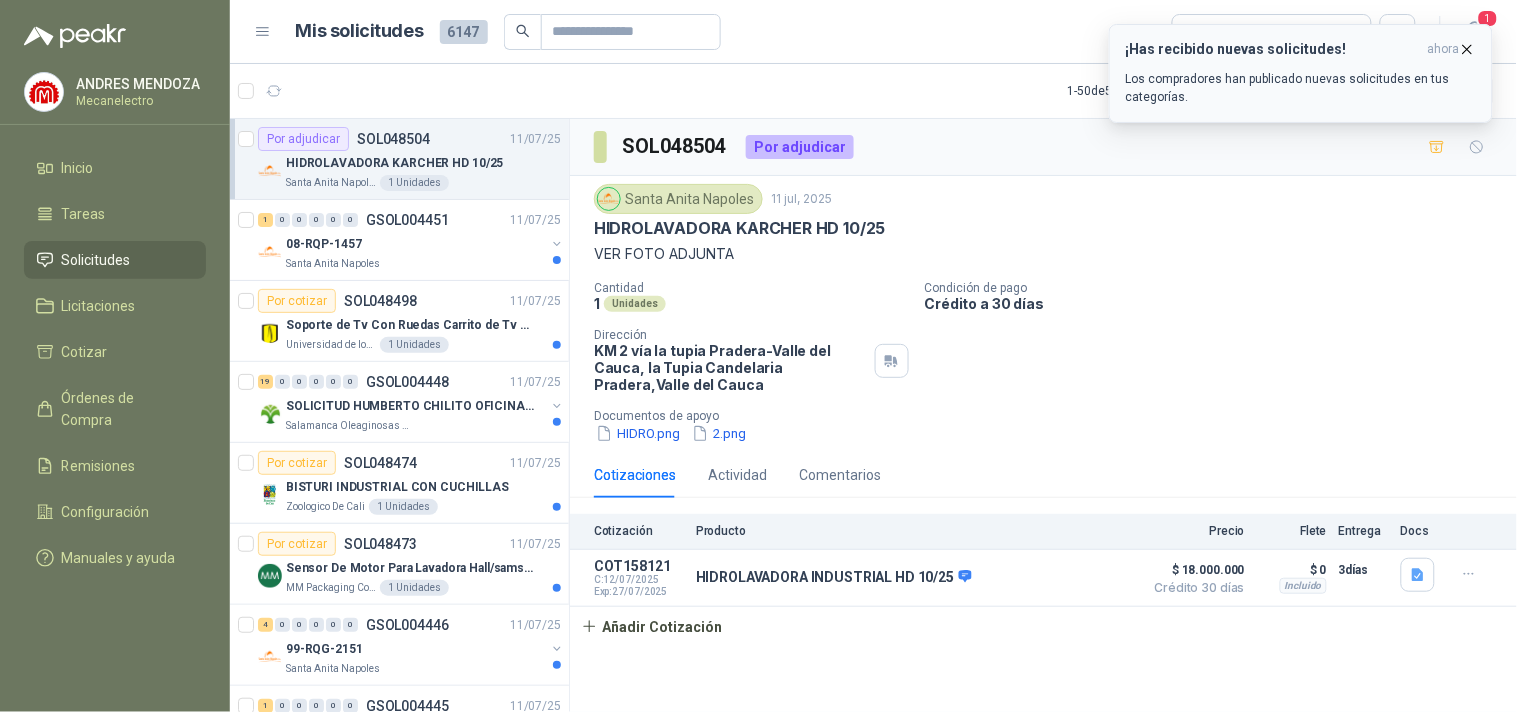 click on "¡Has recibido nuevas solicitudes! ahora   Los compradores han publicado nuevas solicitudes en tus categorías." at bounding box center (1301, 73) 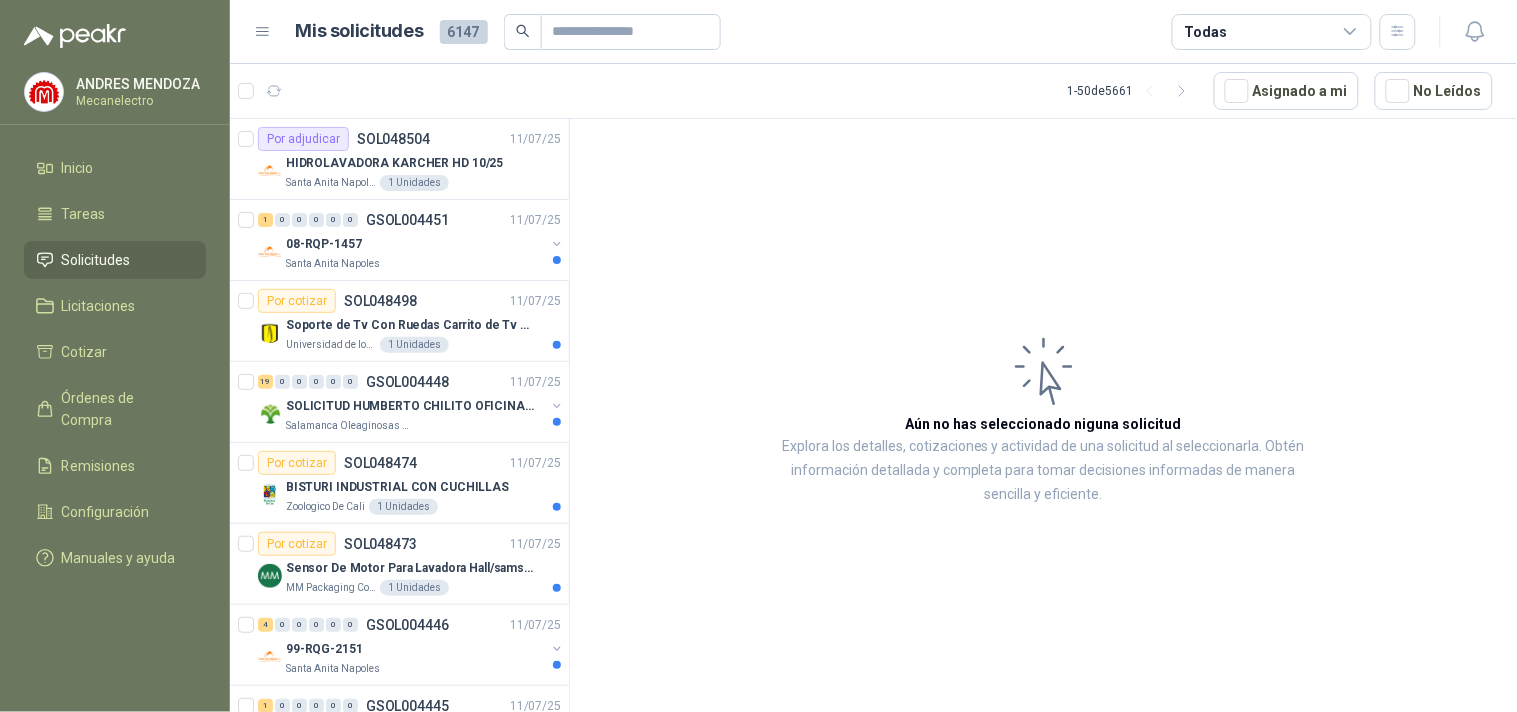 click on "Mis solicitudes 6147 Todas" at bounding box center (873, 32) 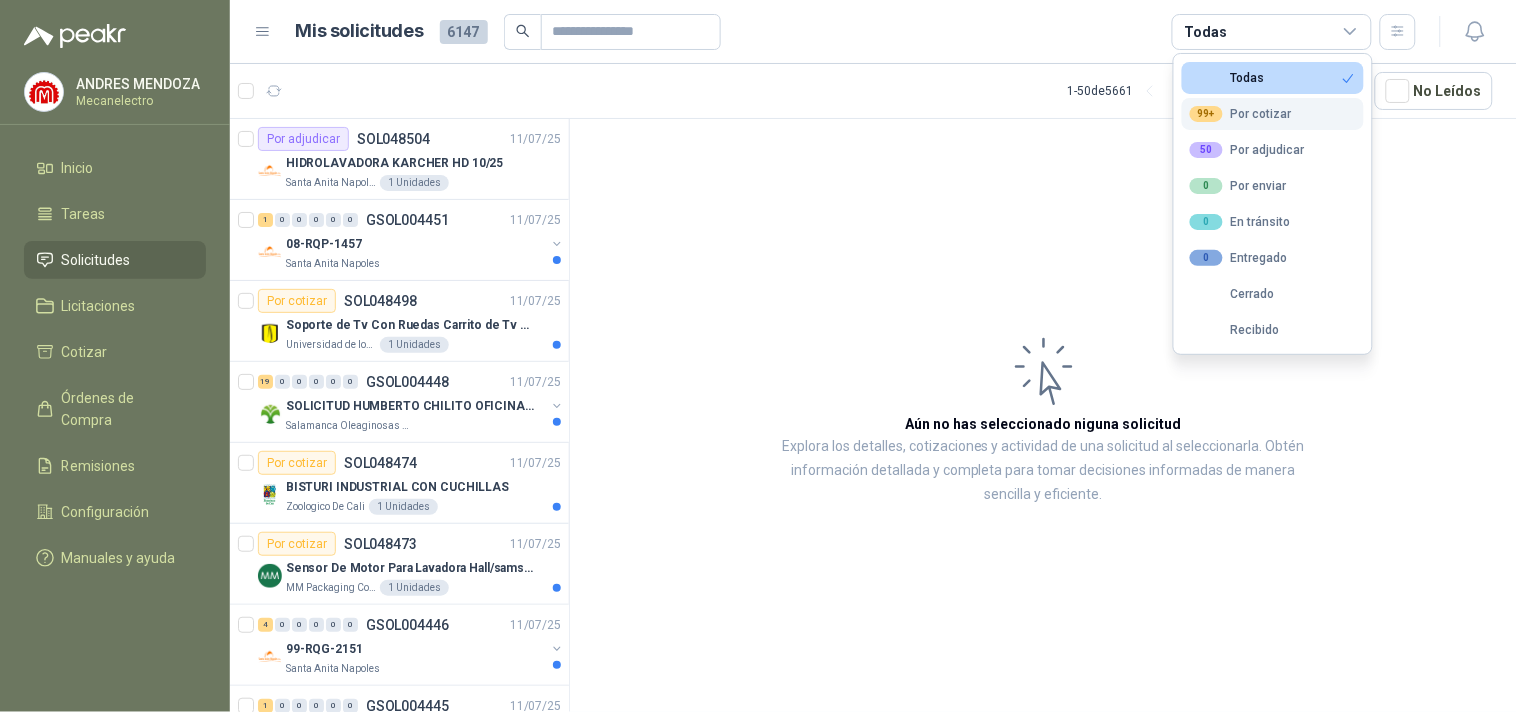 click on "99+" at bounding box center [1206, 114] 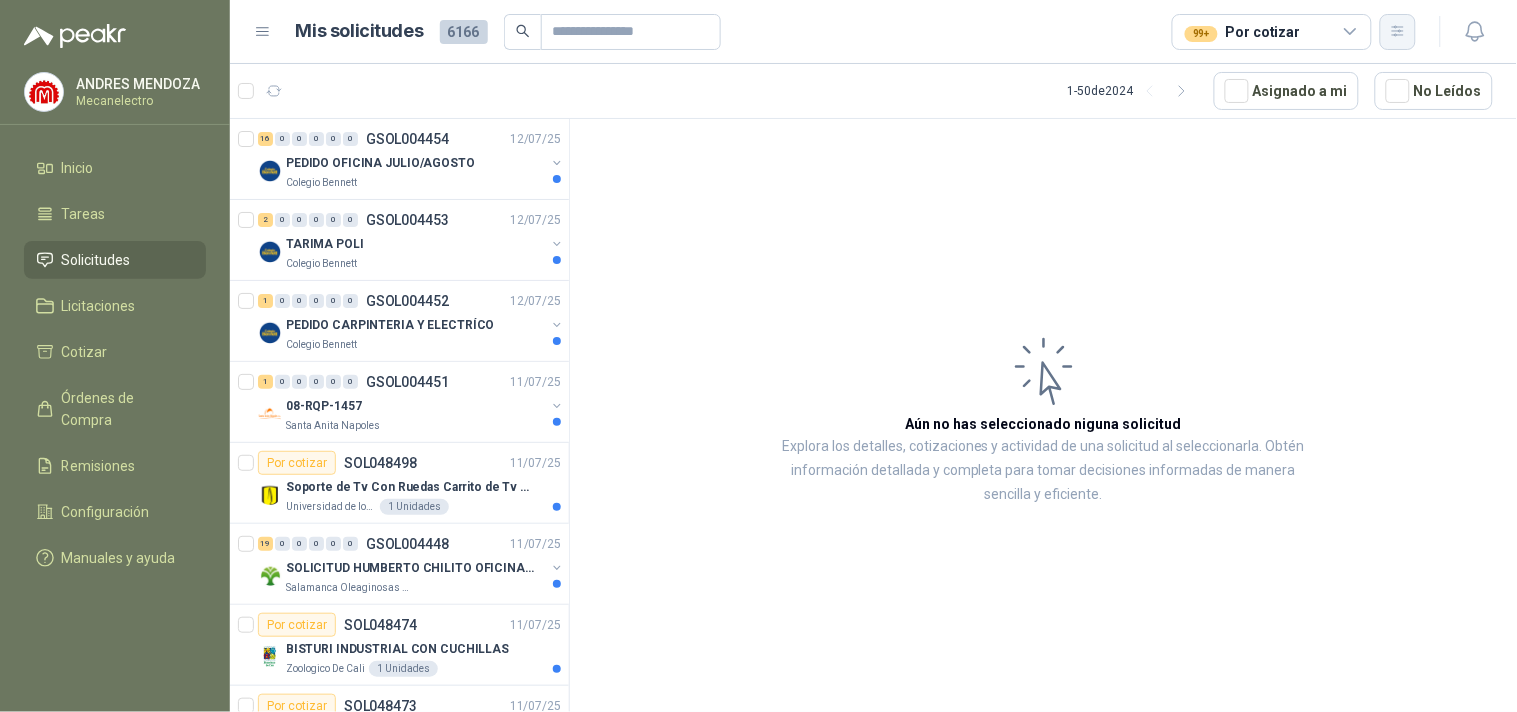 click at bounding box center [1398, 32] 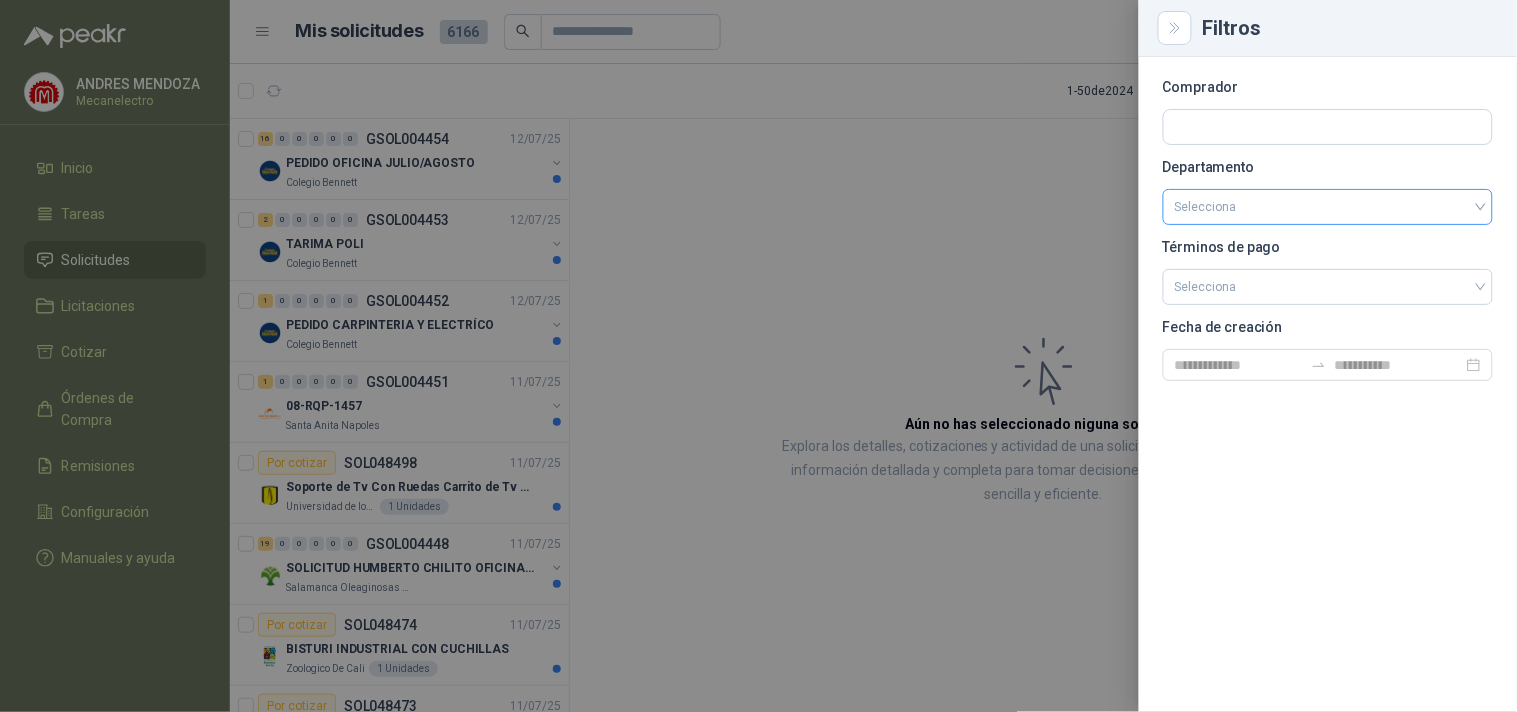 click at bounding box center [1328, 207] 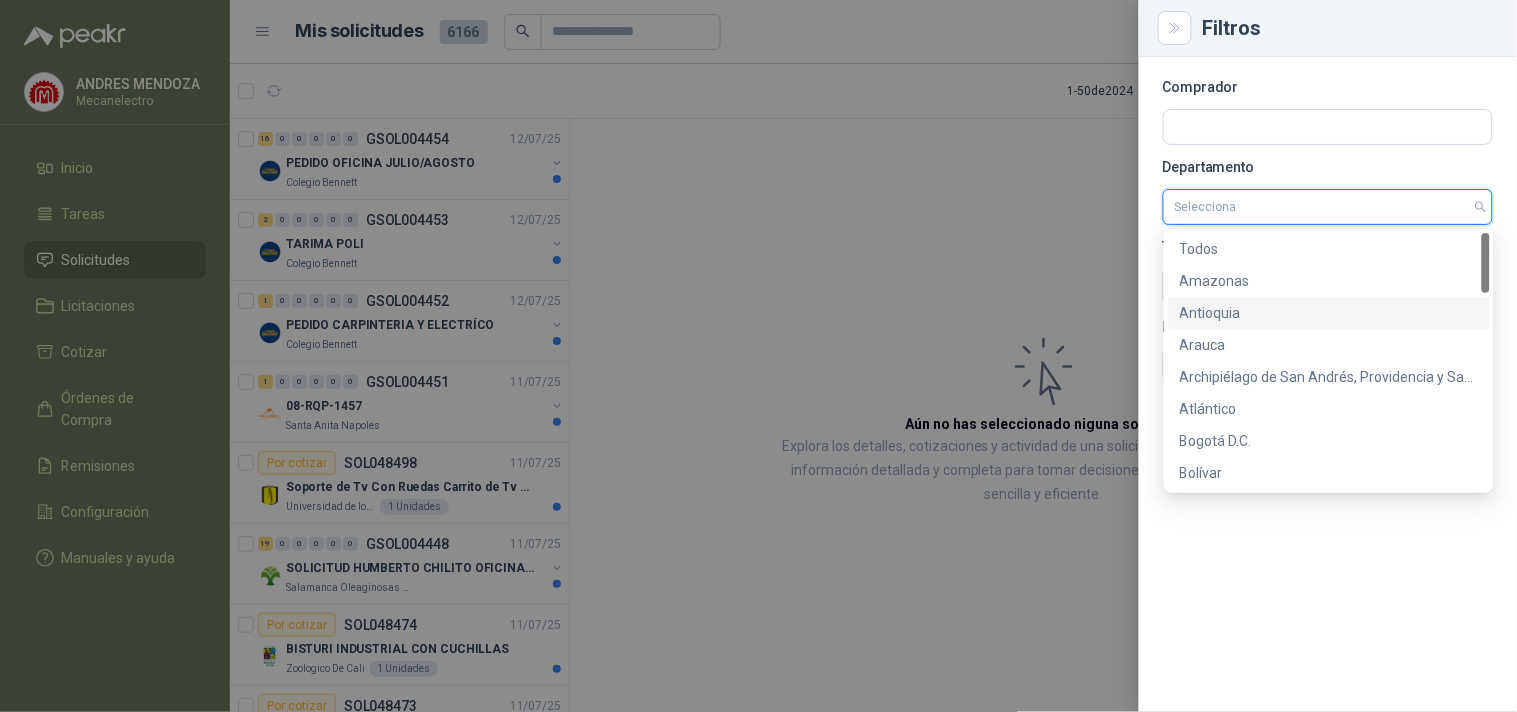 scroll, scrollTop: 777, scrollLeft: 0, axis: vertical 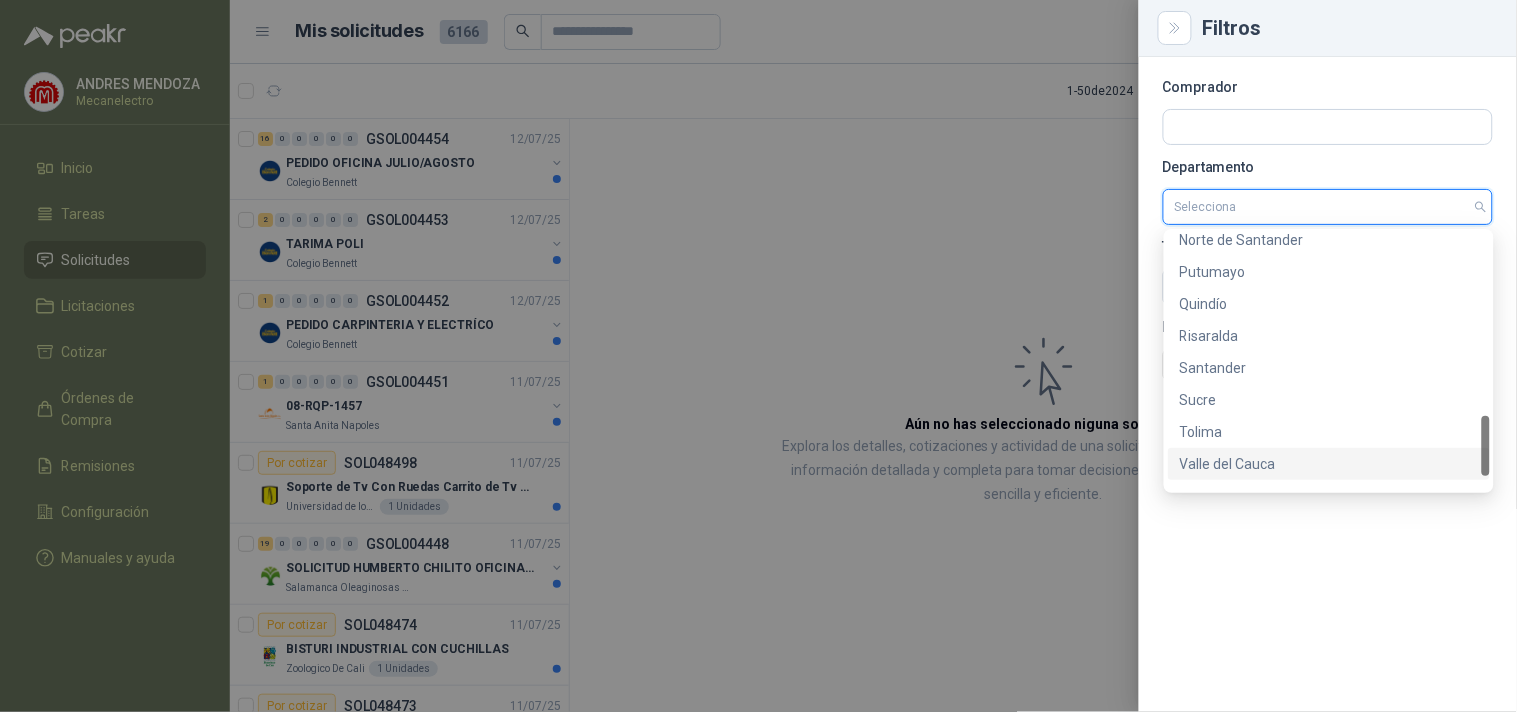 click on "Valle del Cauca" at bounding box center (1329, 464) 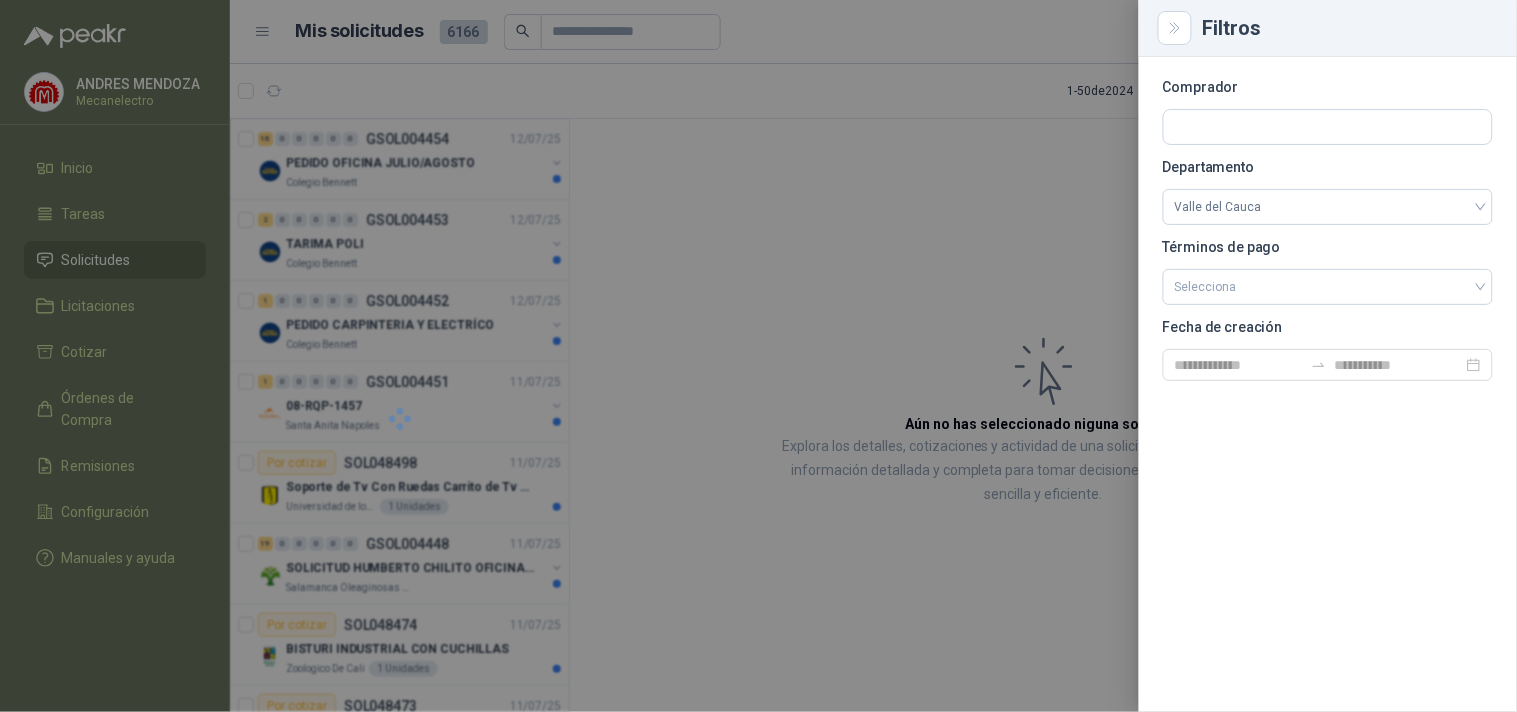 click at bounding box center (758, 356) 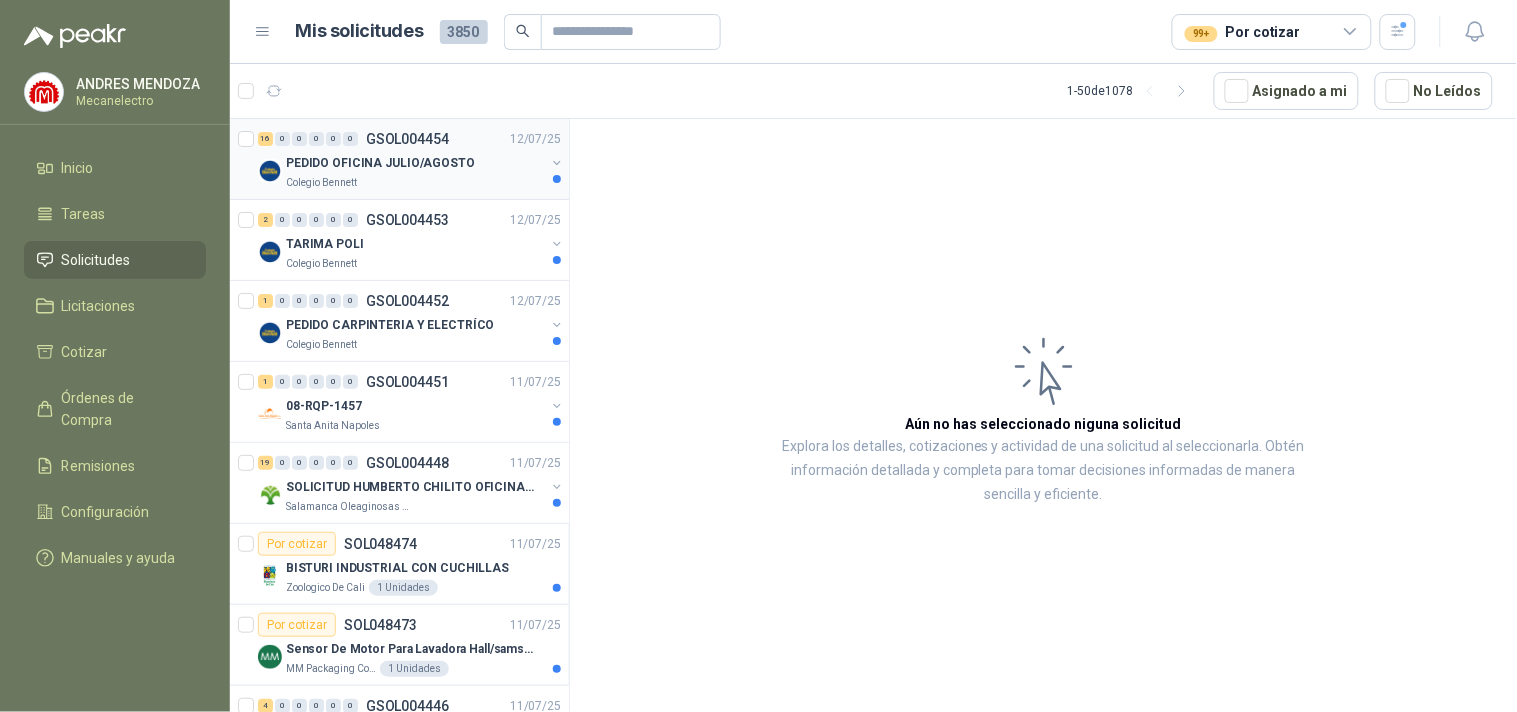 click on "PEDIDO OFICINA JULIO/AGOSTO" at bounding box center [380, 163] 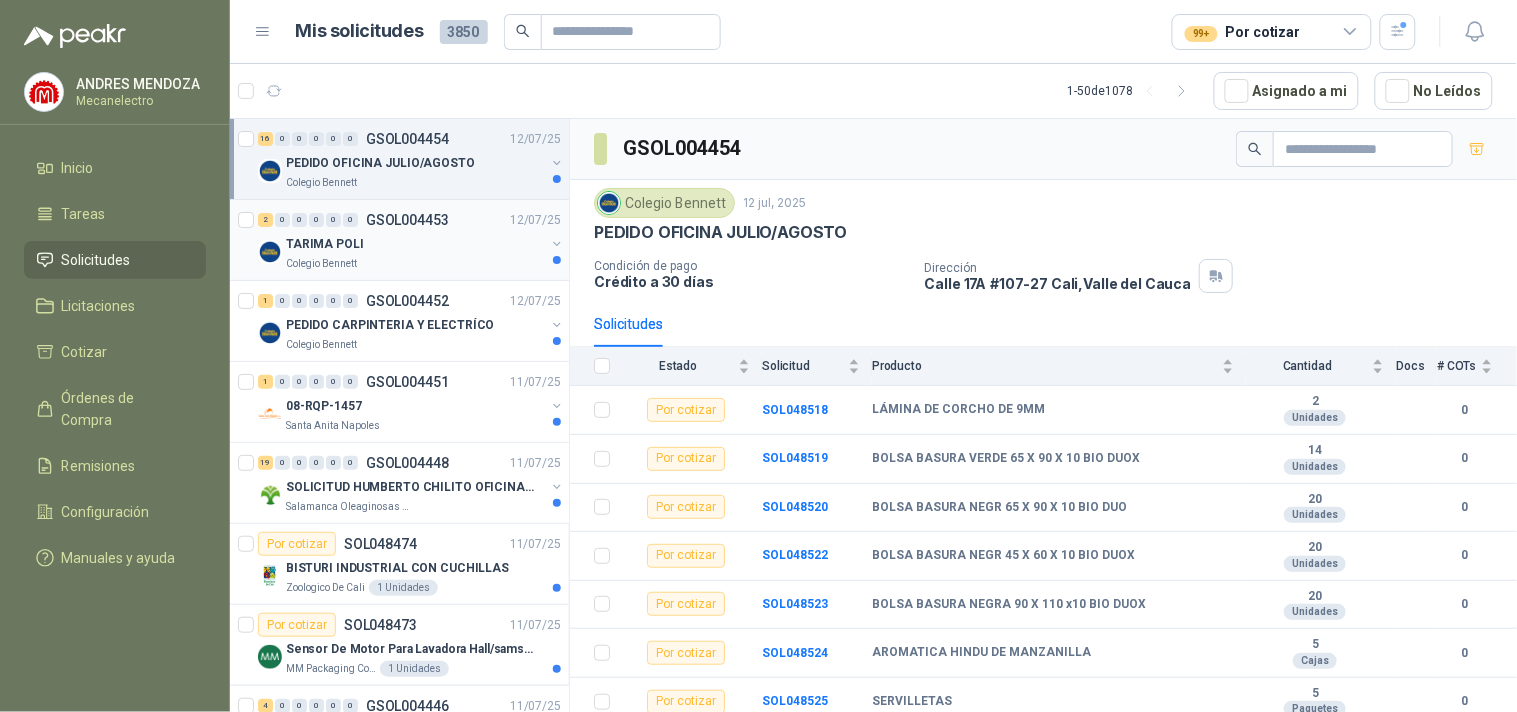 click on "TARIMA POLI" at bounding box center (415, 244) 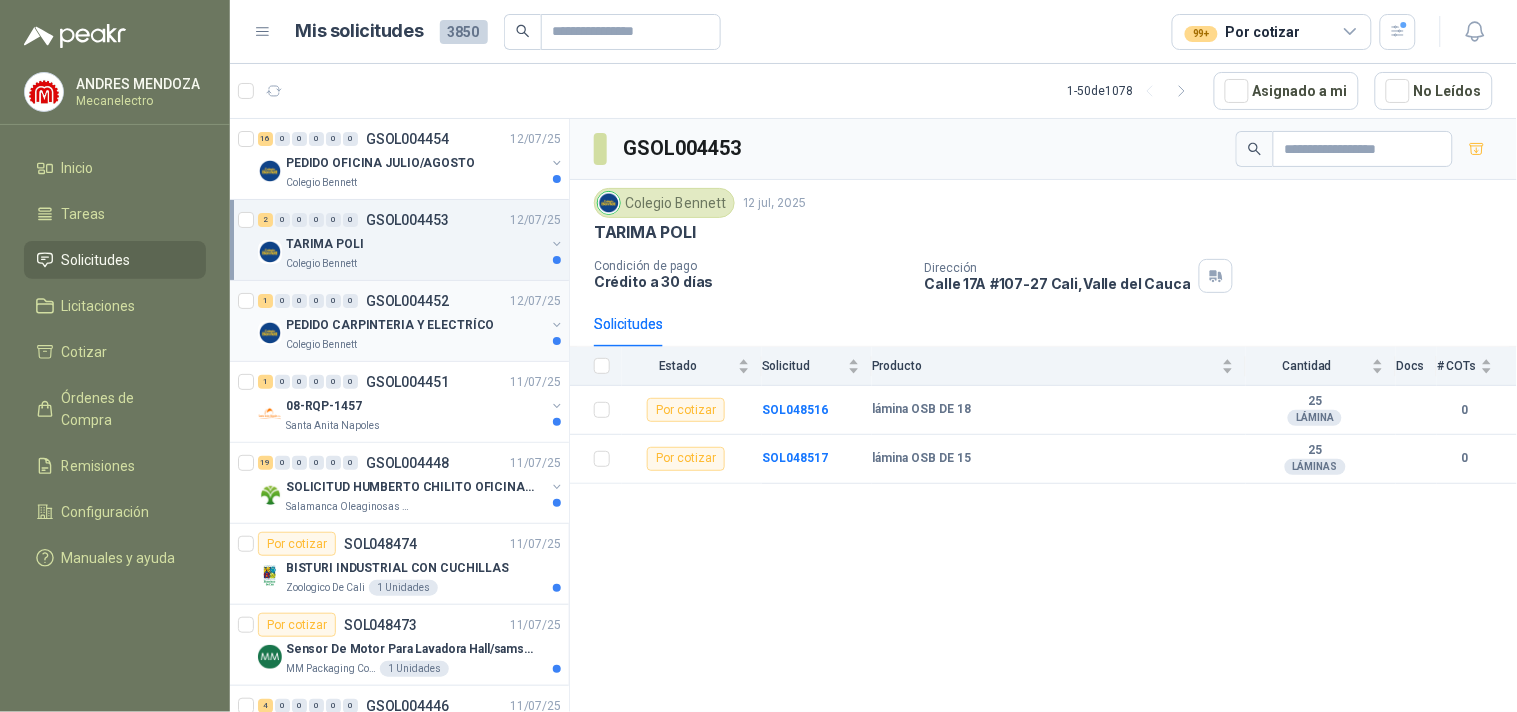 click on "PEDIDO CARPINTERIA Y ELECTRÍCO" at bounding box center (415, 325) 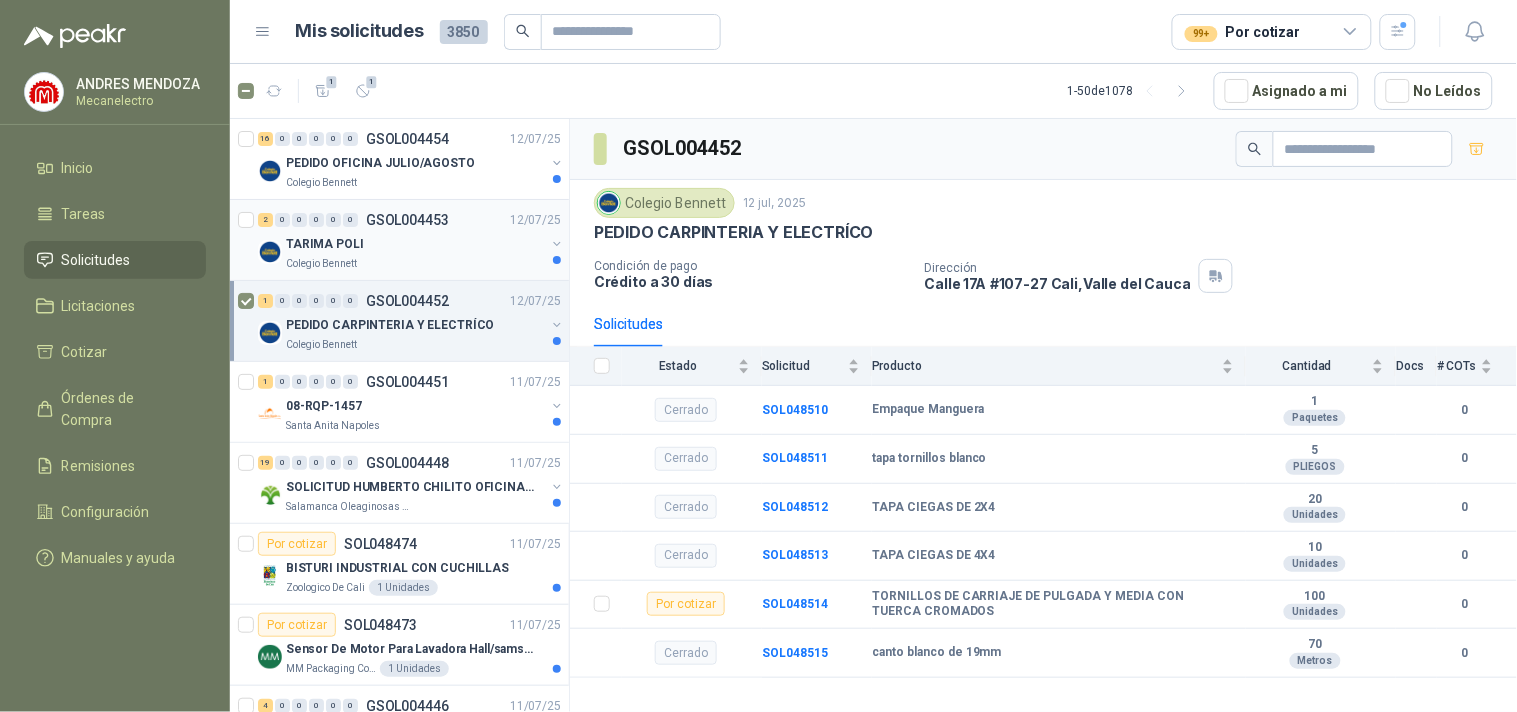 click at bounding box center (248, 240) 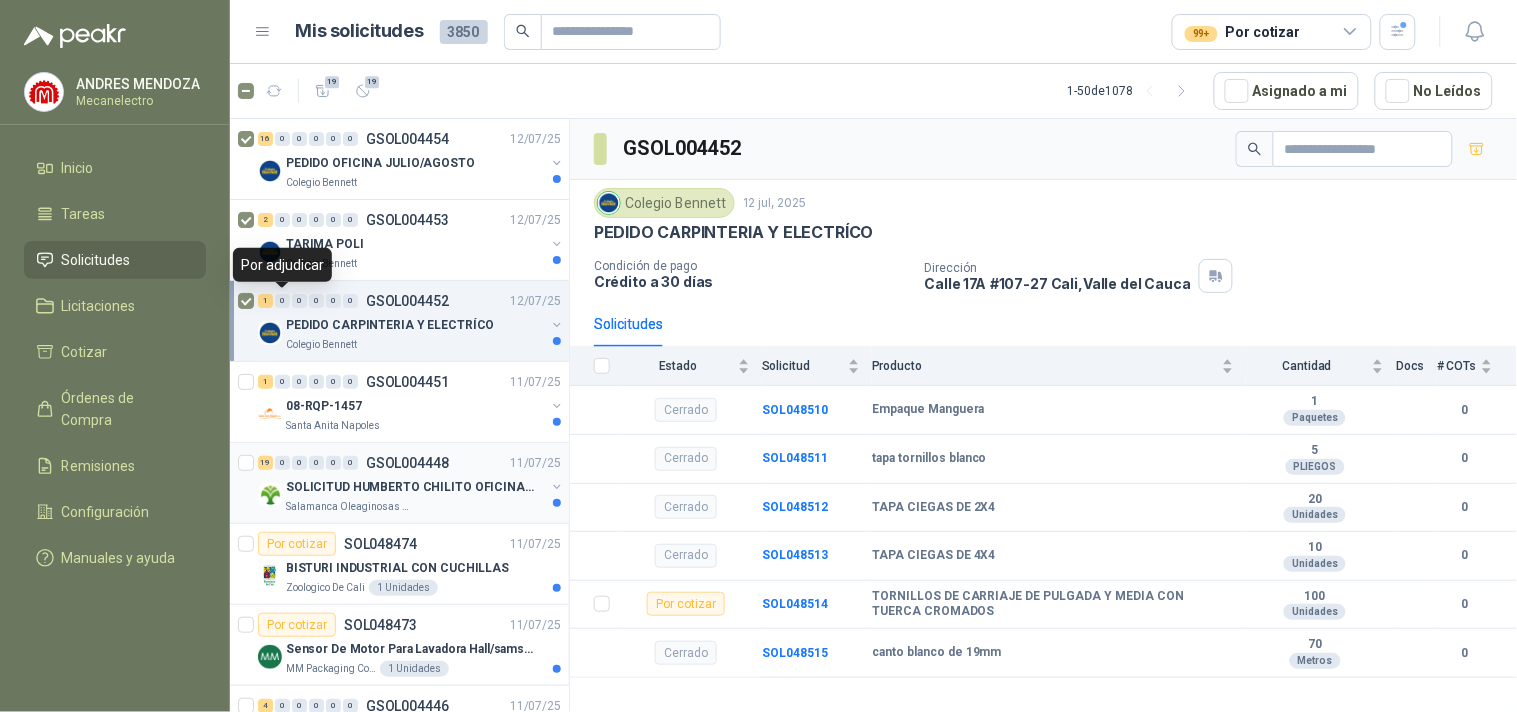 scroll, scrollTop: 222, scrollLeft: 0, axis: vertical 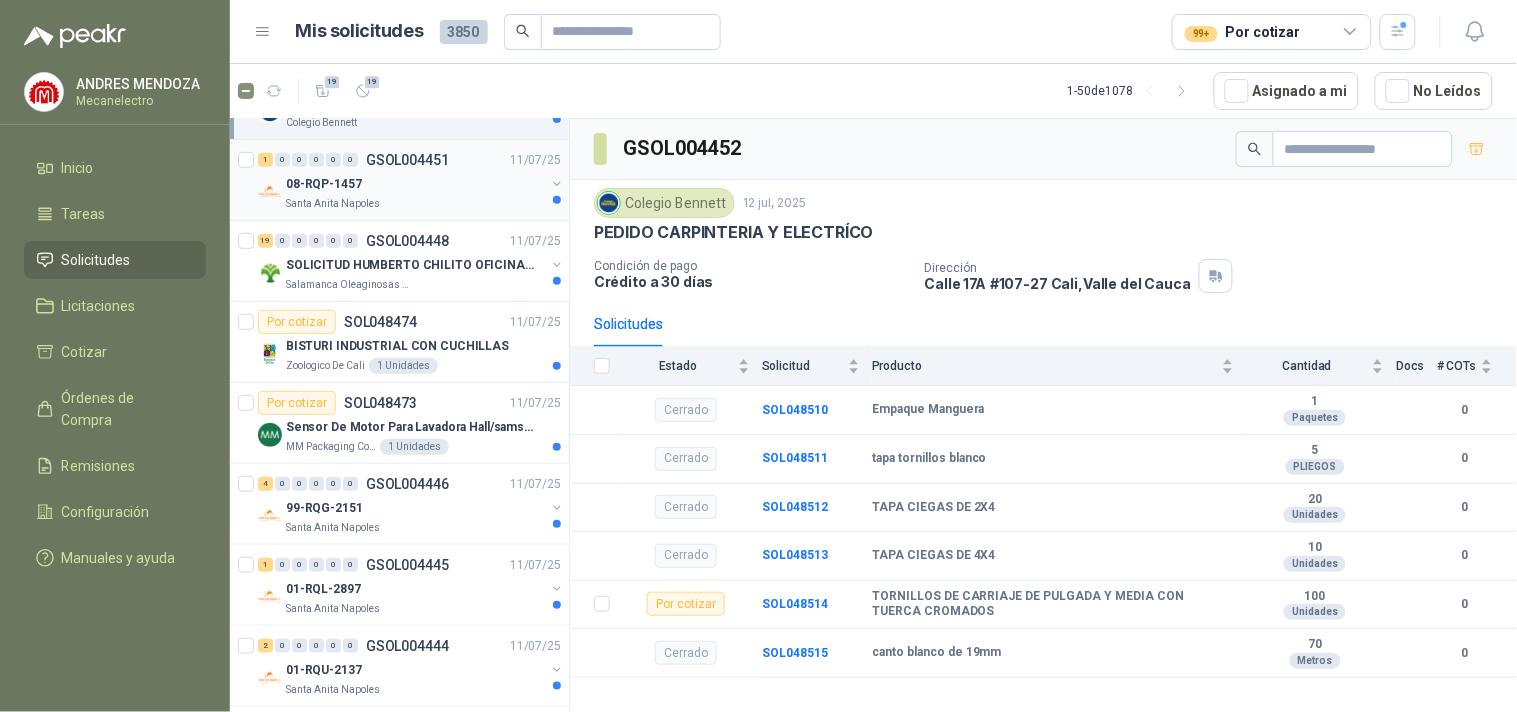 click on "Santa Anita Napoles" at bounding box center [415, 204] 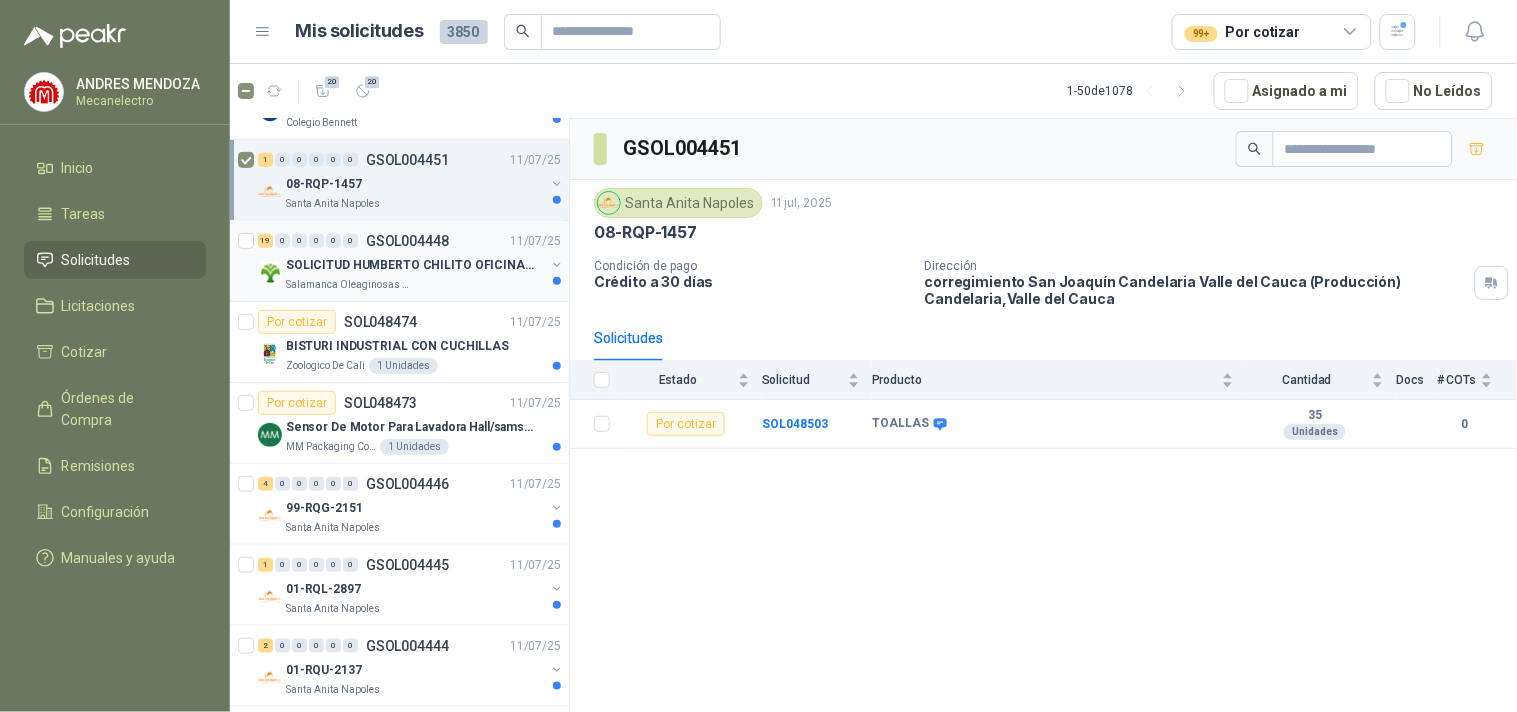 click on "[NUMBER]   [NUMBER]   [NUMBER]   [NUMBER]   [NUMBER]   [NUMBER]   GSOL004448 [DATE]   SOLICITUD HUMBERTO CHILITO OFICINA - CALI Salamanca Oleaginosas SAS" at bounding box center (399, 261) 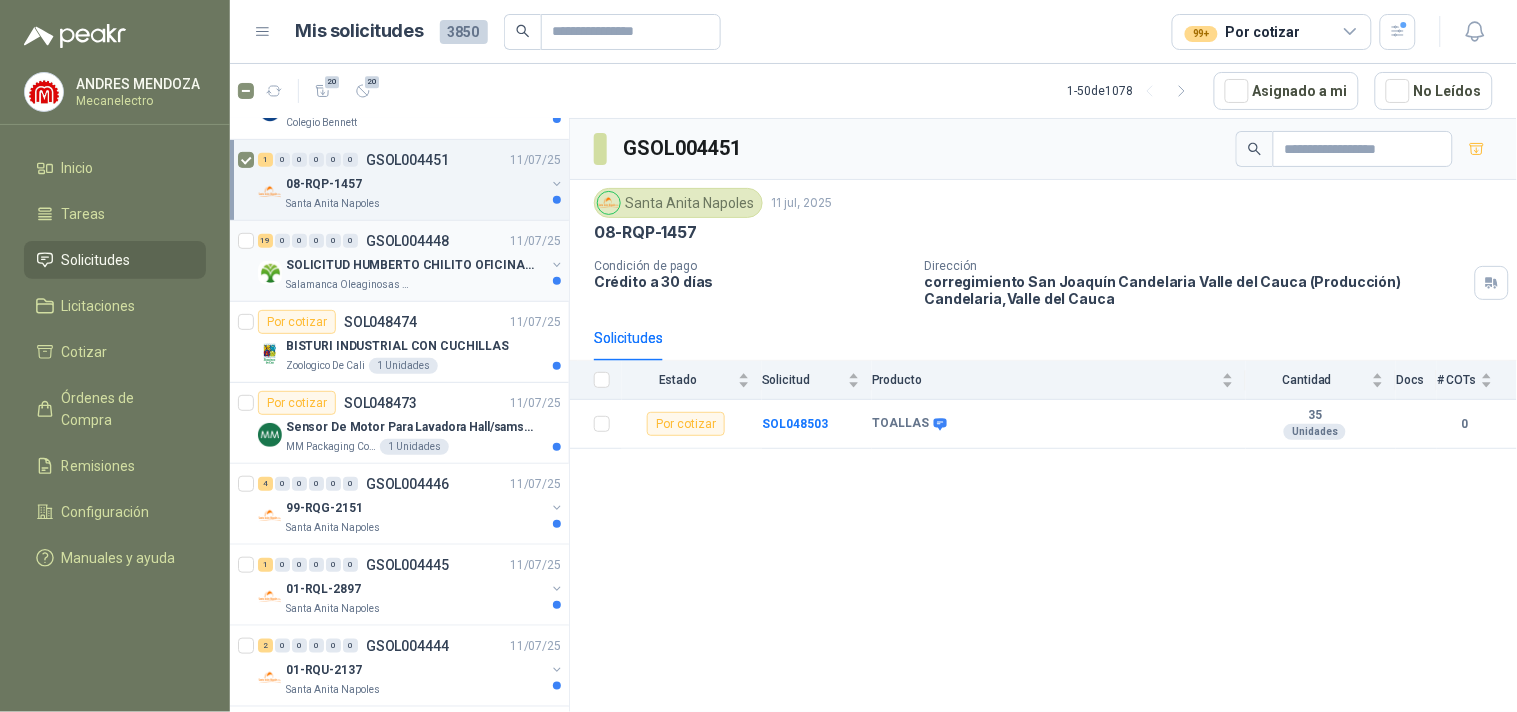 click on "[NUMBER]   [NUMBER]   [NUMBER]   [NUMBER]   [NUMBER]   [NUMBER]   GSOL004448 [DATE]   SOLICITUD HUMBERTO CHILITO OFICINA - CALI Salamanca Oleaginosas SAS" at bounding box center [399, 261] 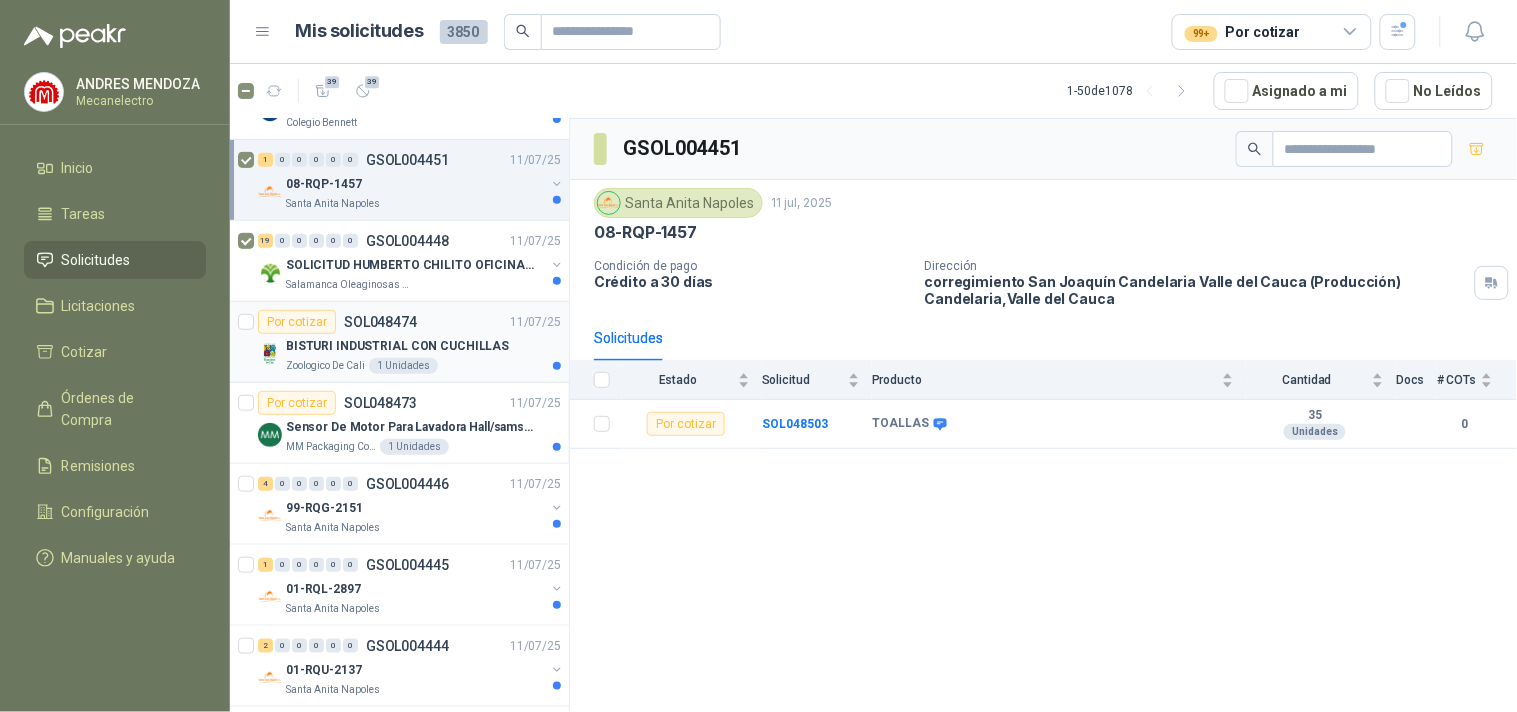 click on "BISTURI INDUSTRIAL CON CUCHILLAS" at bounding box center [423, 346] 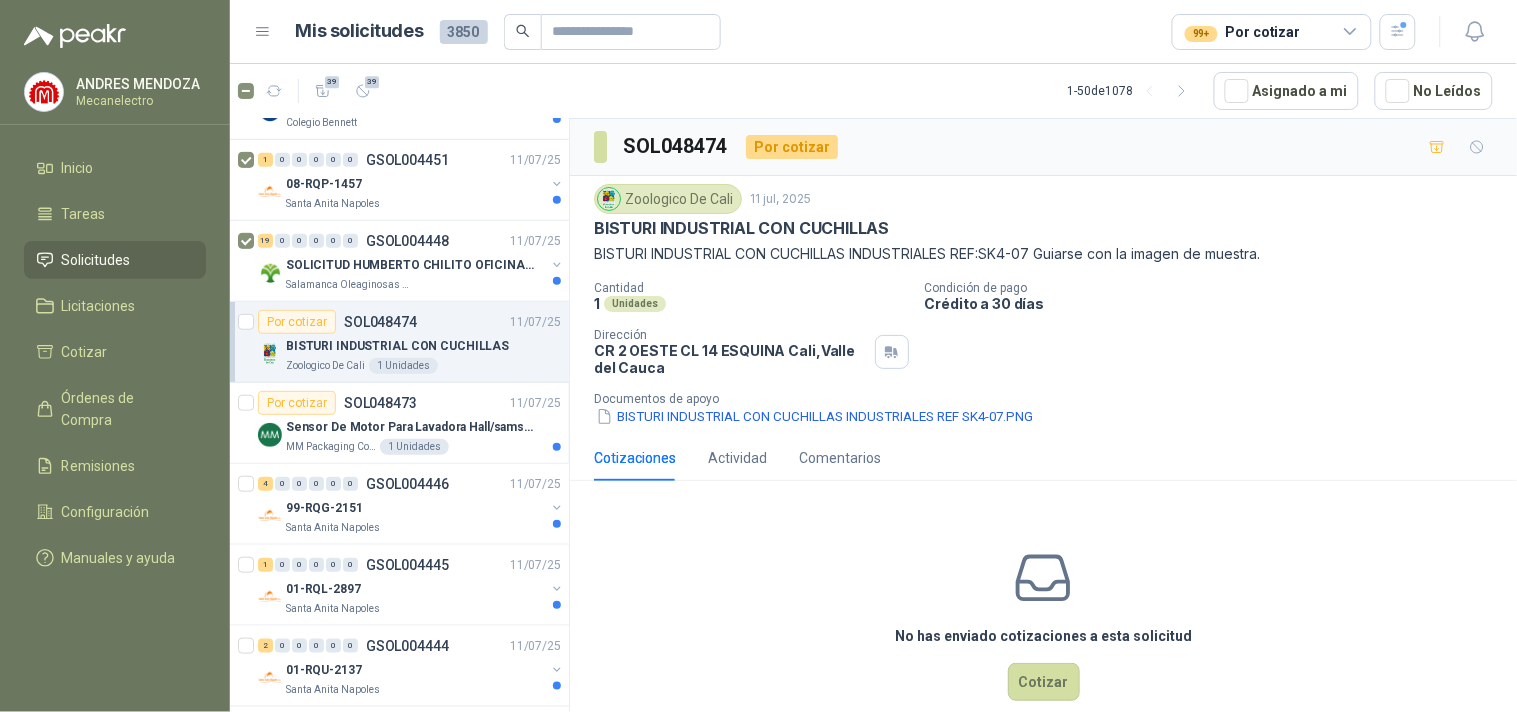 click on "Por cotizar SOL048474 11/07/25   BISTURI INDUSTRIAL CON CUCHILLAS Zoologico De Cali  1   Unidades" at bounding box center [399, 342] 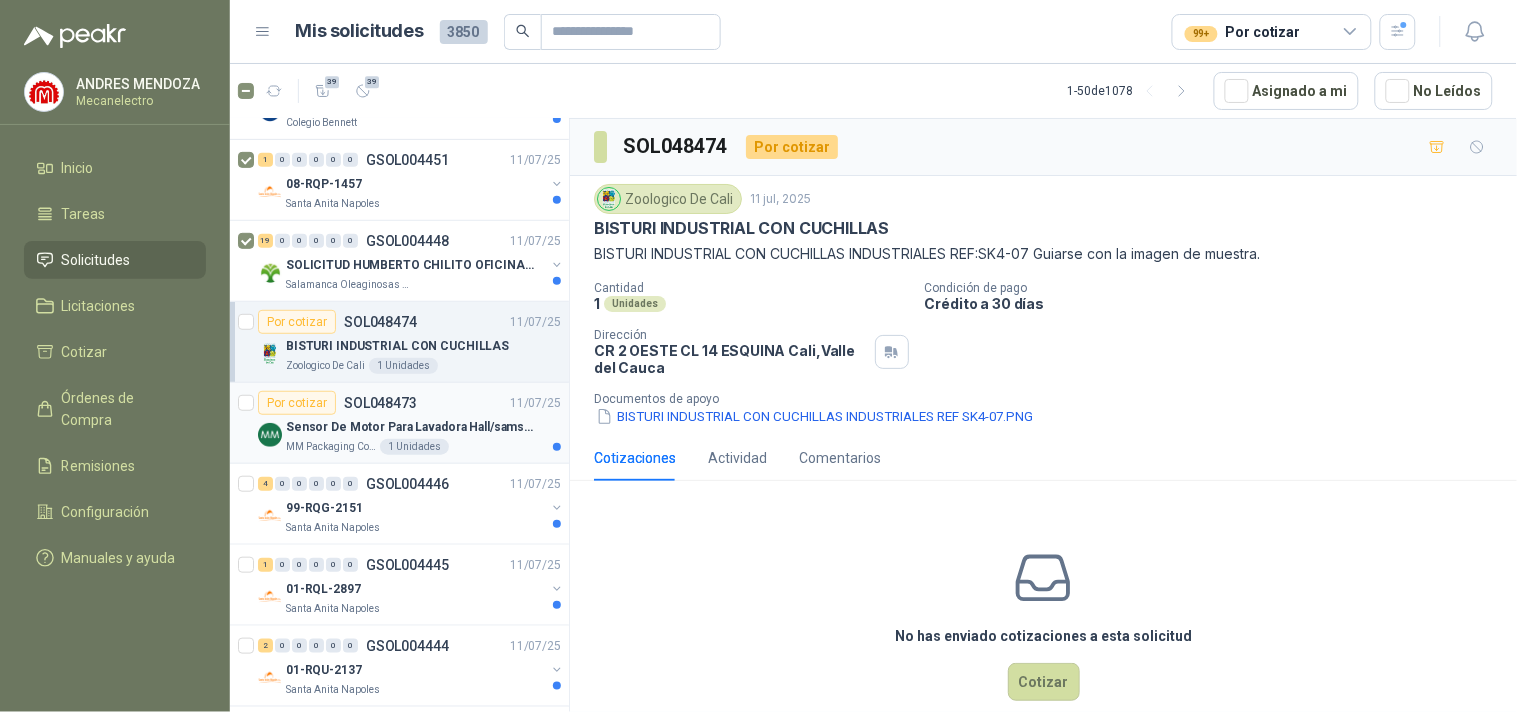 scroll, scrollTop: 7, scrollLeft: 0, axis: vertical 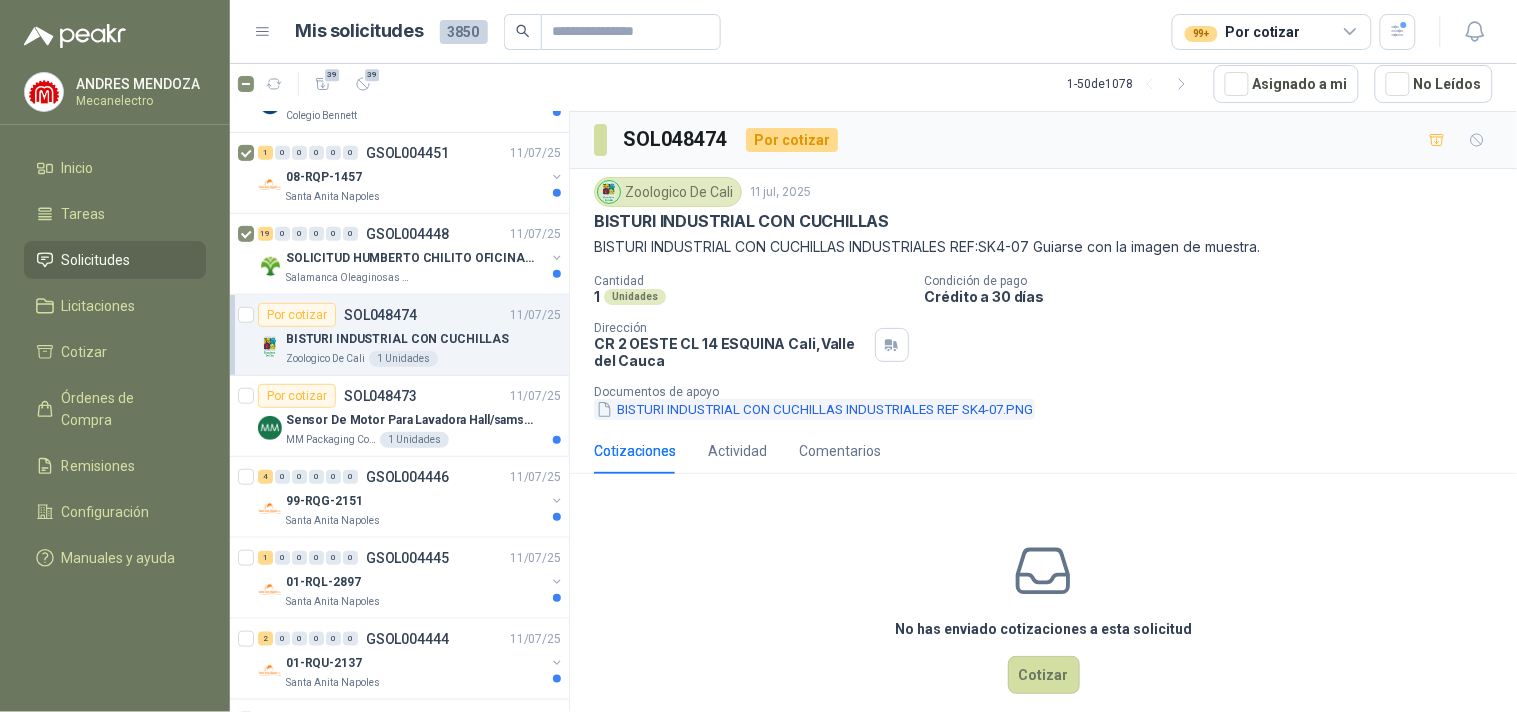 click on "BISTURI INDUSTRIAL CON CUCHILLAS INDUSTRIALES REF SK4-07.PNG" at bounding box center (814, 409) 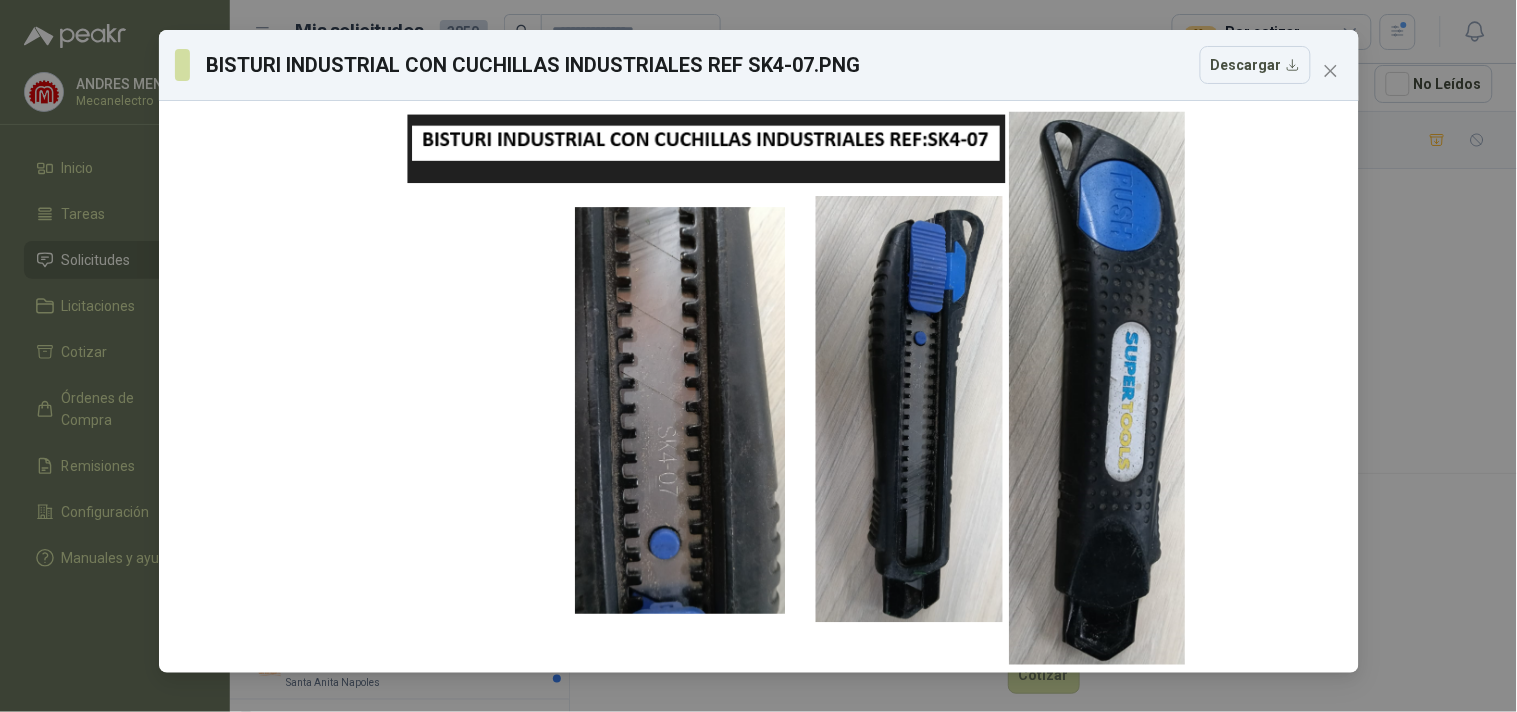 click on "BISTURI INDUSTRIAL CON CUCHILLAS INDUSTRIALES REF SK4-07.PNG   Descargar" at bounding box center [758, 356] 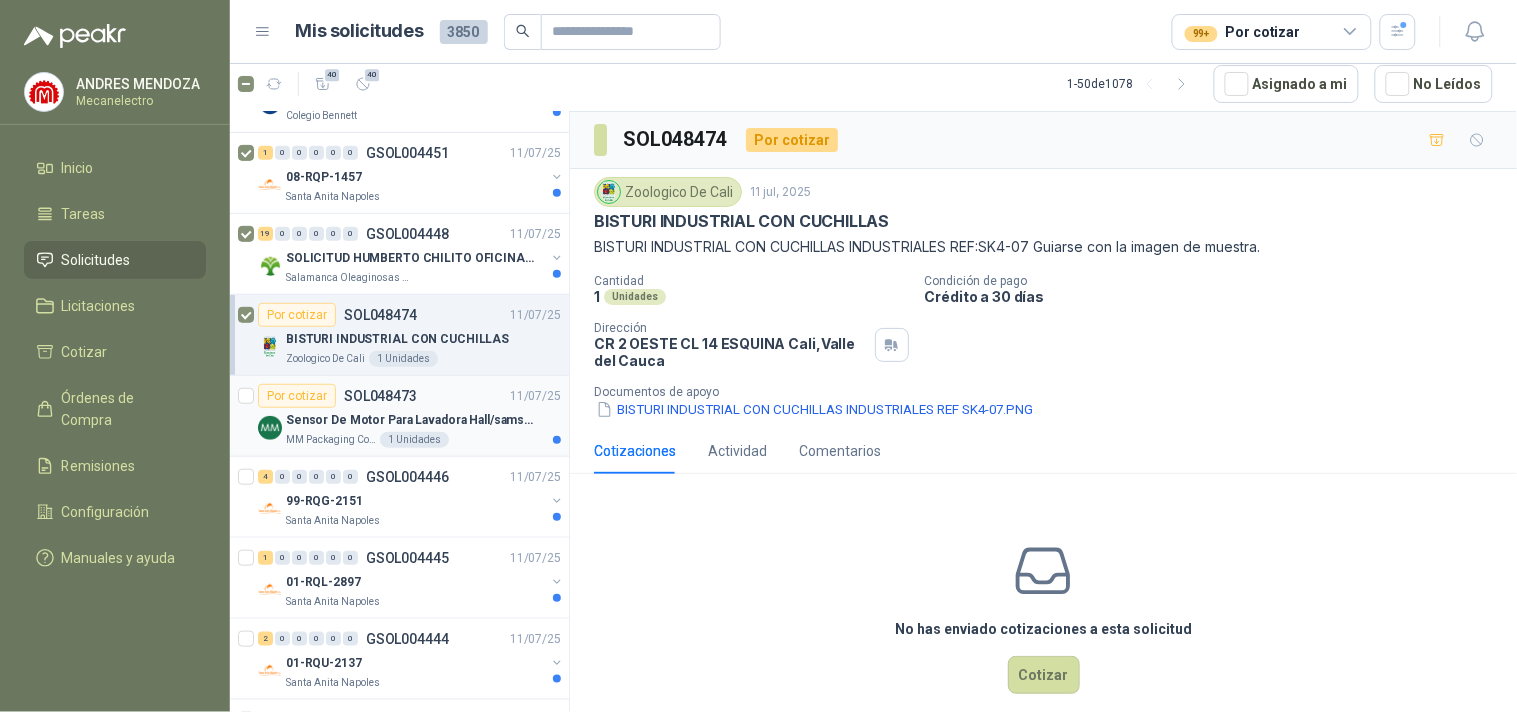 click on "Sensor De Motor Para Lavadora Hall/samsung" at bounding box center [410, 420] 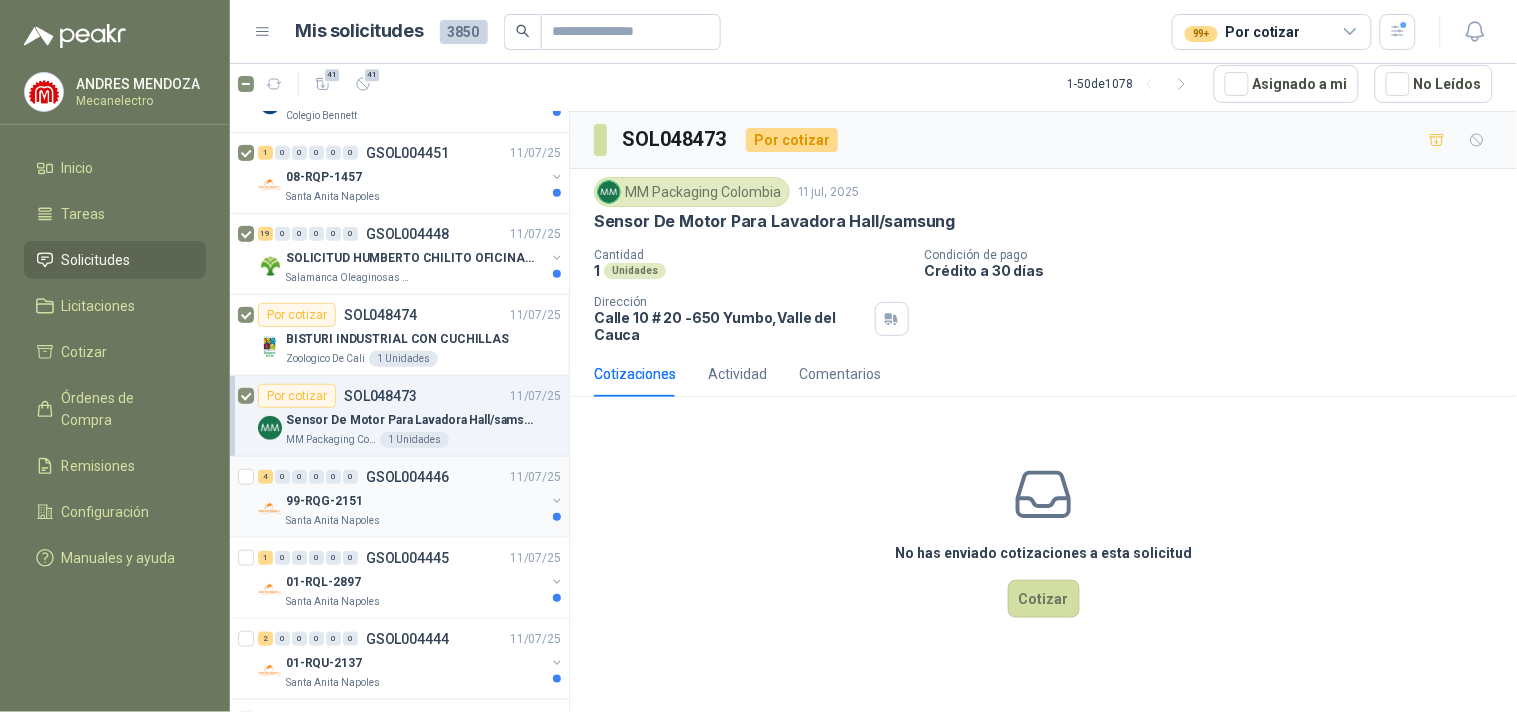 click on "99-RQG-2151" at bounding box center (324, 501) 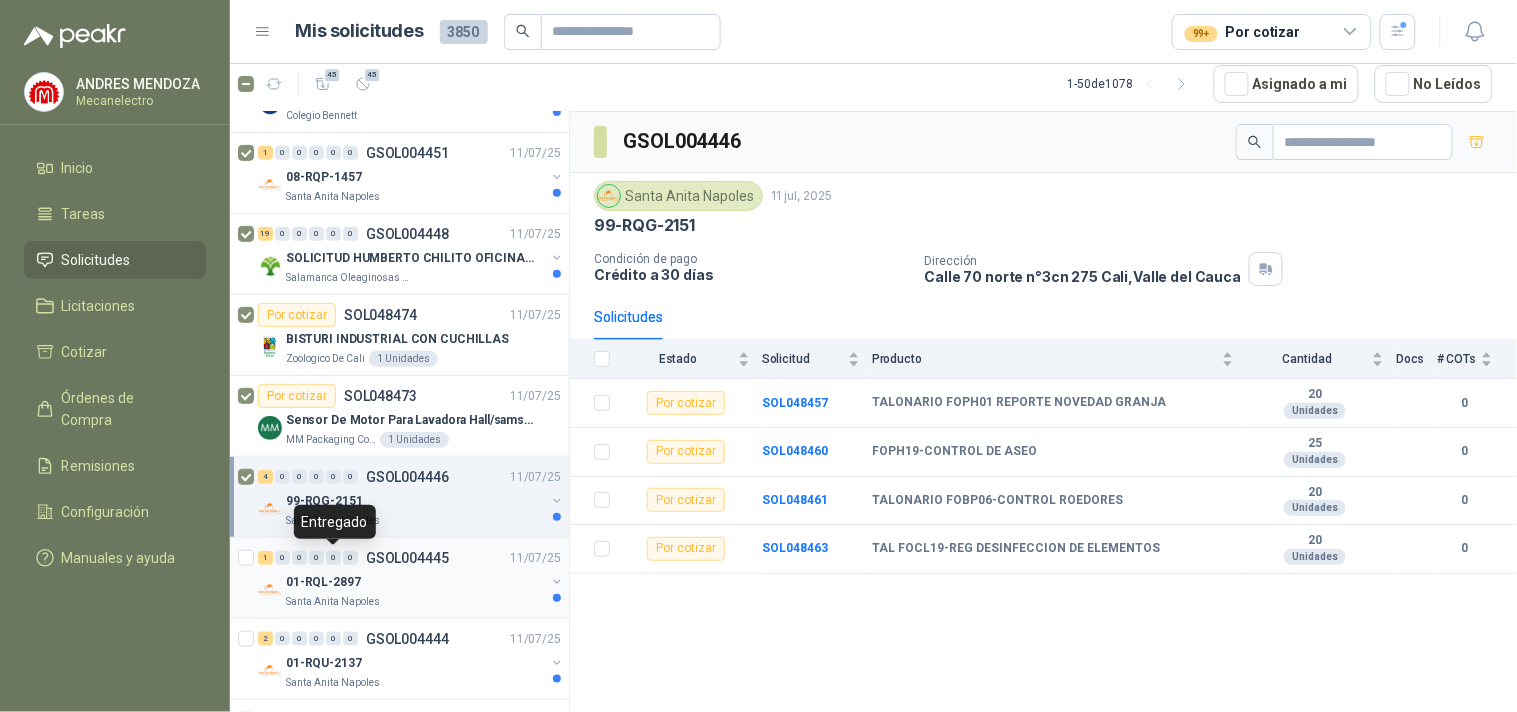 click on "01-RQL-2897" at bounding box center [415, 582] 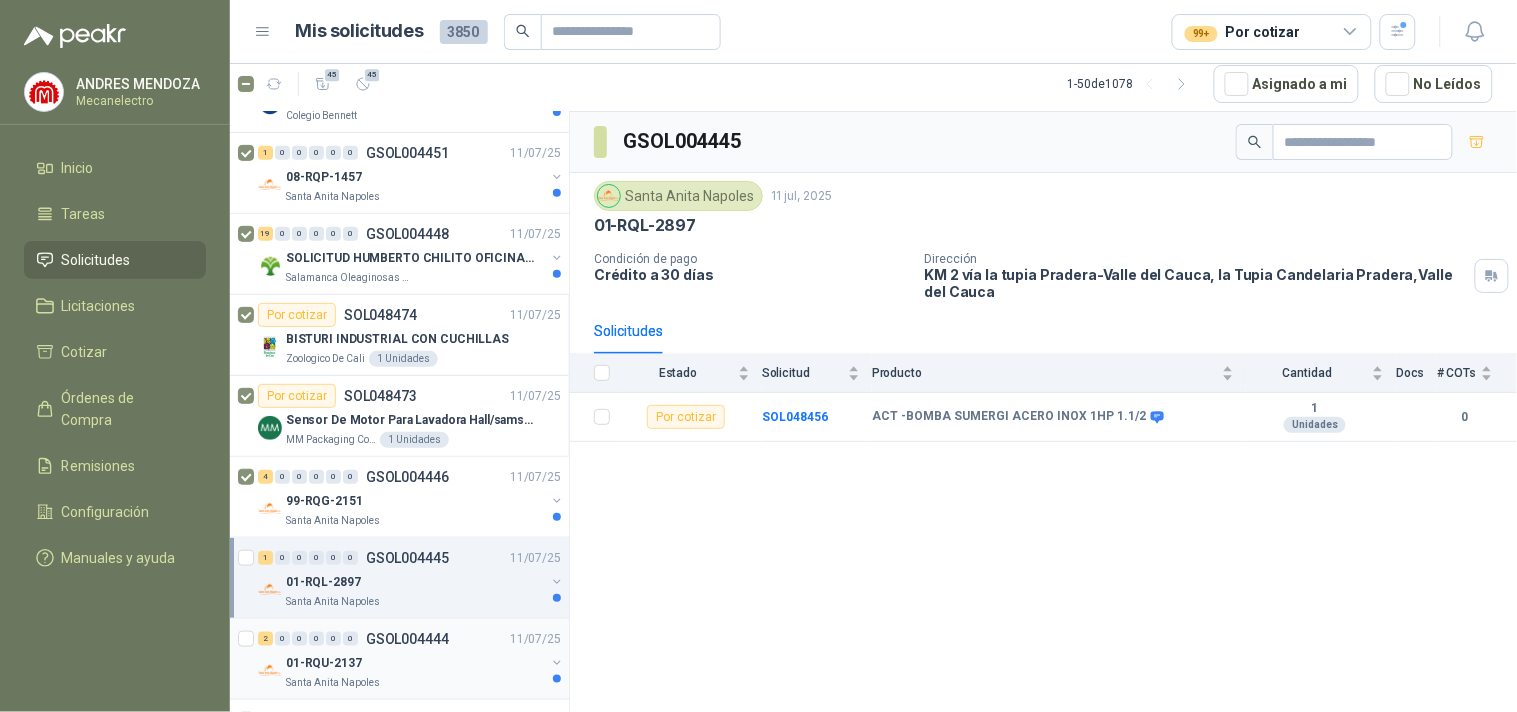 scroll, scrollTop: 333, scrollLeft: 0, axis: vertical 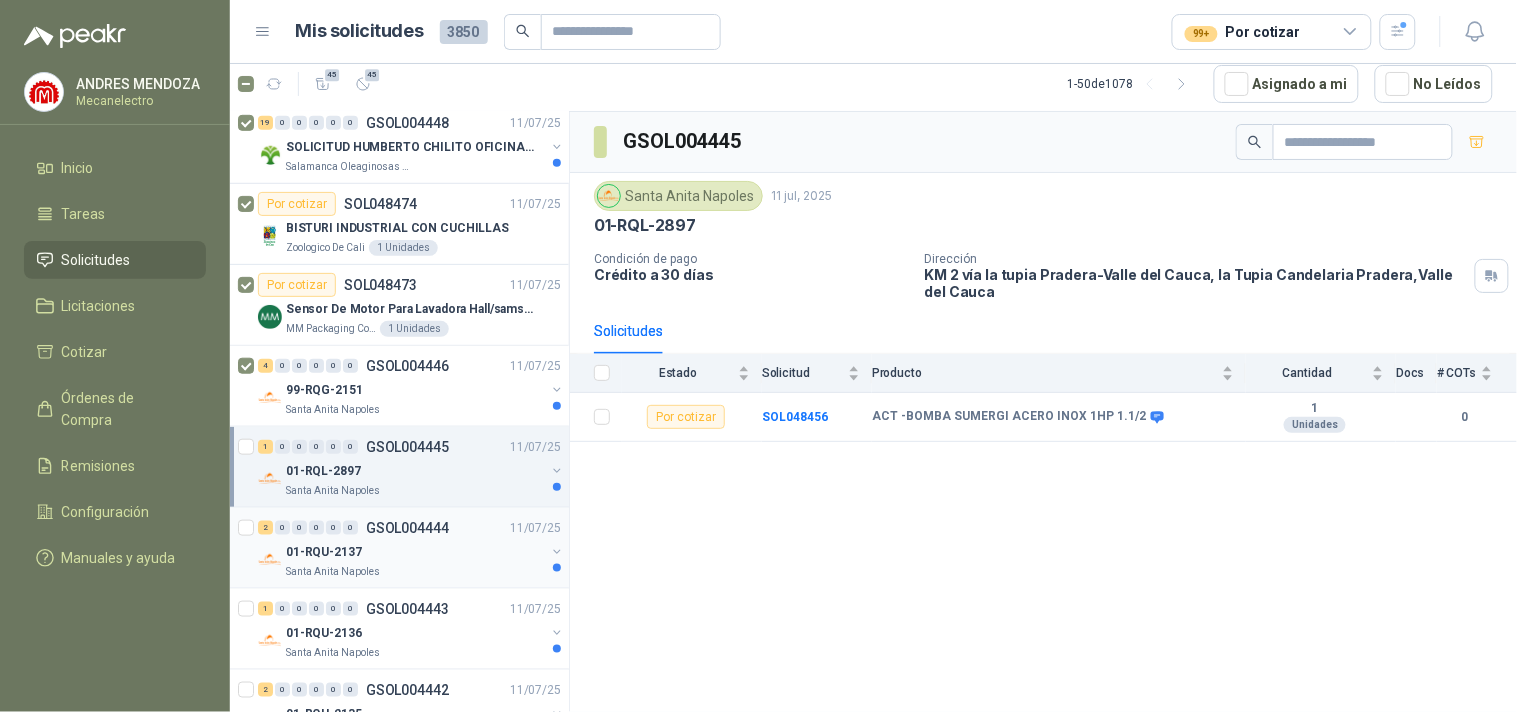 click on "01-RQU-2137" at bounding box center (324, 552) 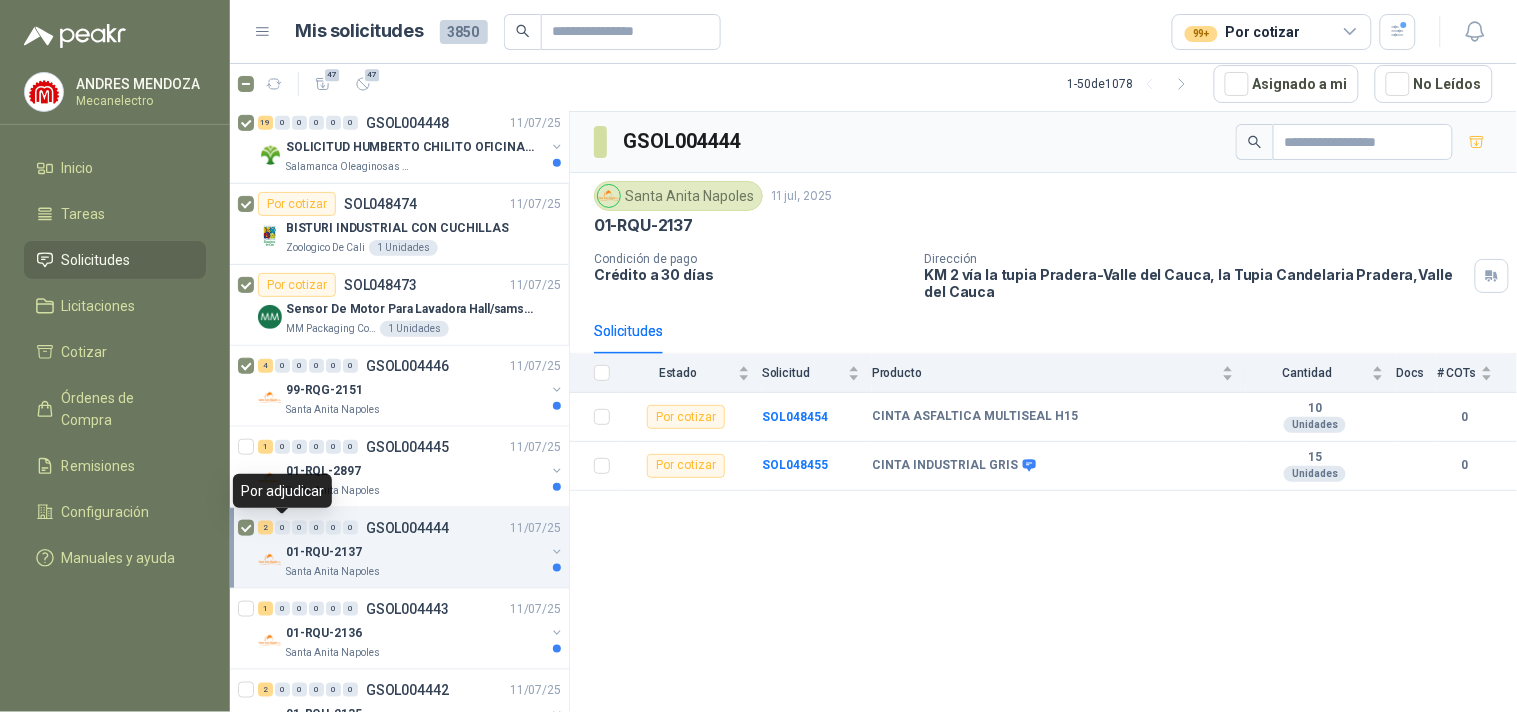 scroll, scrollTop: 444, scrollLeft: 0, axis: vertical 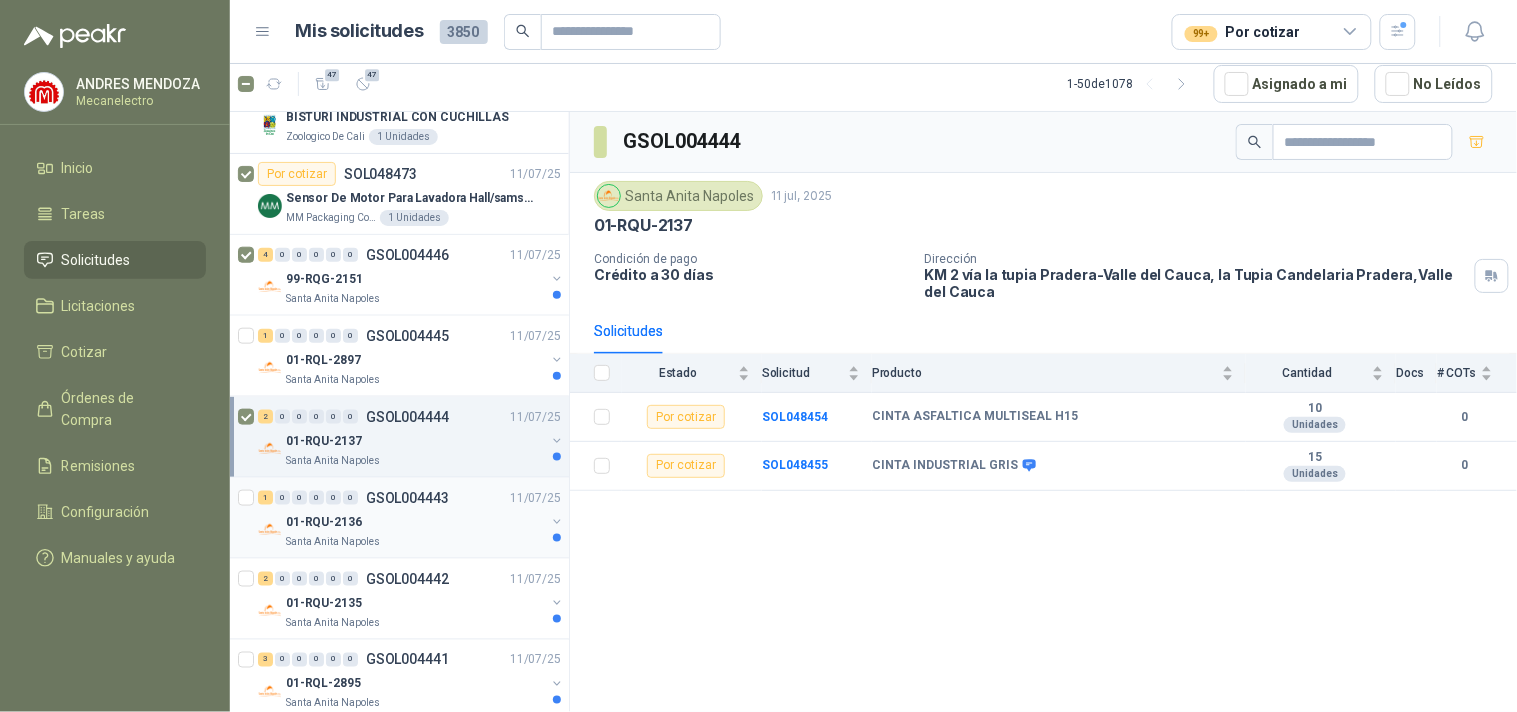 click on "01-RQU-2136" at bounding box center (415, 522) 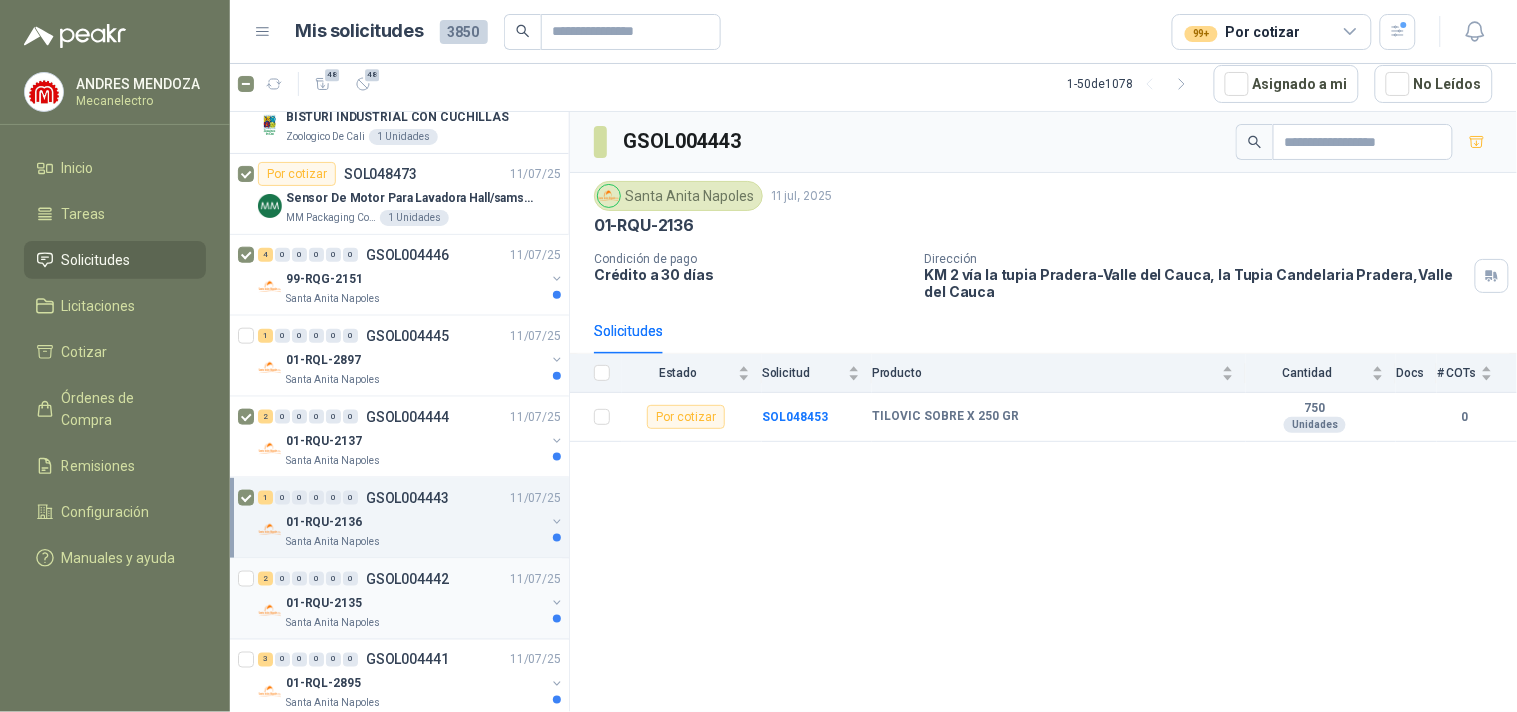 click on "01-RQU-2135" at bounding box center (415, 603) 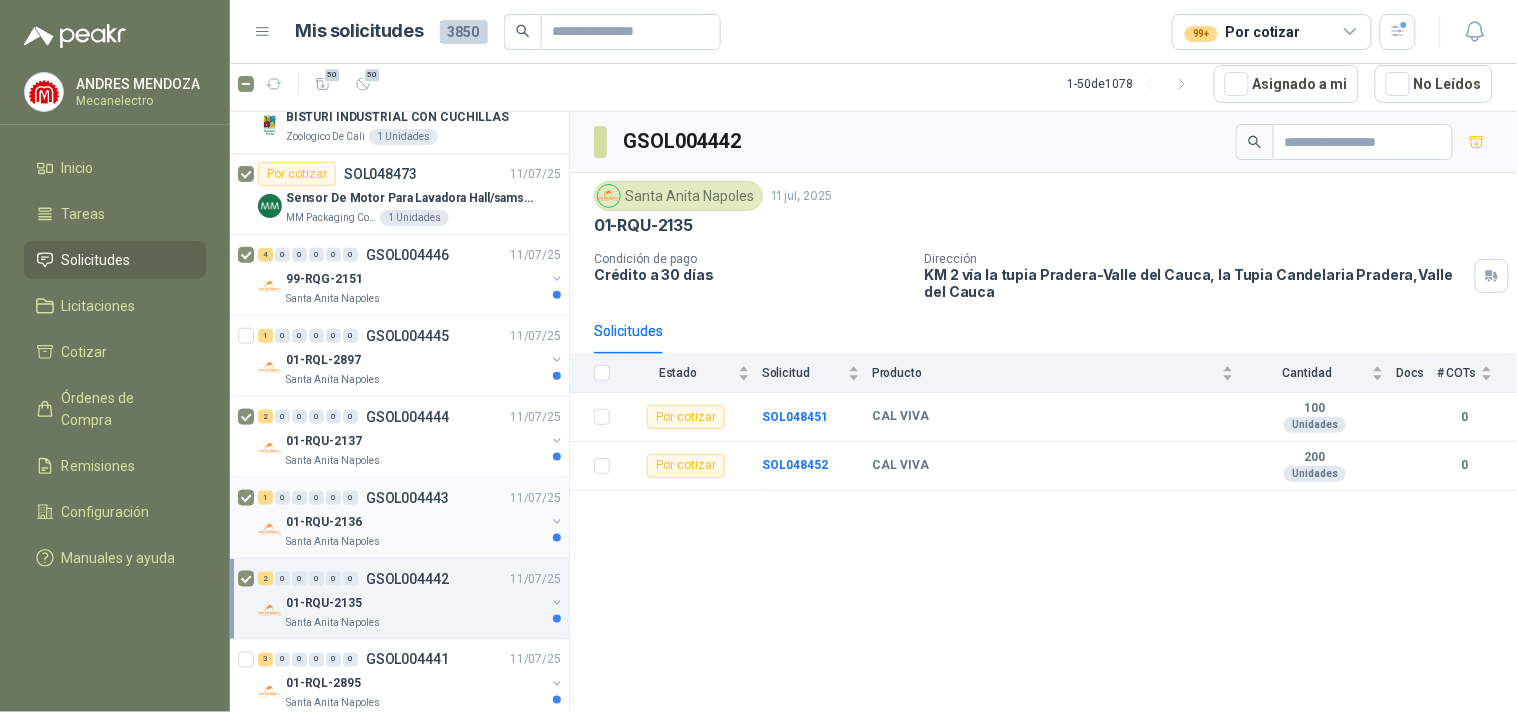 scroll, scrollTop: 666, scrollLeft: 0, axis: vertical 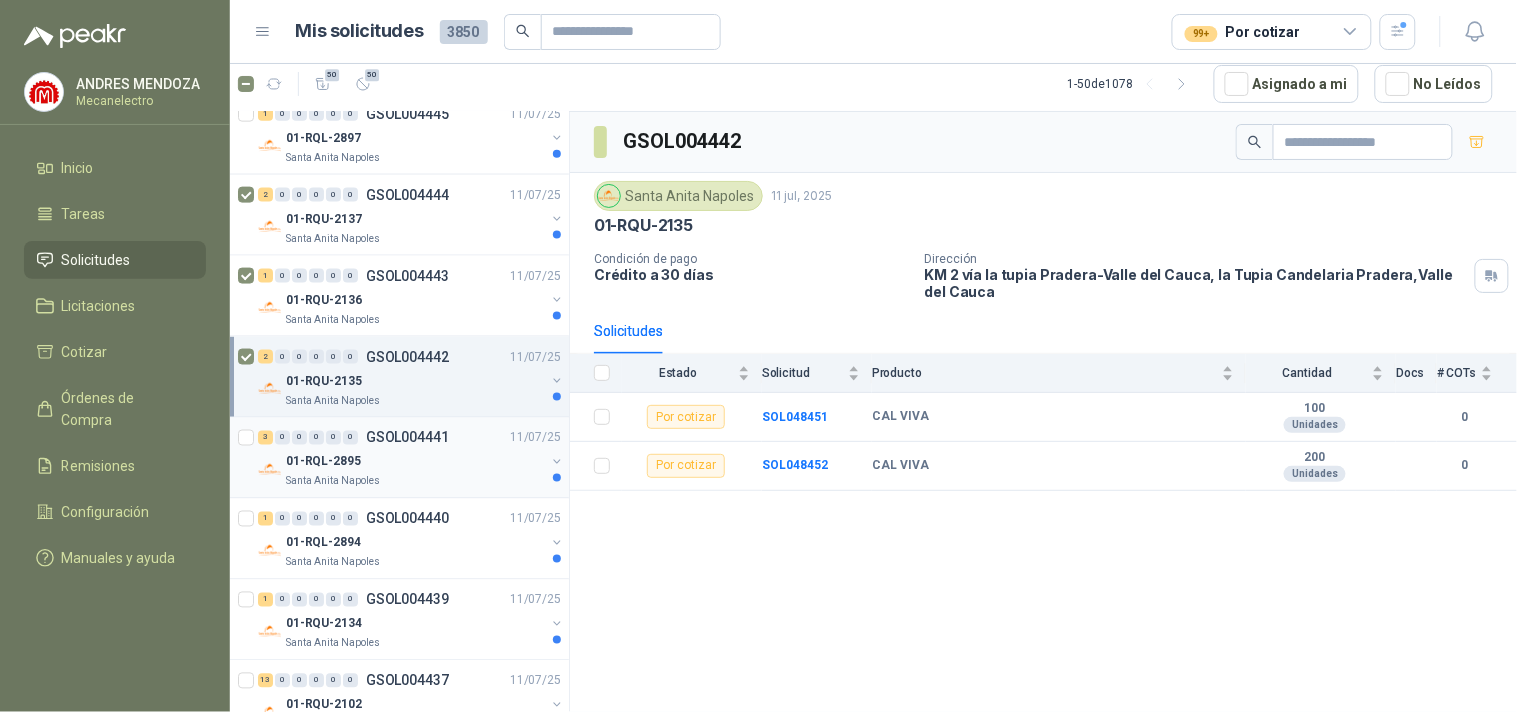 click on "01-RQL-2895" at bounding box center (415, 462) 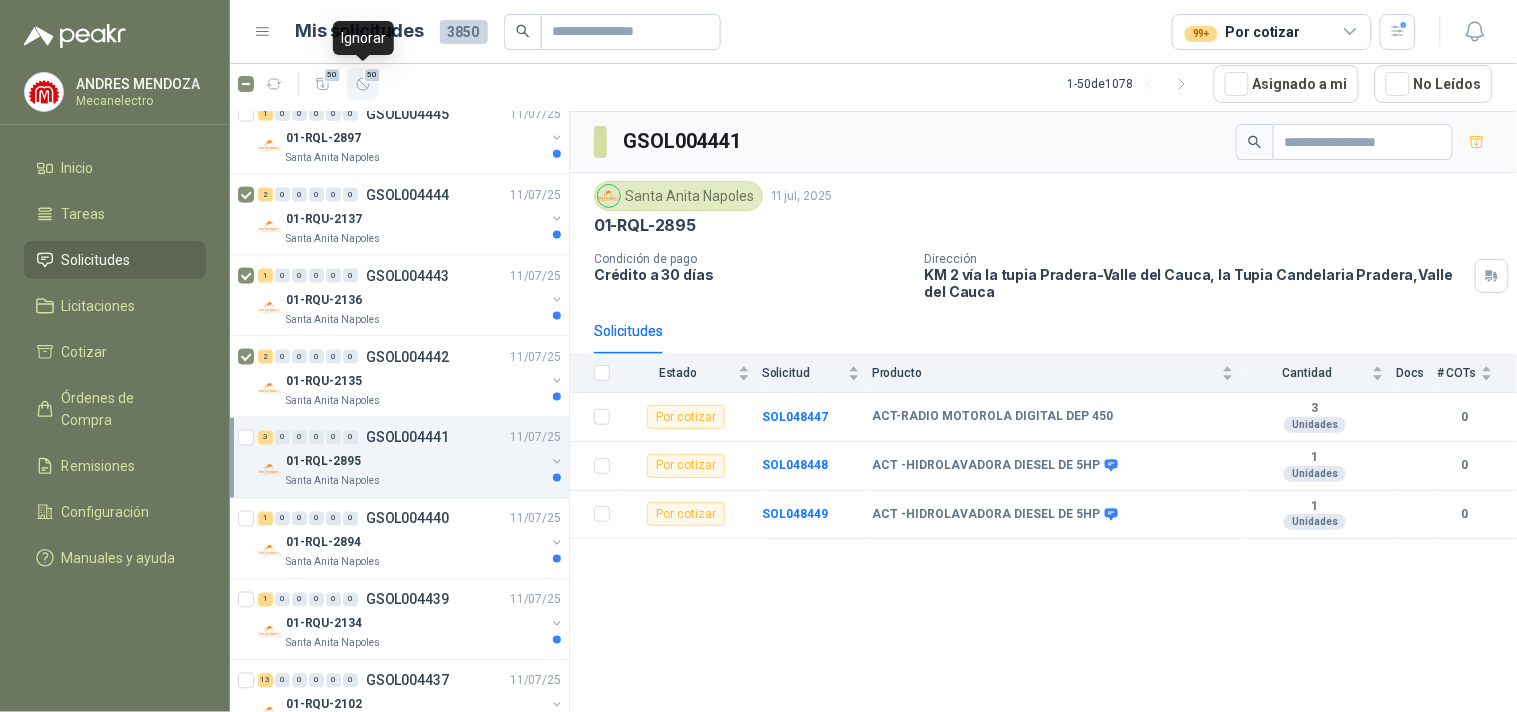 click 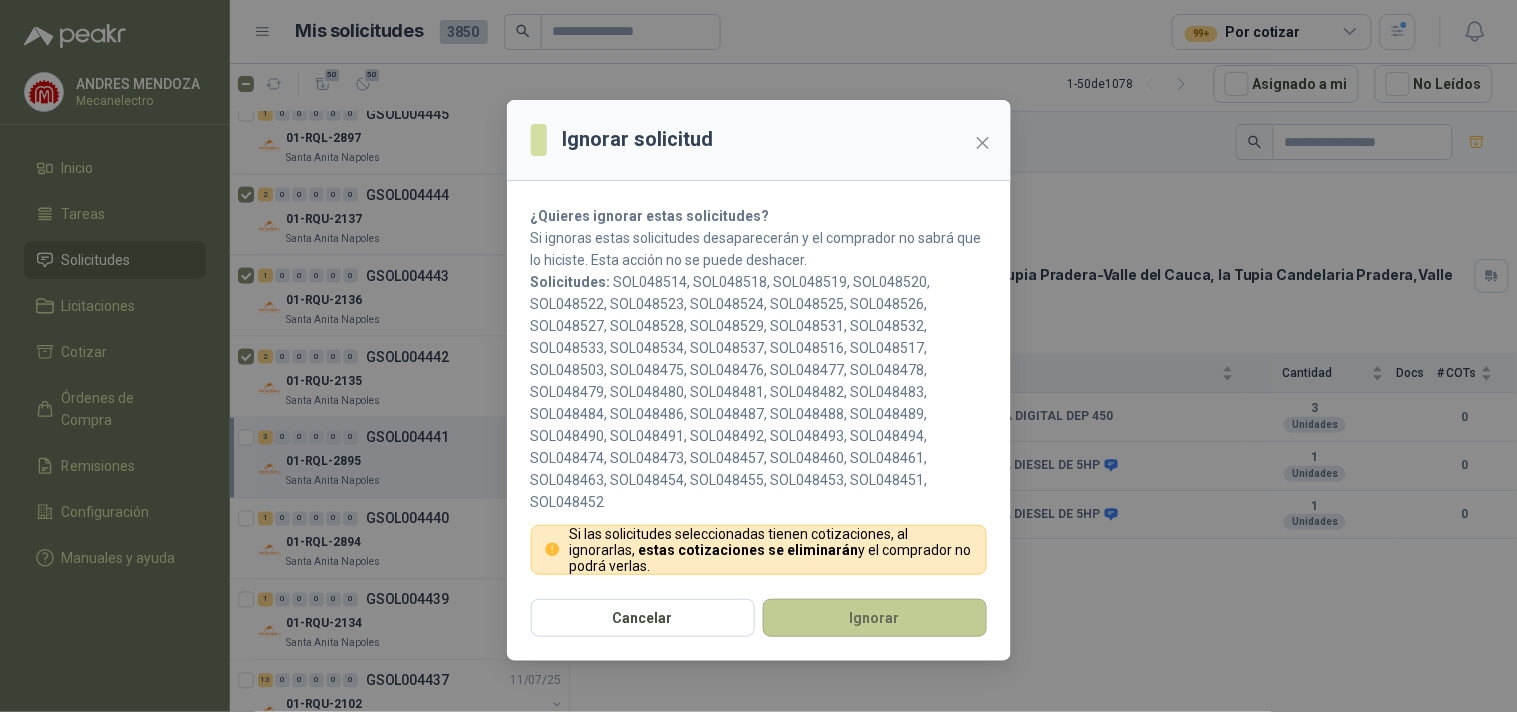 click on "Ignorar" at bounding box center (875, 618) 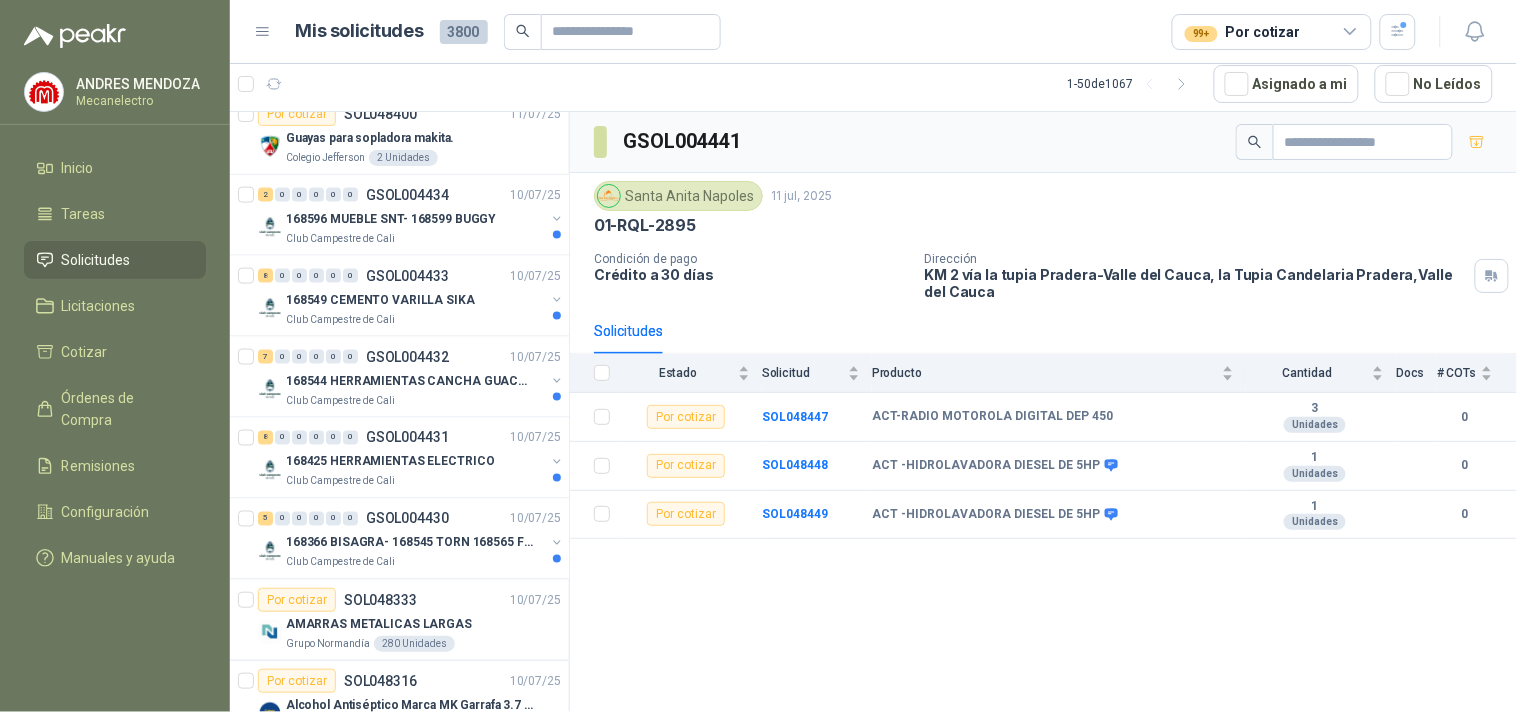 scroll, scrollTop: 17, scrollLeft: 0, axis: vertical 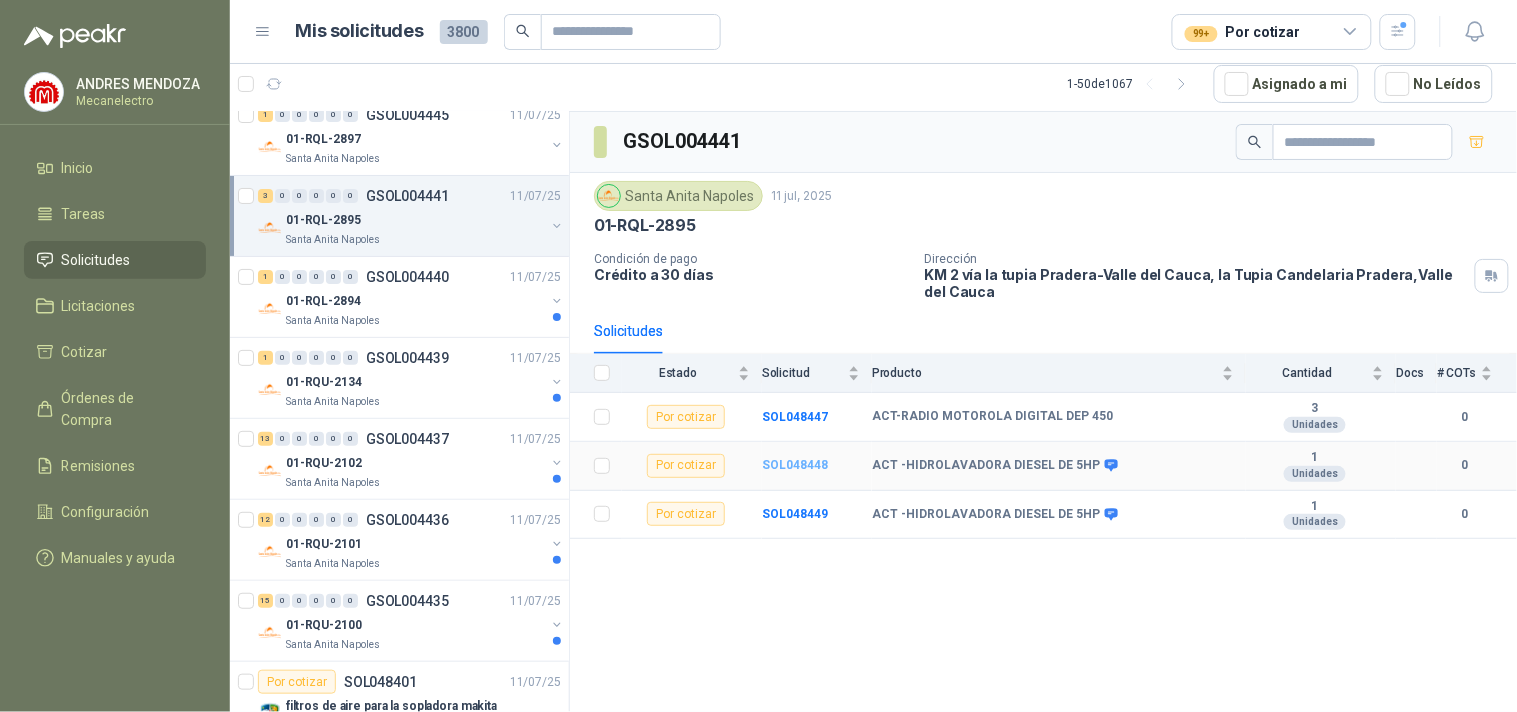 click on "SOL048448" at bounding box center (795, 465) 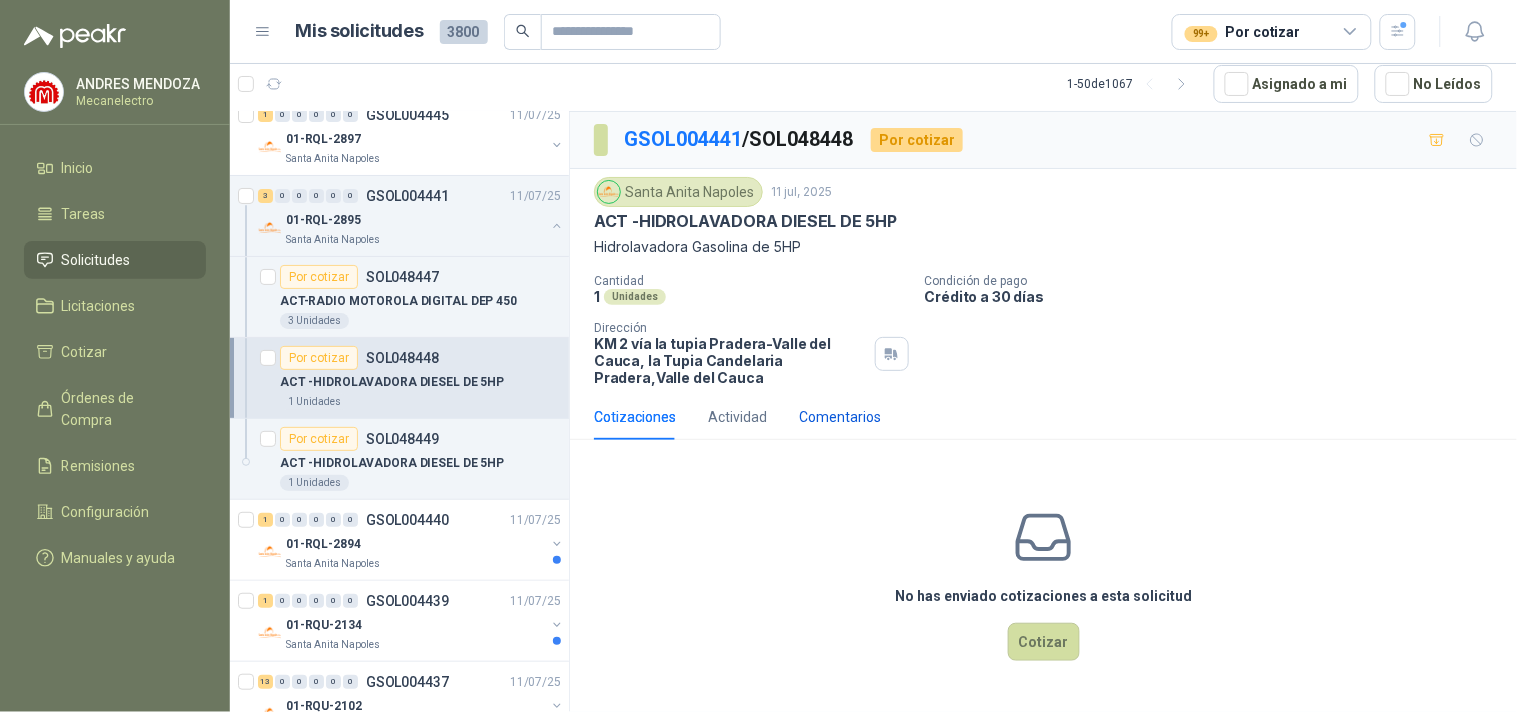 click on "Comentarios" at bounding box center (840, 417) 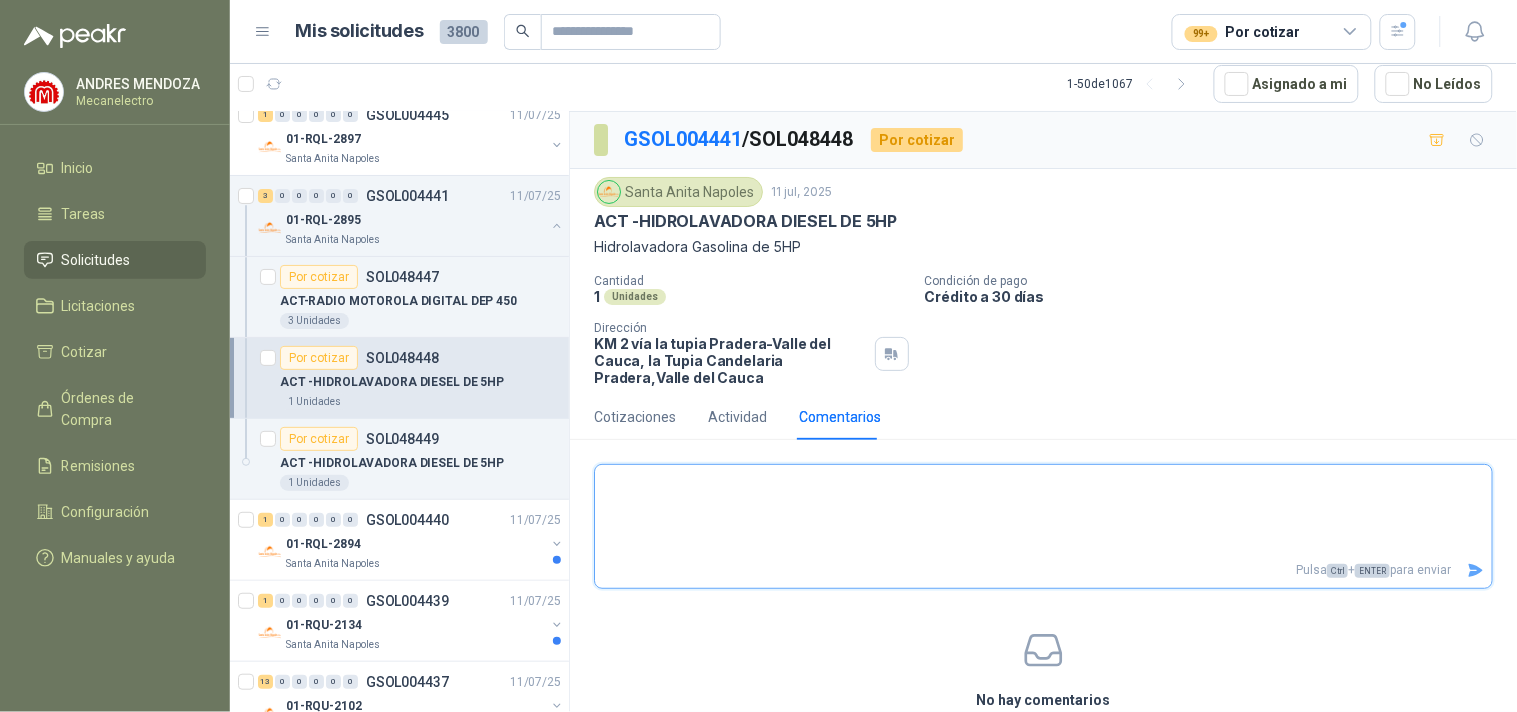 click at bounding box center [1043, 511] 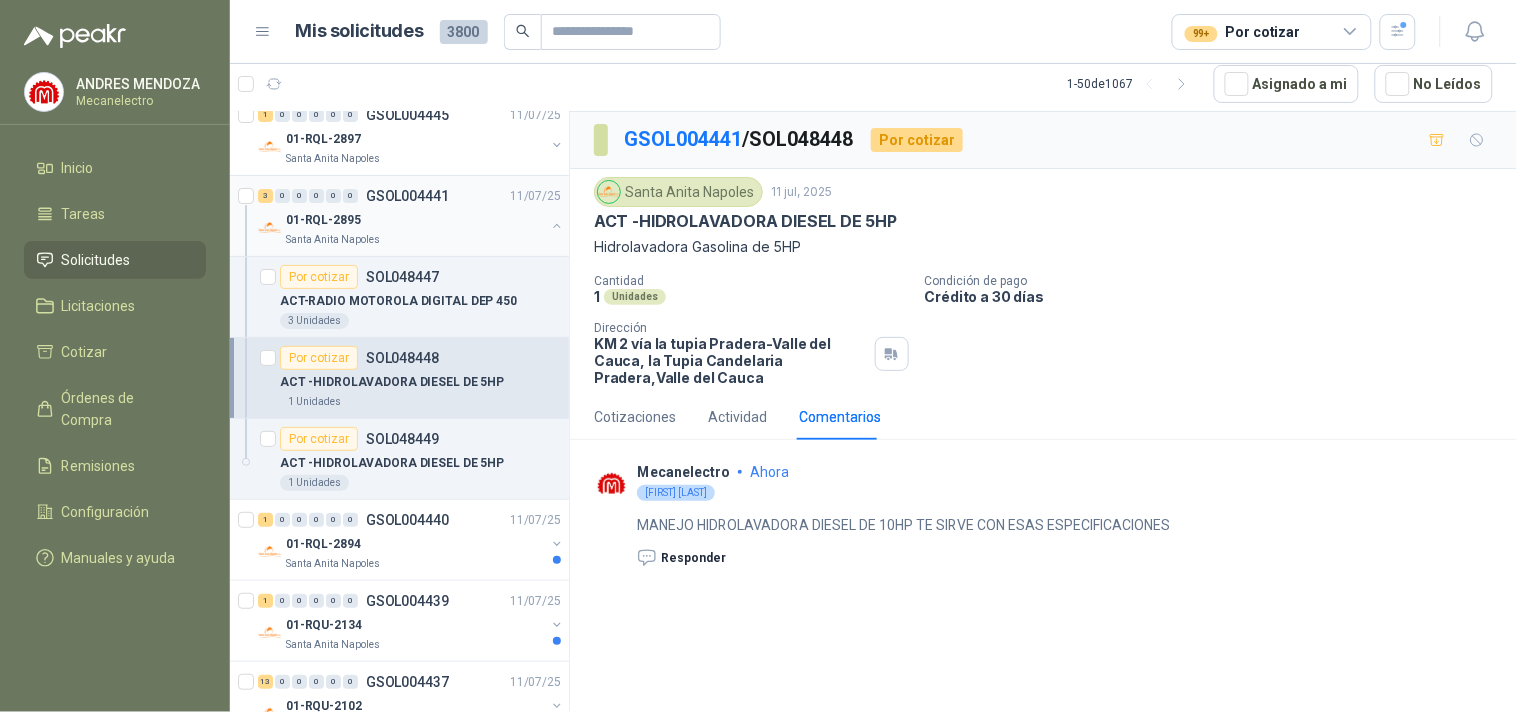 click at bounding box center (557, 226) 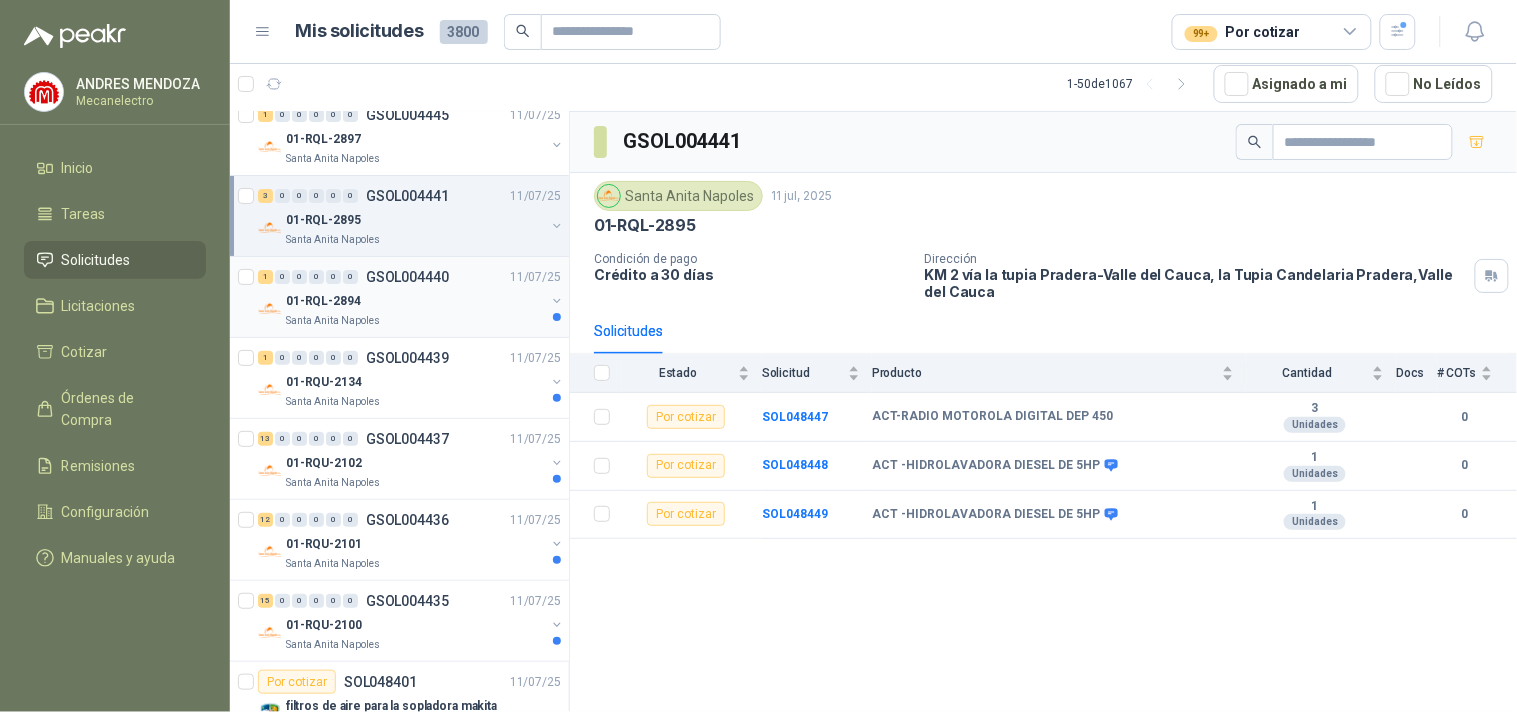 click on "GSOL004440" at bounding box center [407, 277] 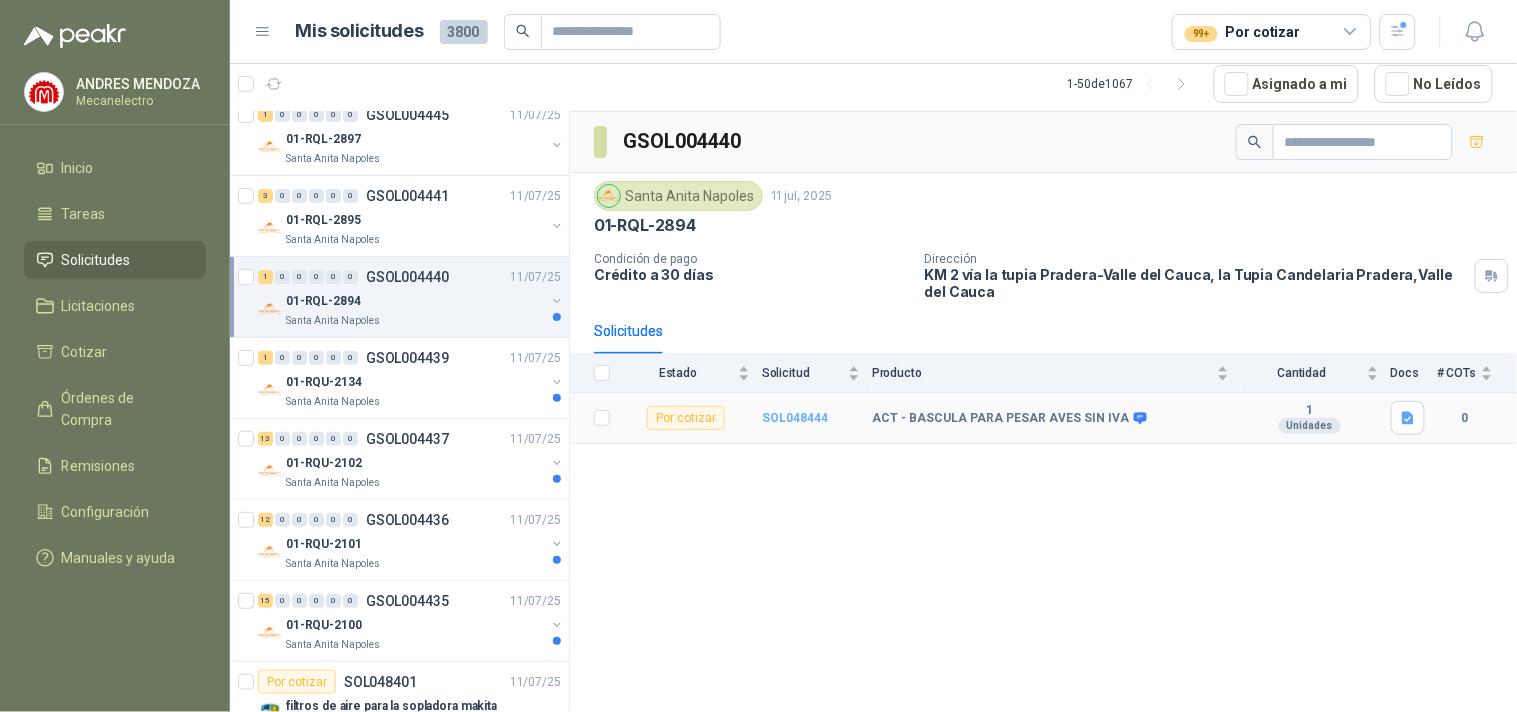 click on "SOL048444" at bounding box center [795, 418] 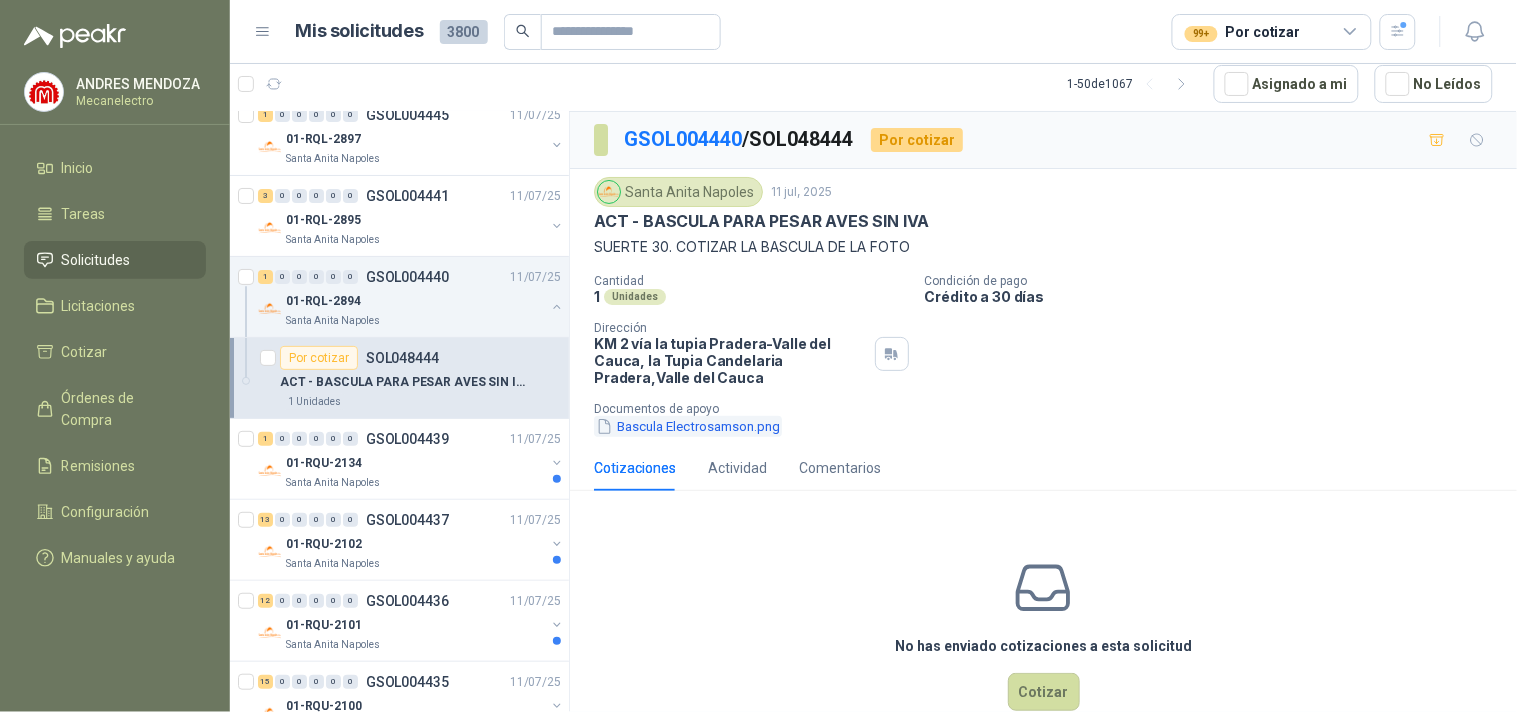 click on "Bascula Electrosamson.png" at bounding box center [688, 426] 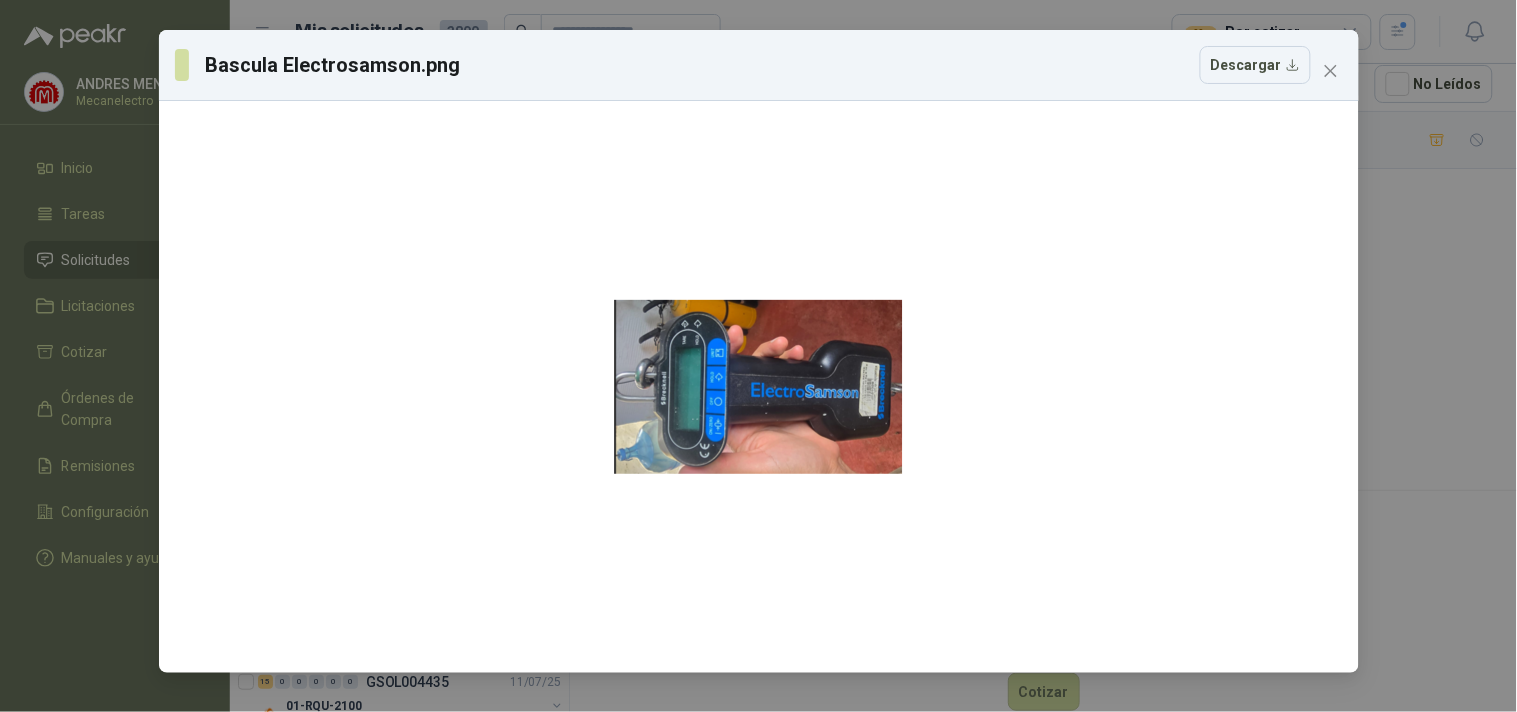 click on "Bascula Electrosamson.png   Descargar" at bounding box center (758, 356) 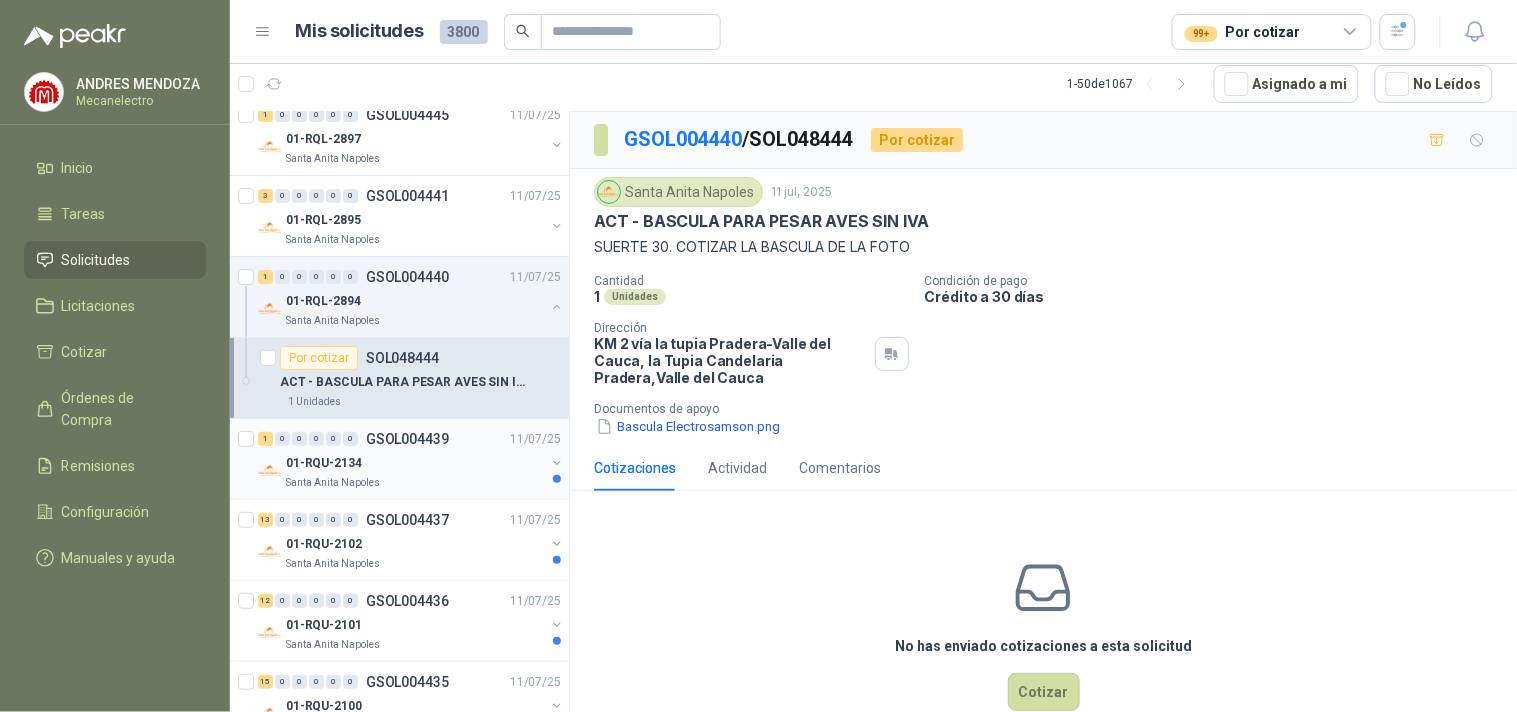 click on "01-RQU-2134" at bounding box center (324, 463) 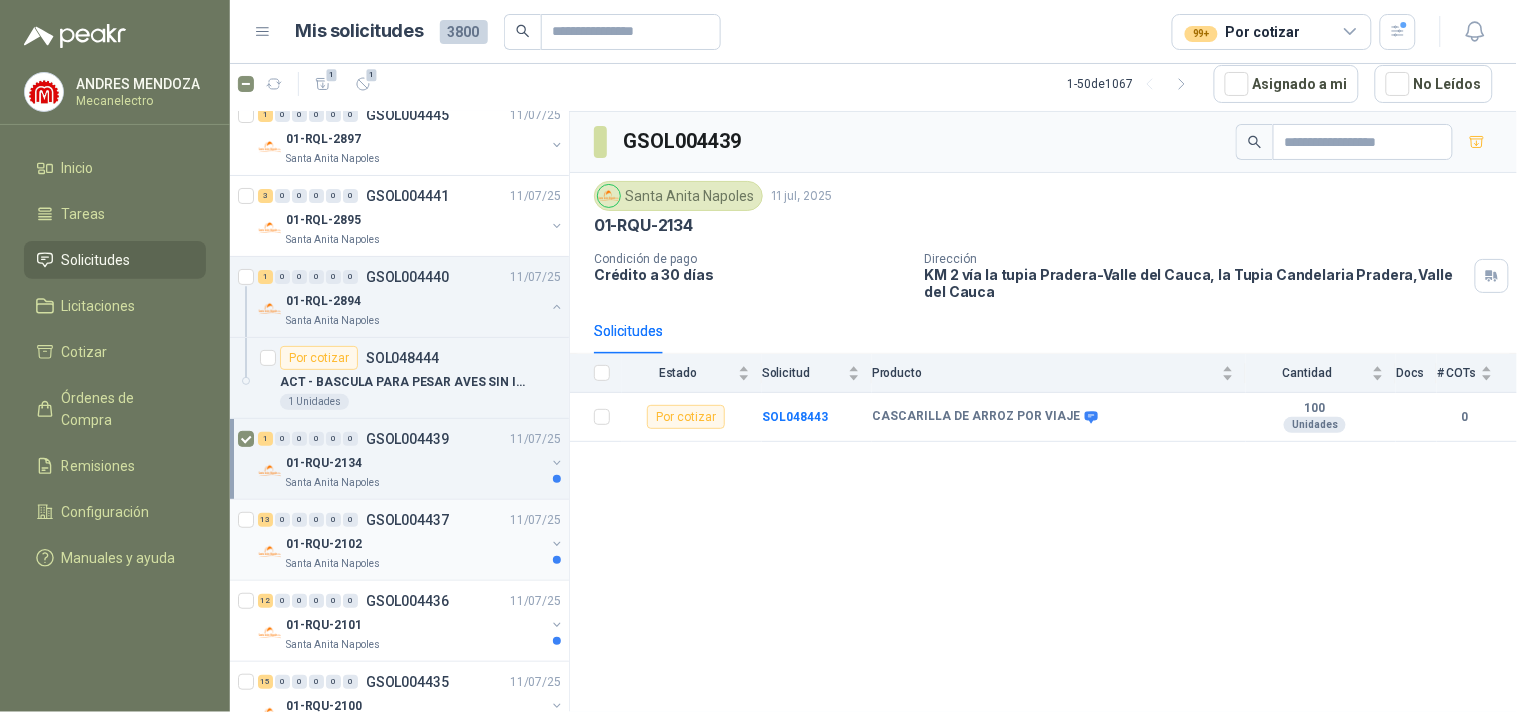 click on "Santa Anita Napoles" at bounding box center (415, 564) 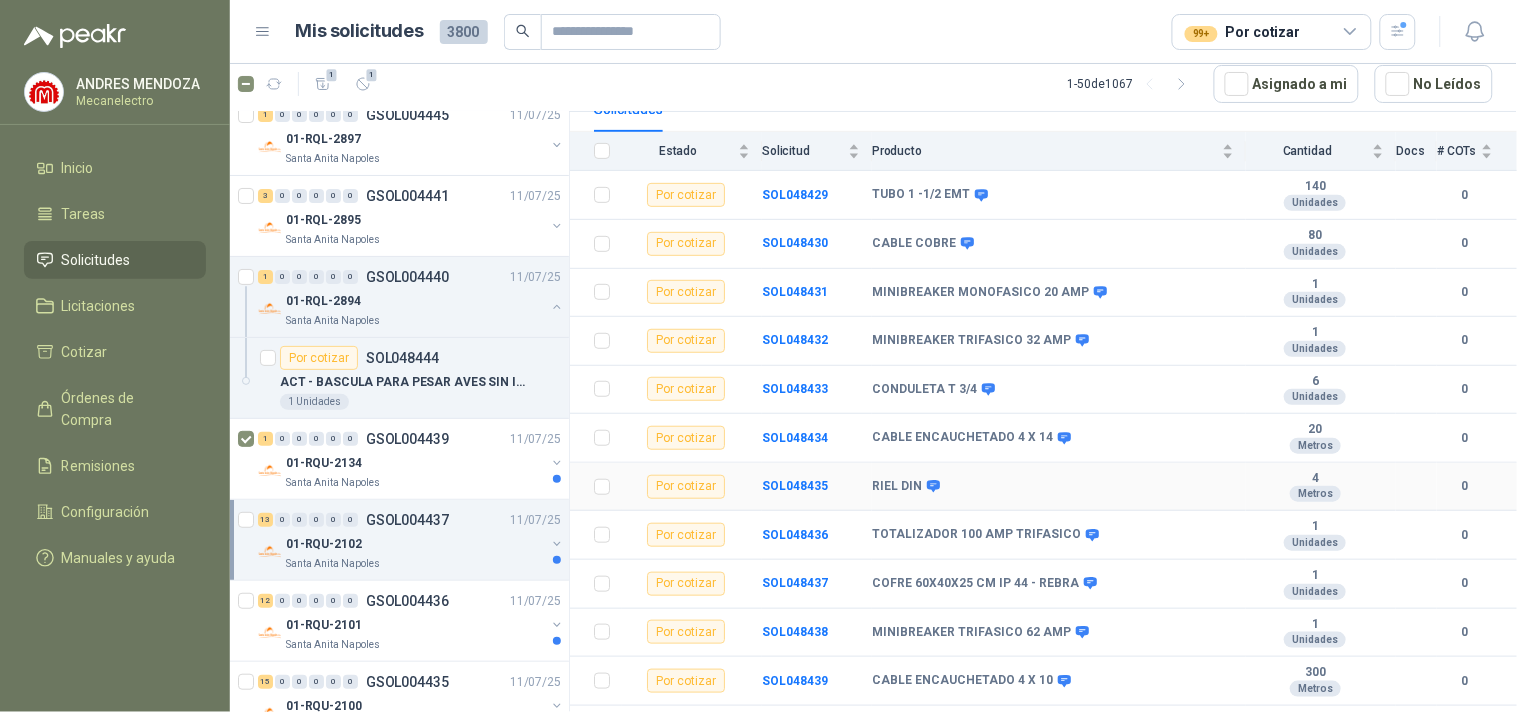 scroll, scrollTop: 317, scrollLeft: 0, axis: vertical 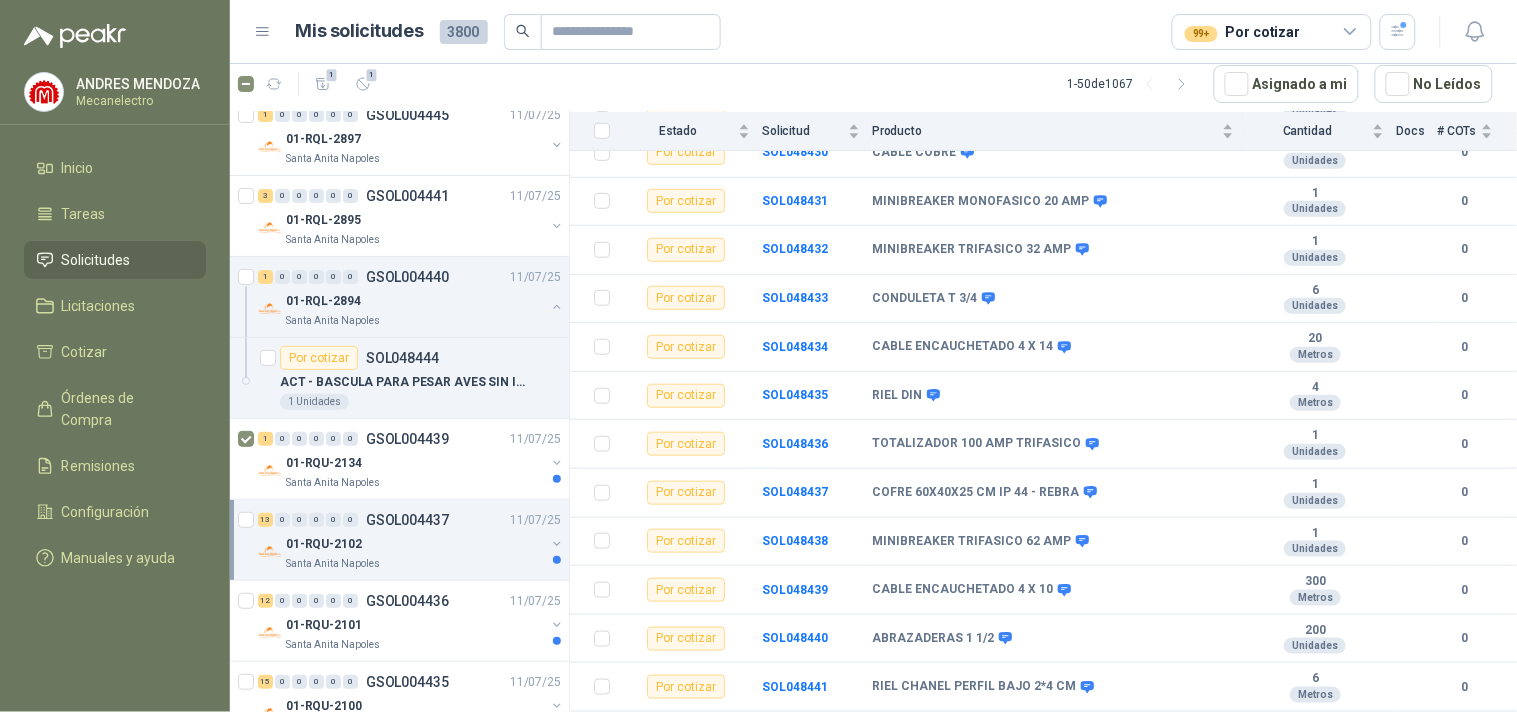 click on "Inicio   Tareas   Solicitudes   Licitaciones   Cotizar   Órdenes de Compra   Remisiones   Configuración   Manuales y ayuda" at bounding box center [115, 367] 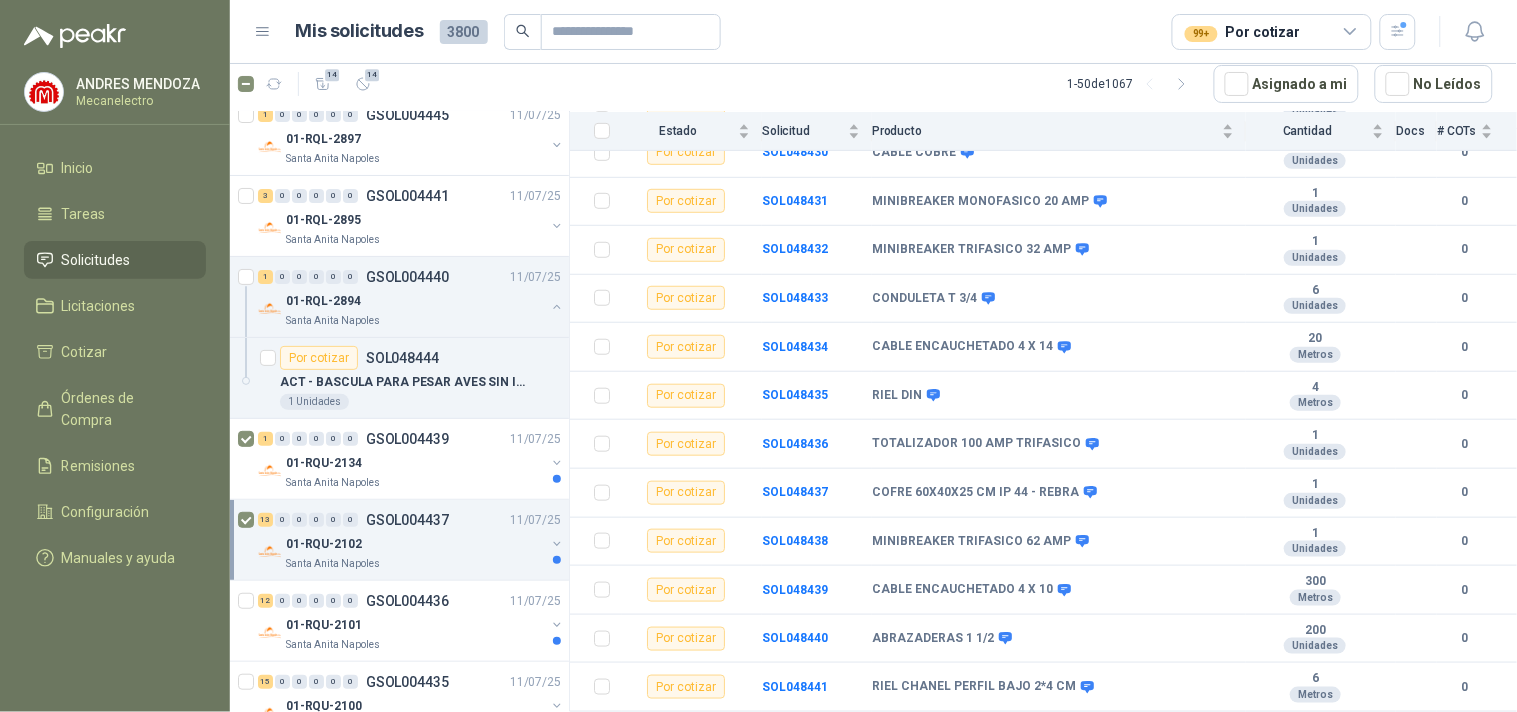 click on "[NUMBER]   [NUMBER]   [NUMBER]   [NUMBER]   [NUMBER]   [NUMBER]   GSOL004437 [DATE]" at bounding box center (411, 520) 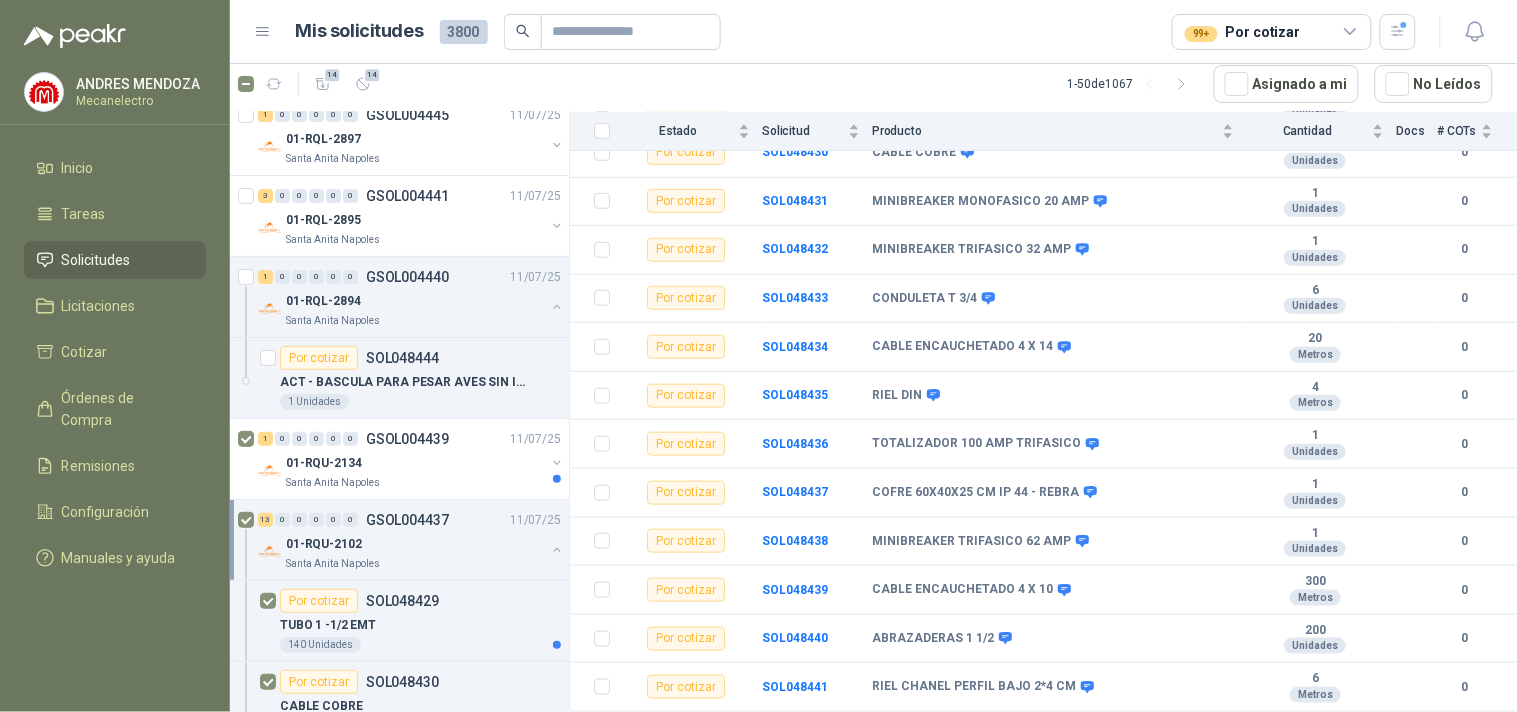scroll, scrollTop: 351, scrollLeft: 0, axis: vertical 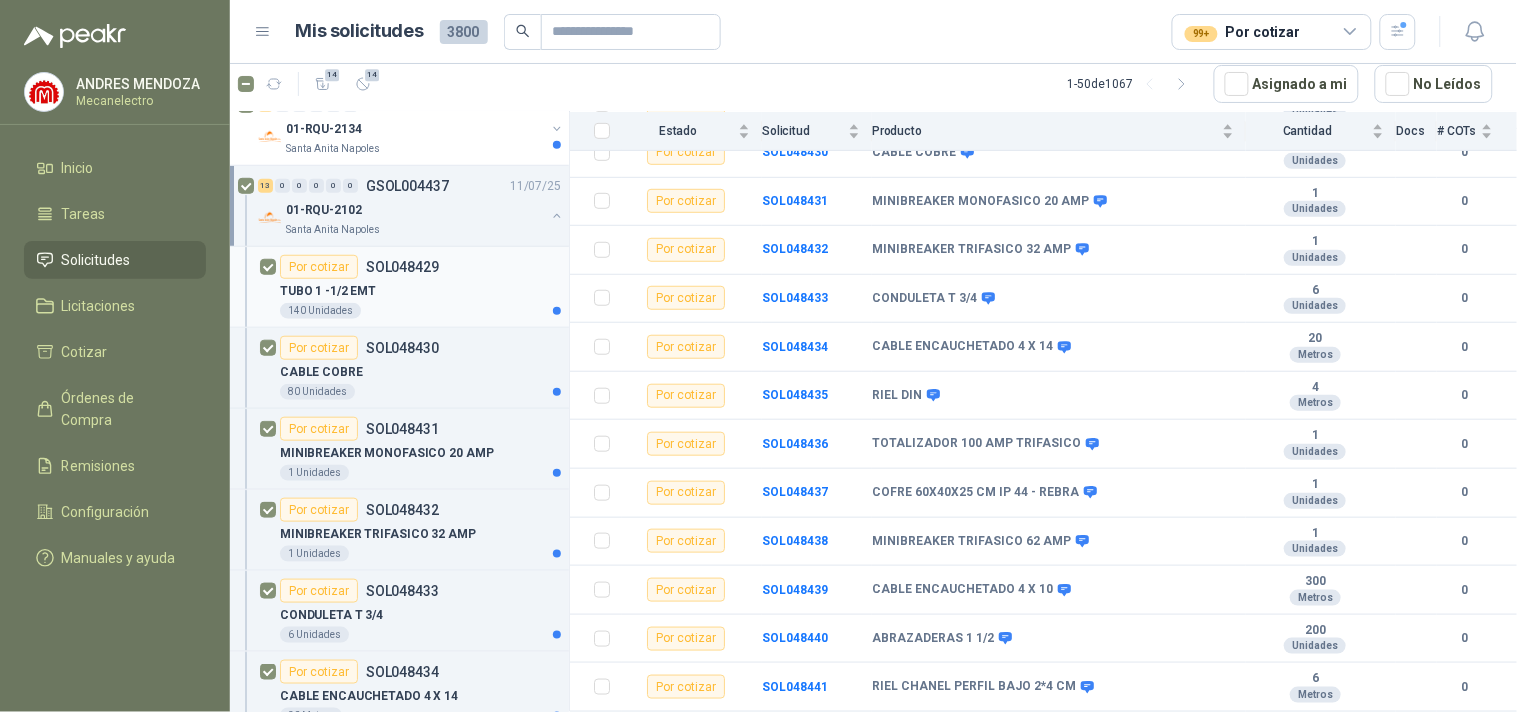 click on "Por cotizar SOL048429" at bounding box center [420, 267] 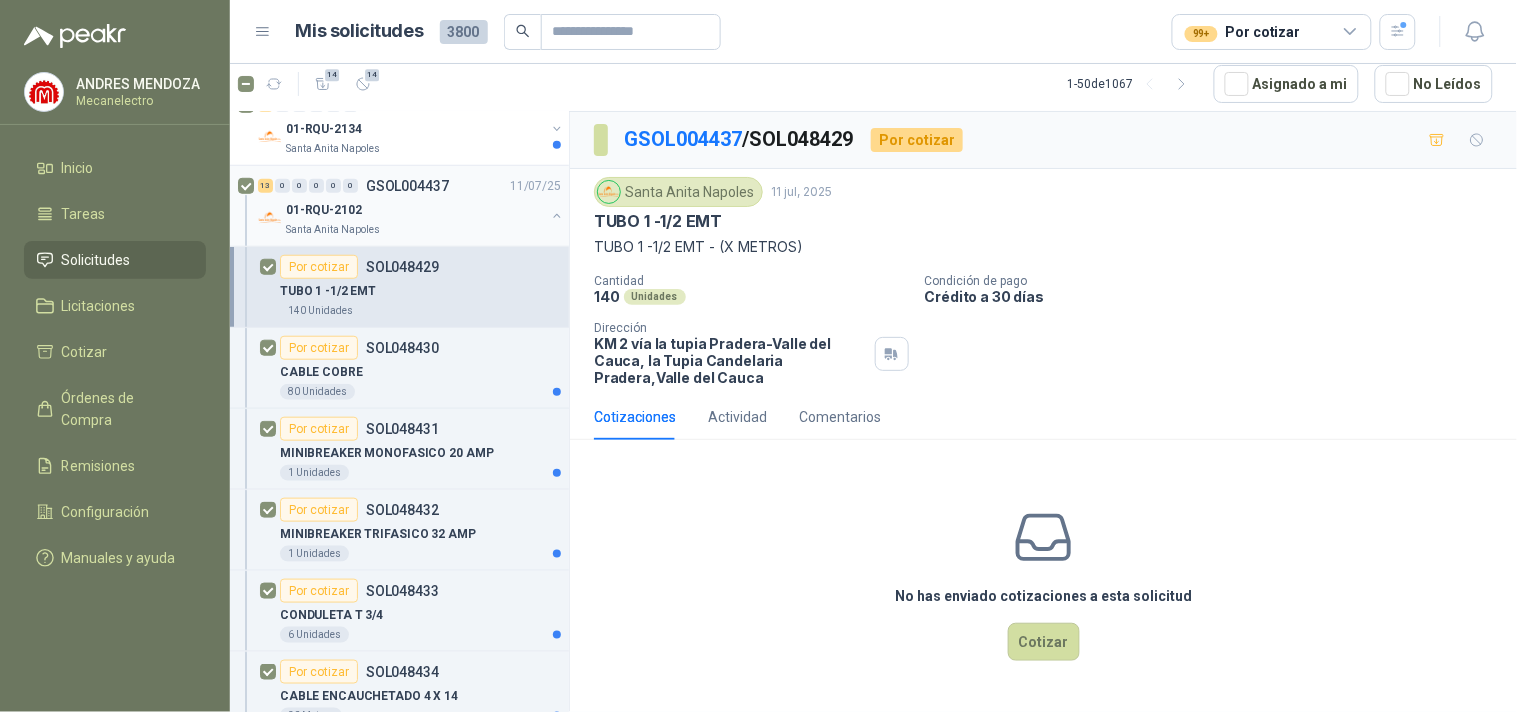 click on "01-RQU-2102" at bounding box center (415, 210) 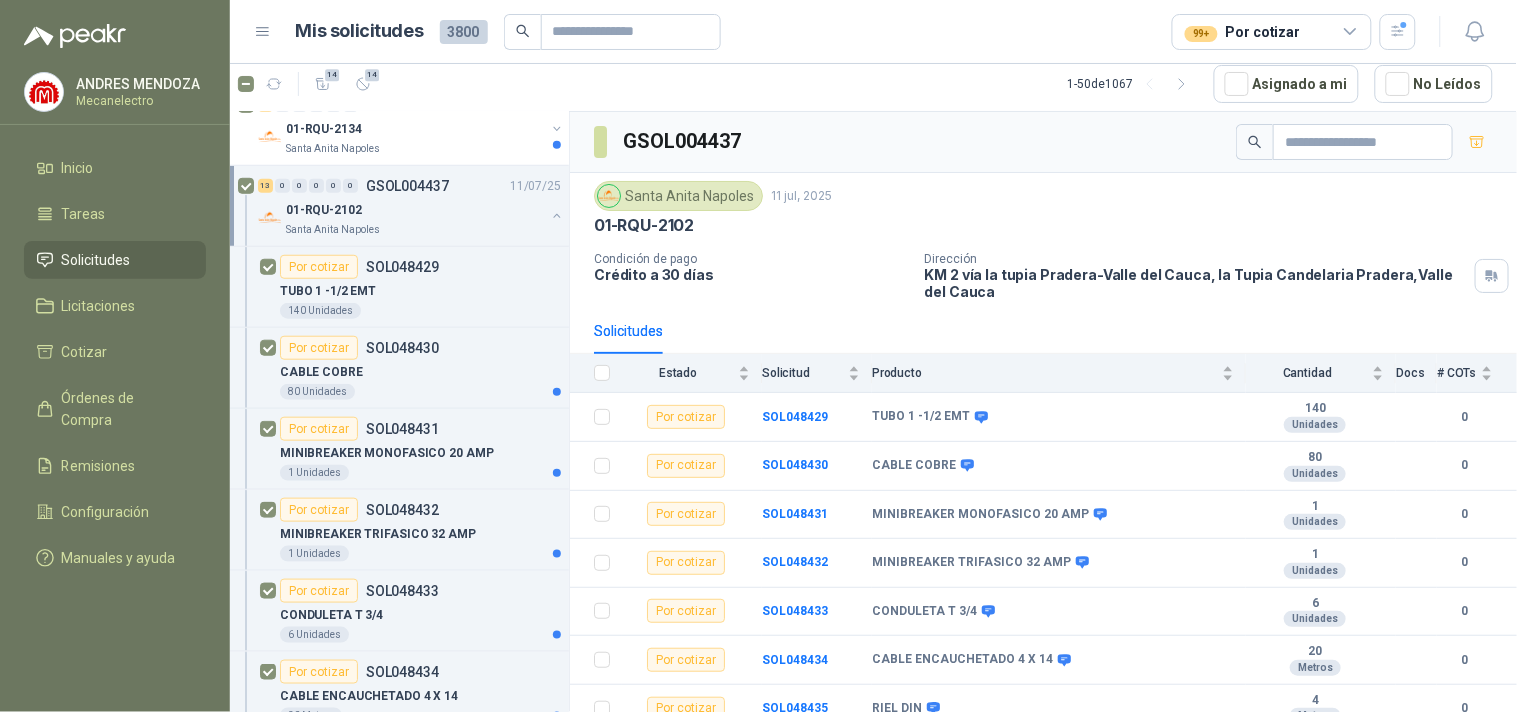 click at bounding box center [557, 216] 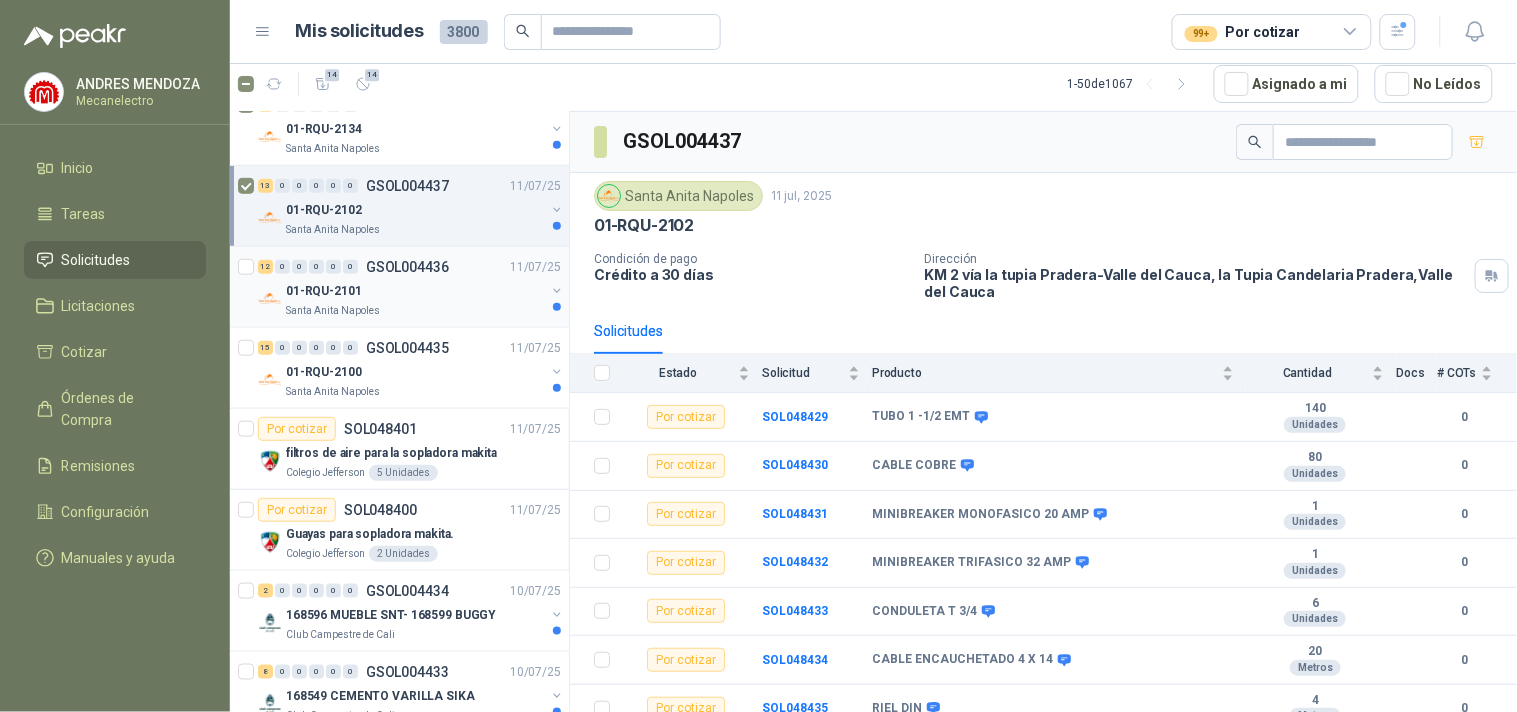 click on "01-RQU-2101" at bounding box center [415, 291] 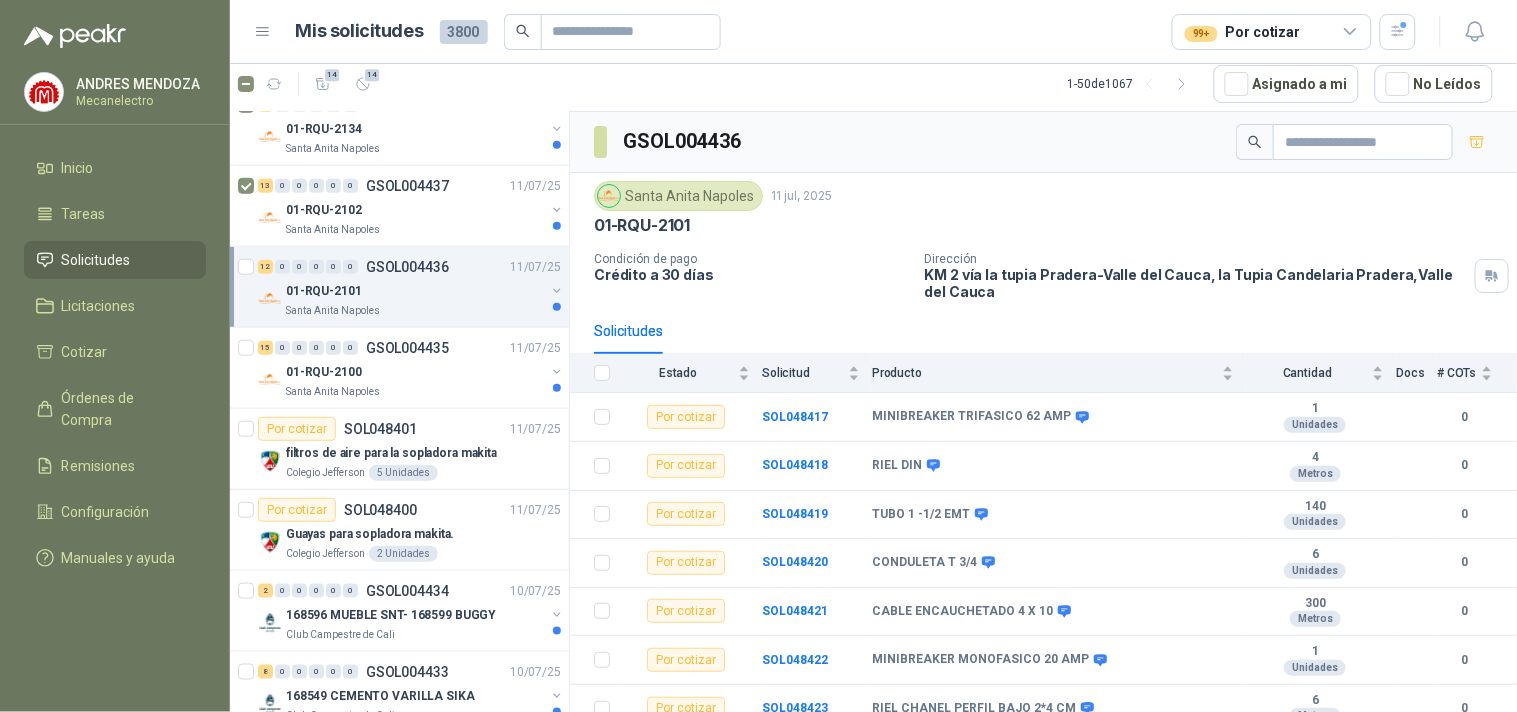 scroll, scrollTop: 268, scrollLeft: 0, axis: vertical 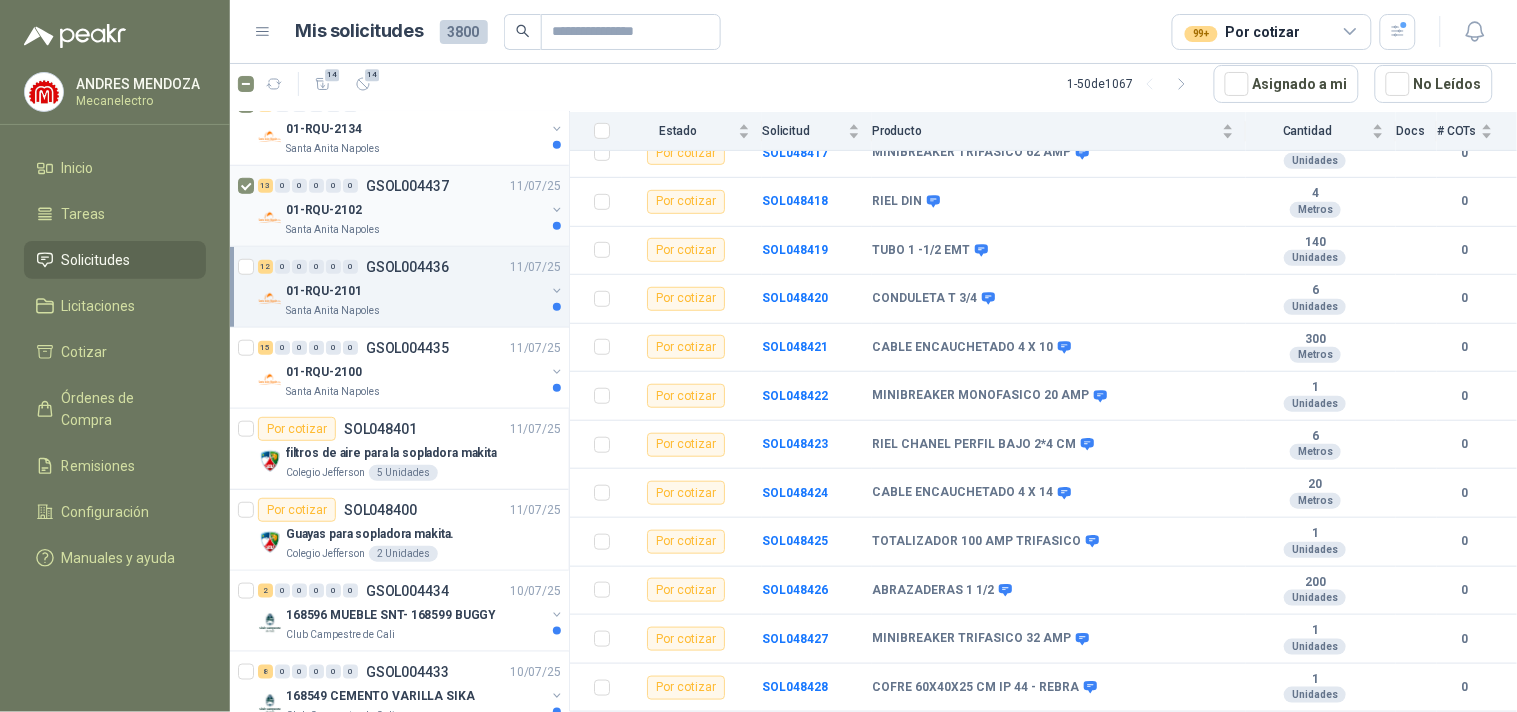 click on "[NUMBER]   [NUMBER]   [NUMBER]   [NUMBER]   [NUMBER]   [NUMBER]   GSOL004437 [DATE]" at bounding box center (411, 186) 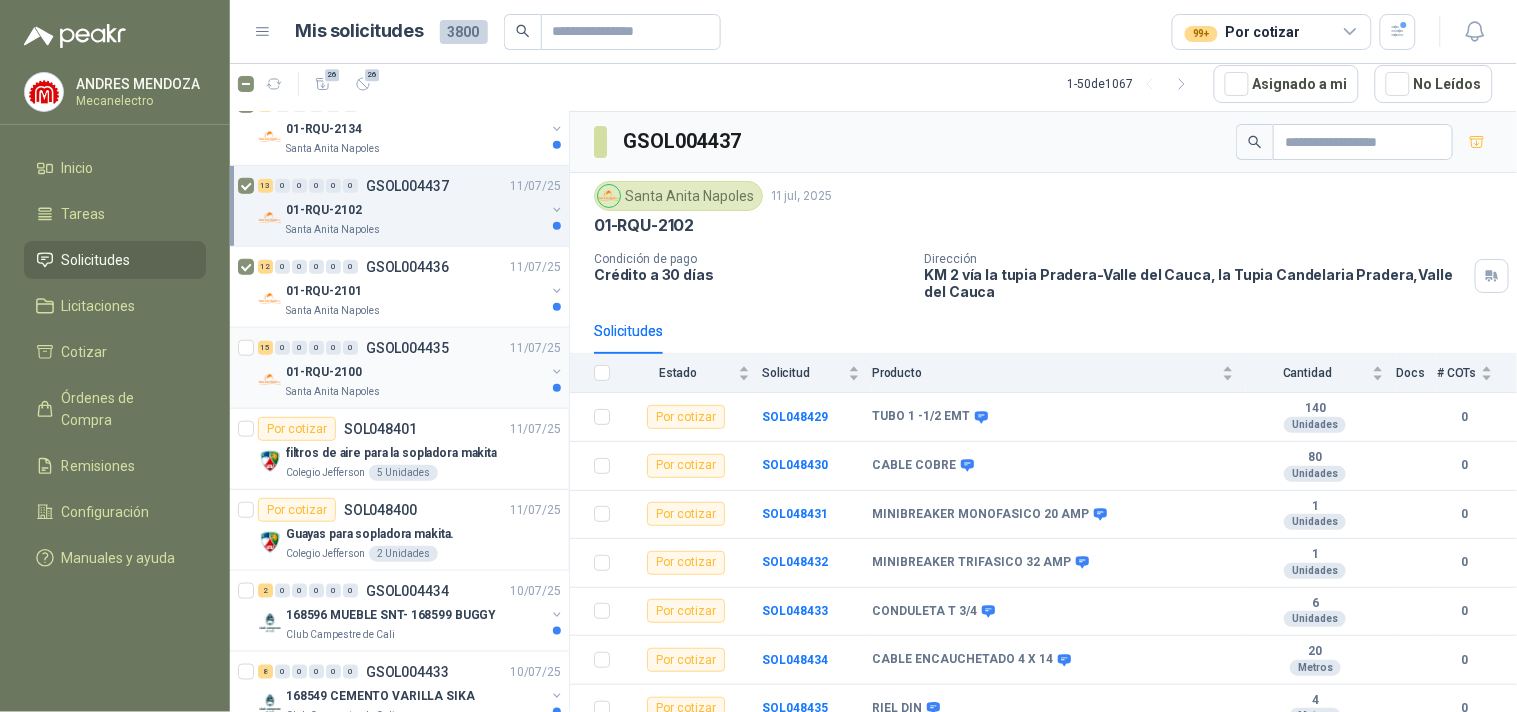 click on "01-RQU-2100" at bounding box center (415, 372) 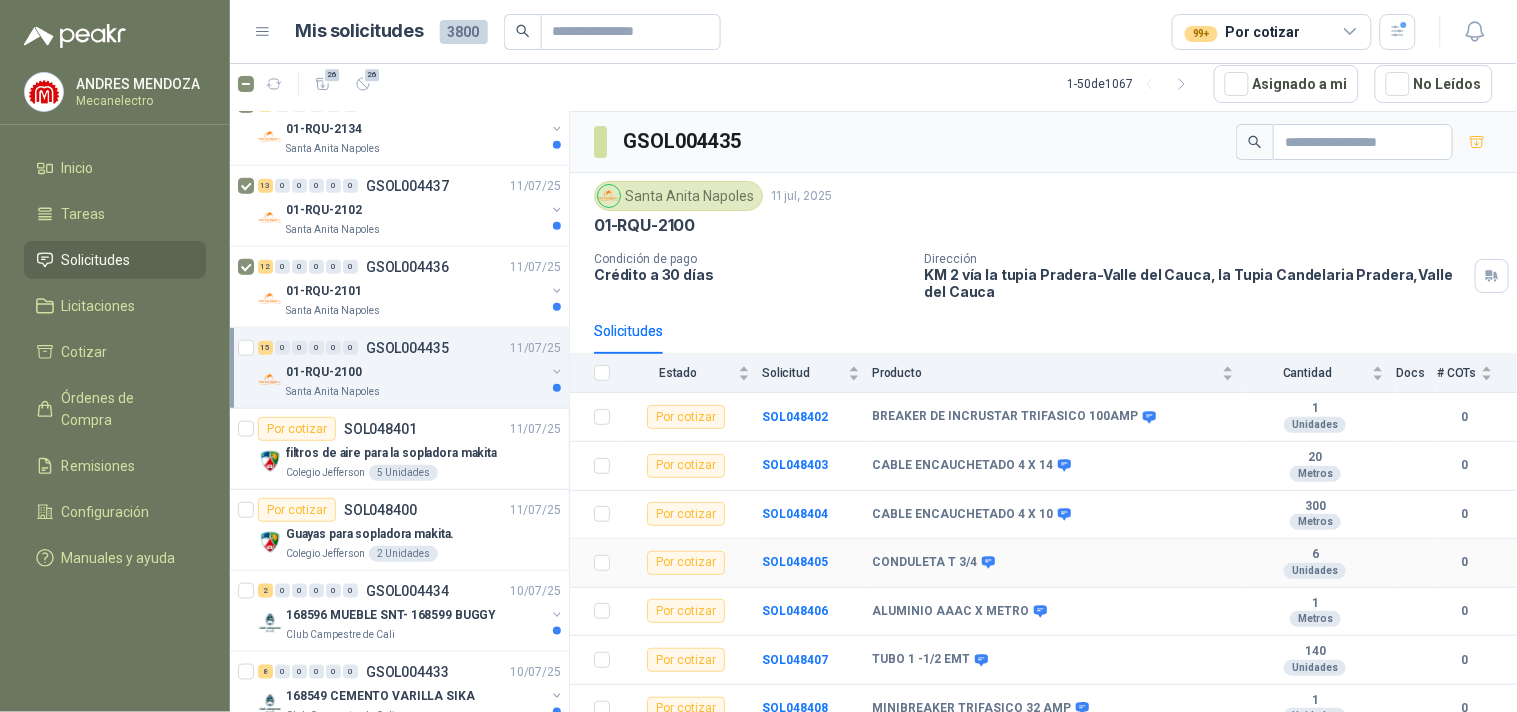 scroll, scrollTop: 416, scrollLeft: 0, axis: vertical 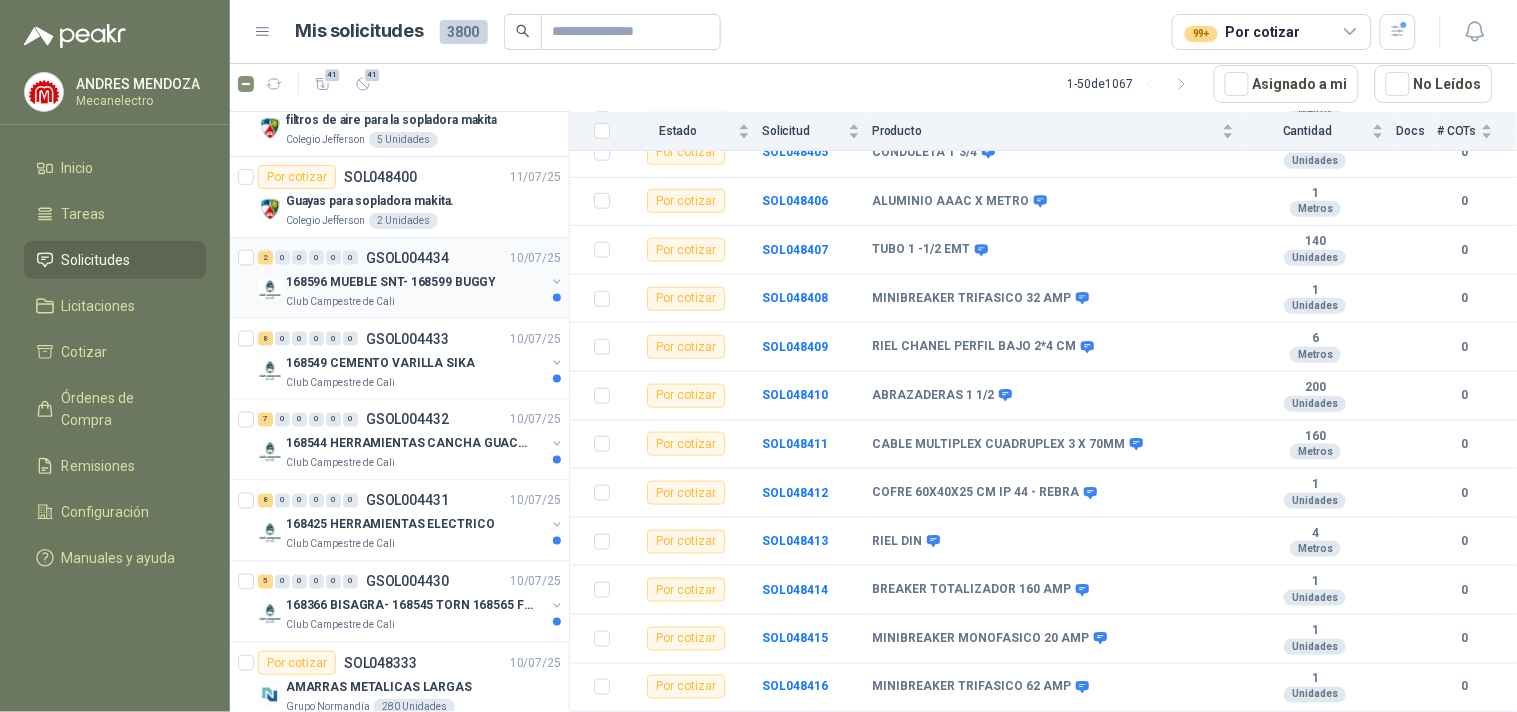 click on "168596 MUEBLE SNT- 168599 BUGGY" at bounding box center [391, 282] 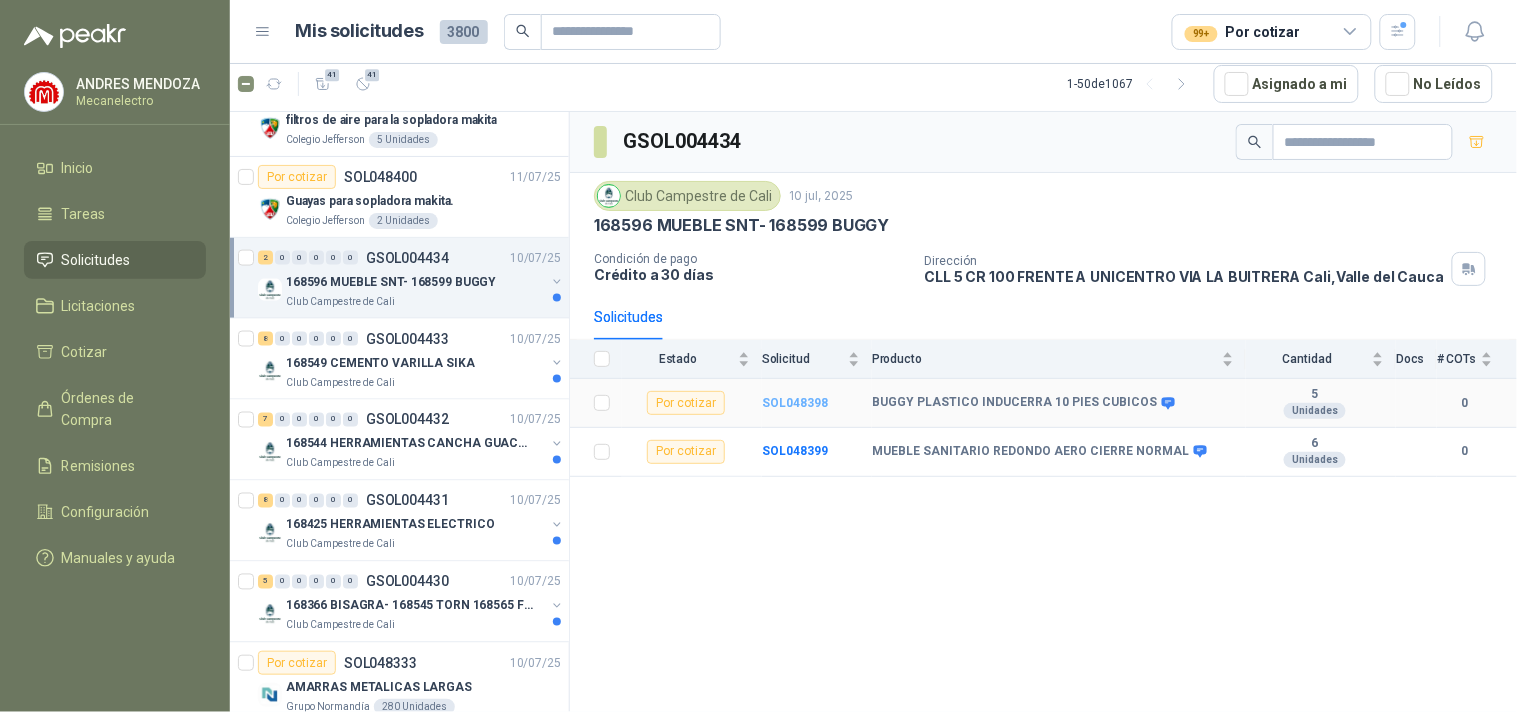 click on "SOL048398" at bounding box center [795, 403] 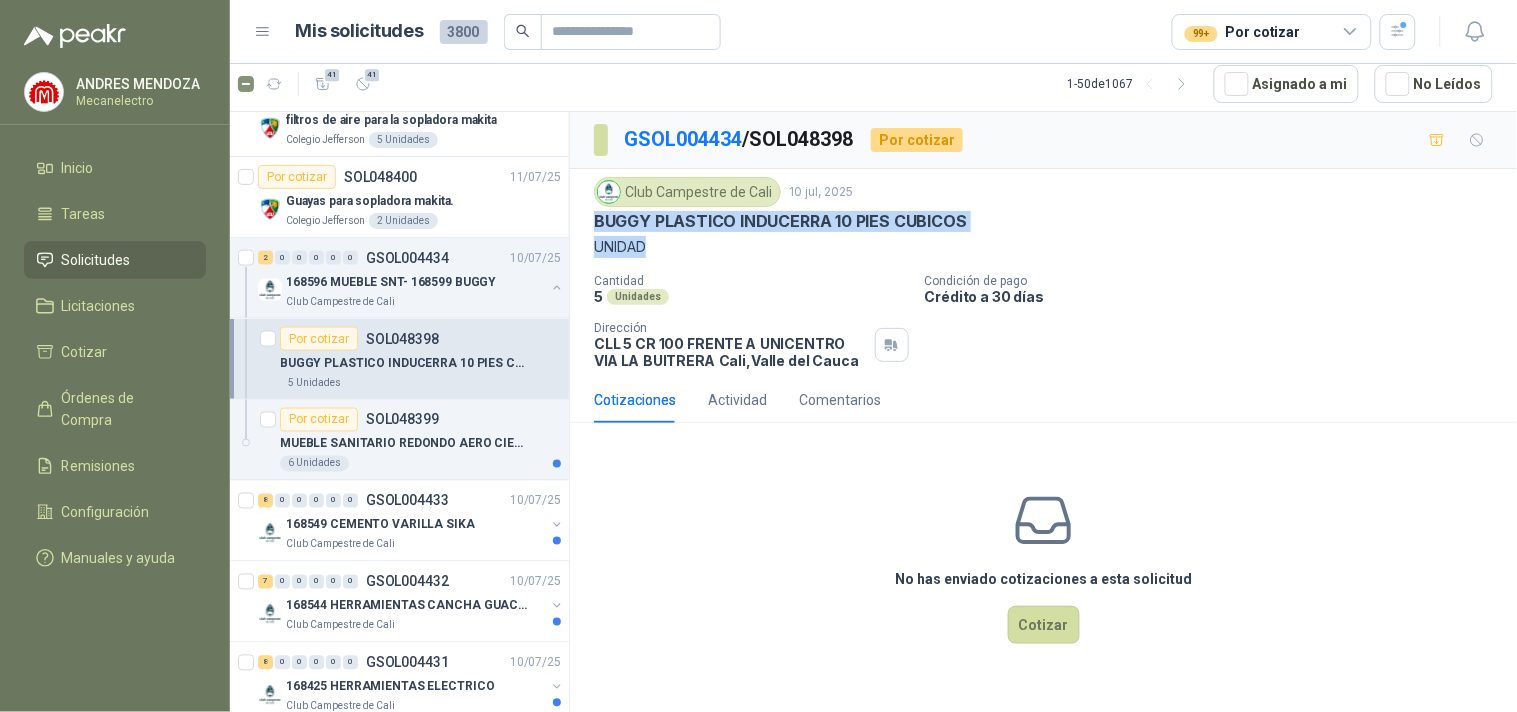 drag, startPoint x: 578, startPoint y: 214, endPoint x: 904, endPoint y: 240, distance: 327.03516 